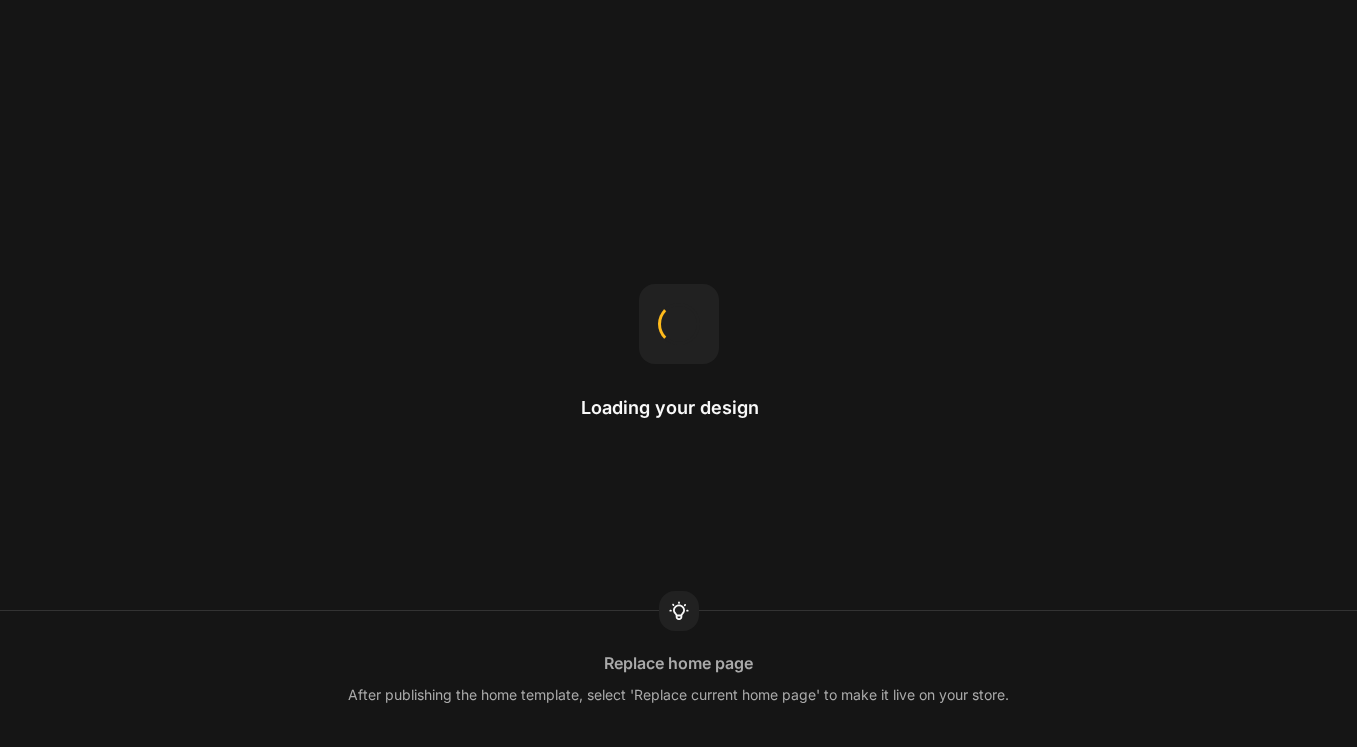 scroll, scrollTop: 0, scrollLeft: 0, axis: both 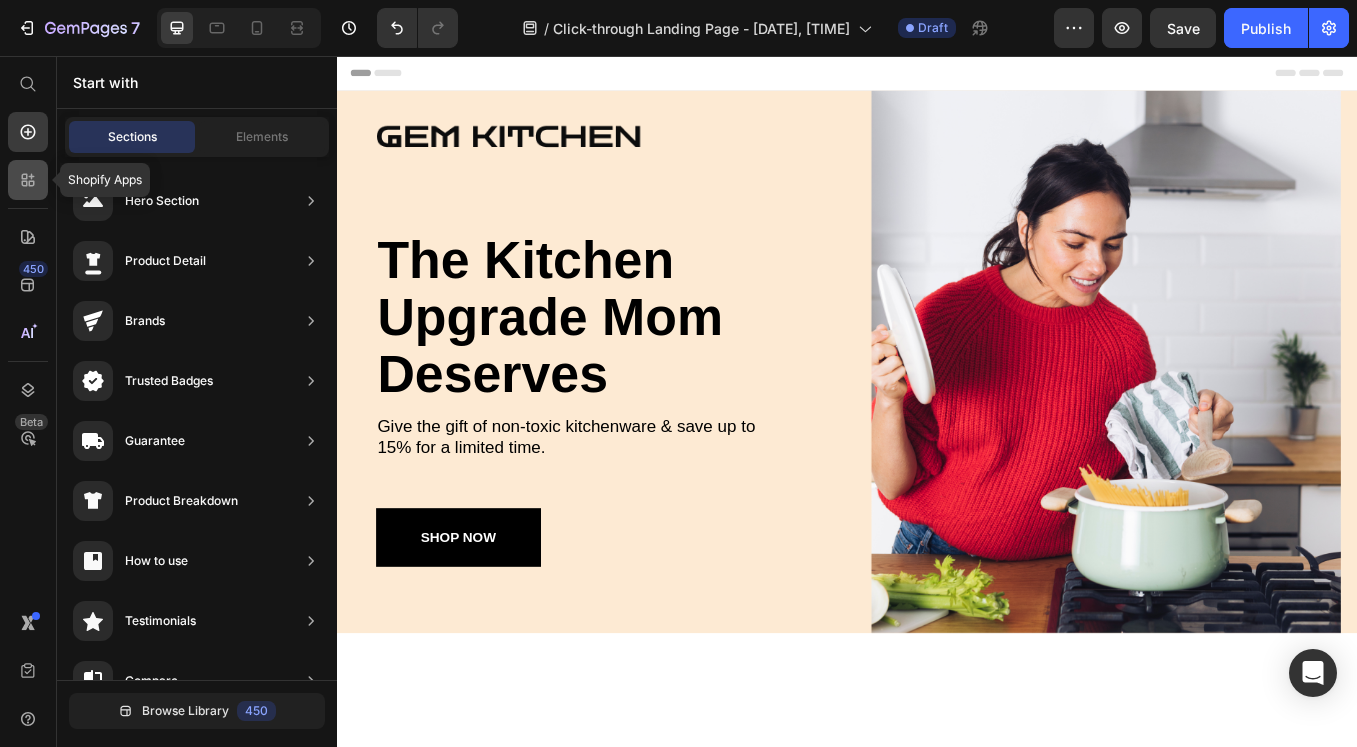 click 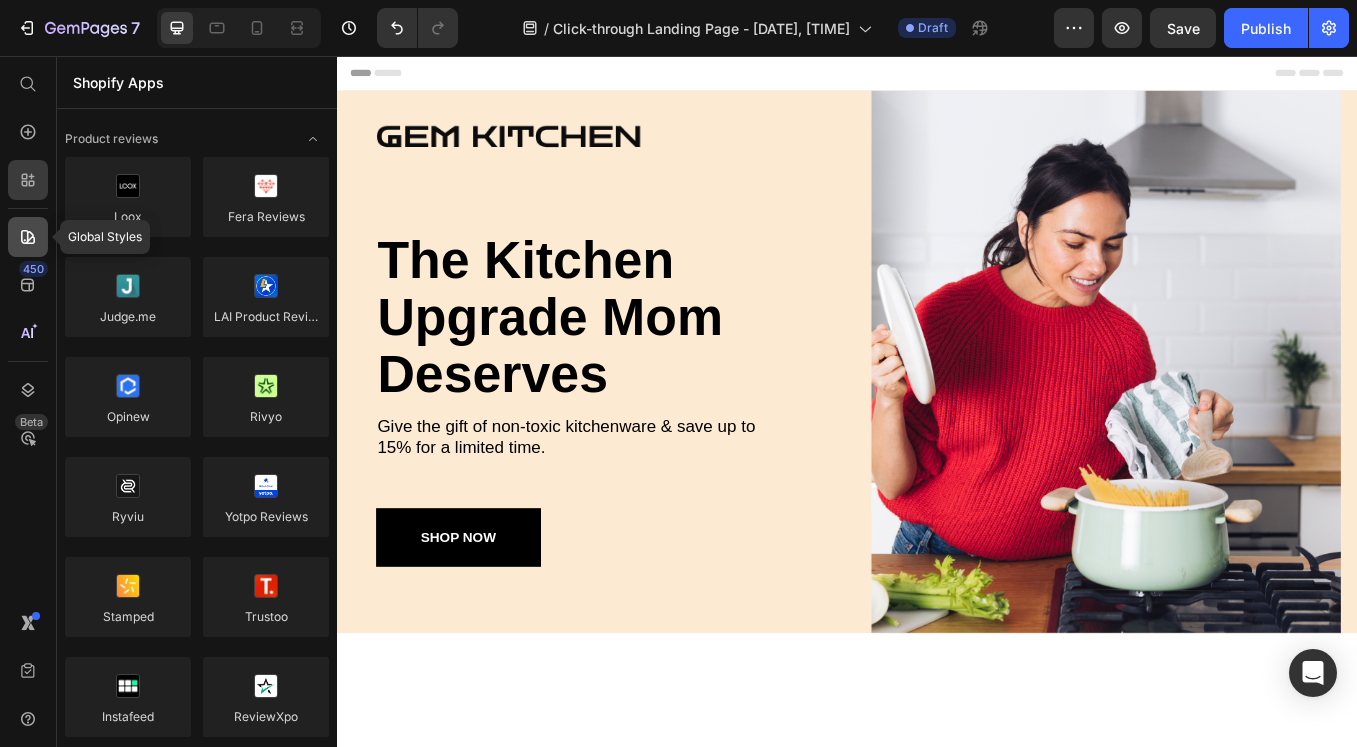 click 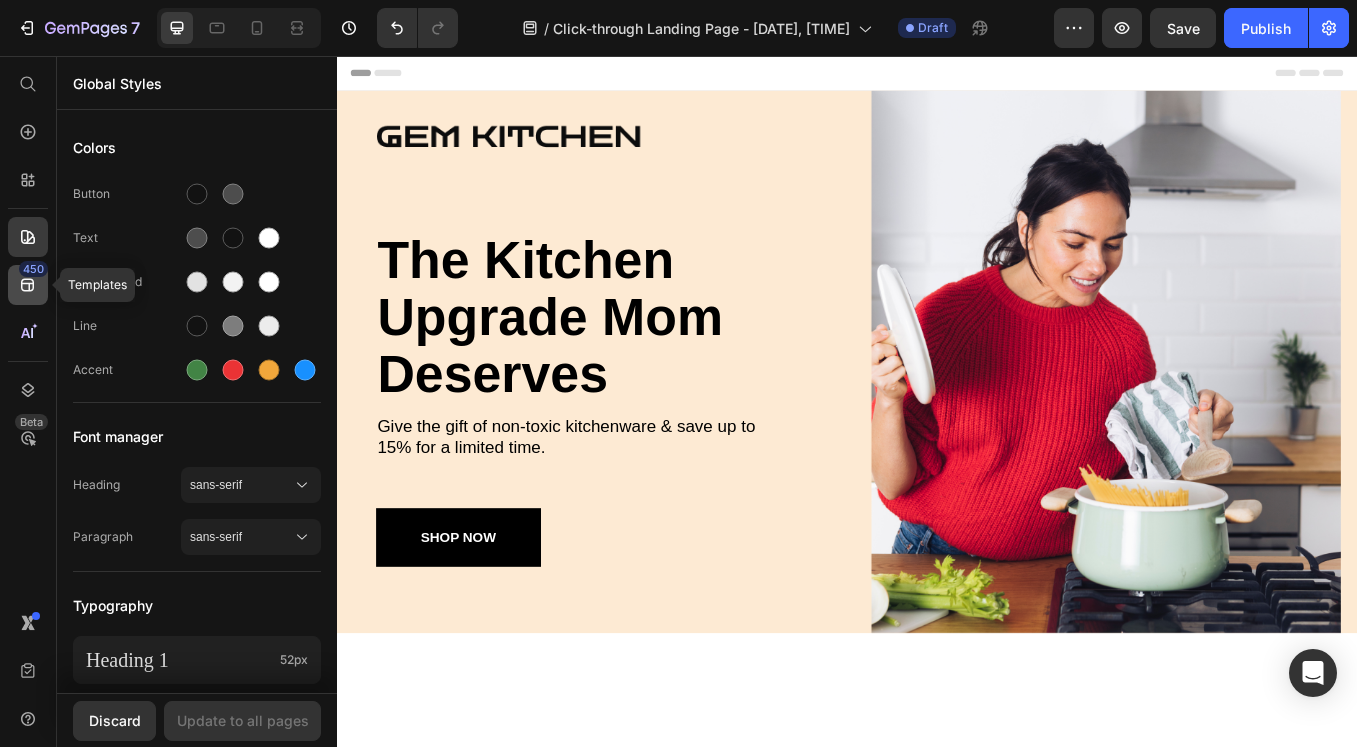 click 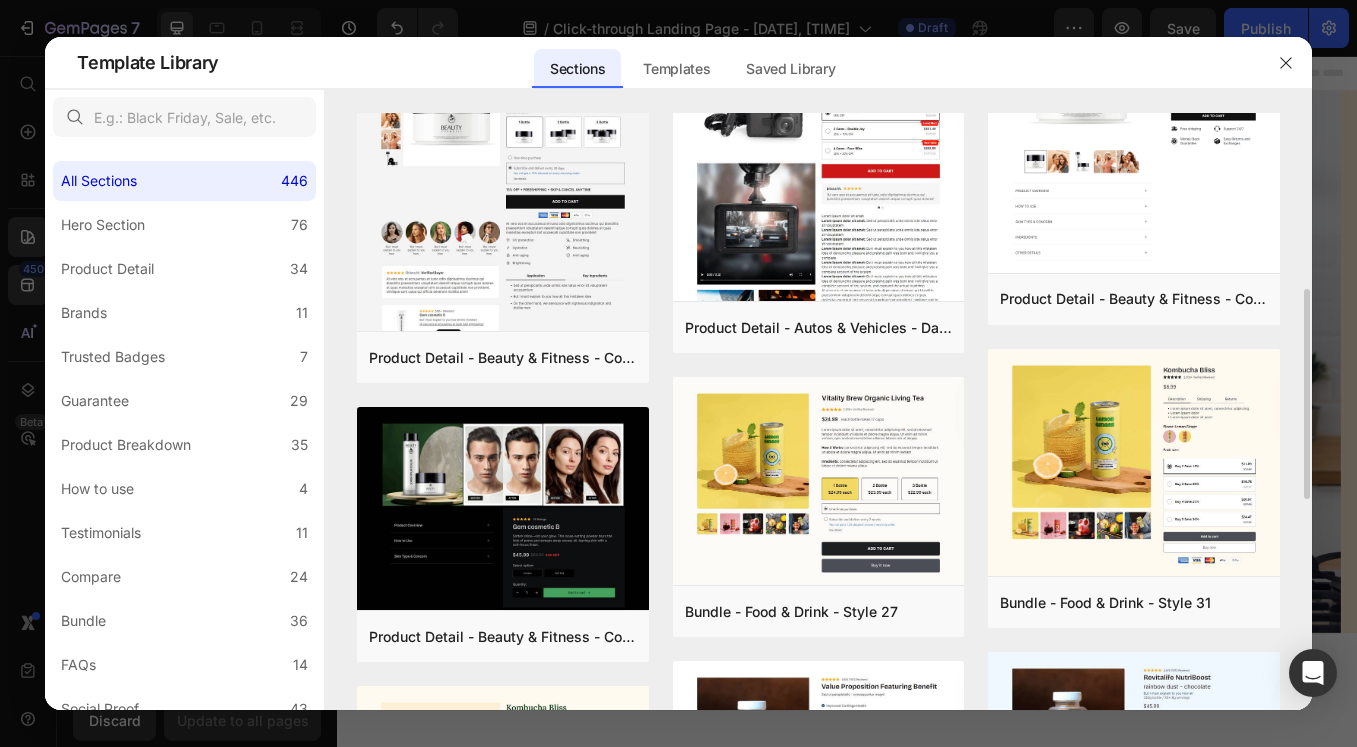 scroll, scrollTop: 527, scrollLeft: 0, axis: vertical 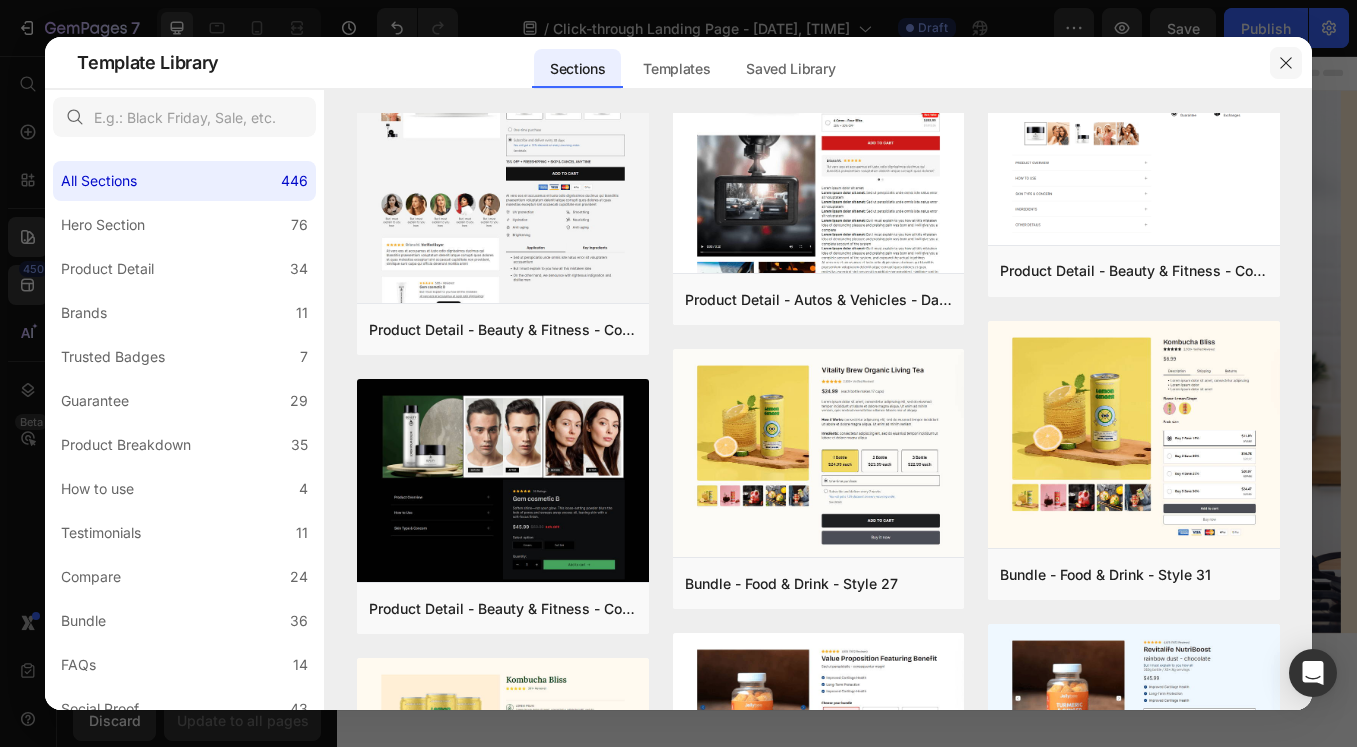 click 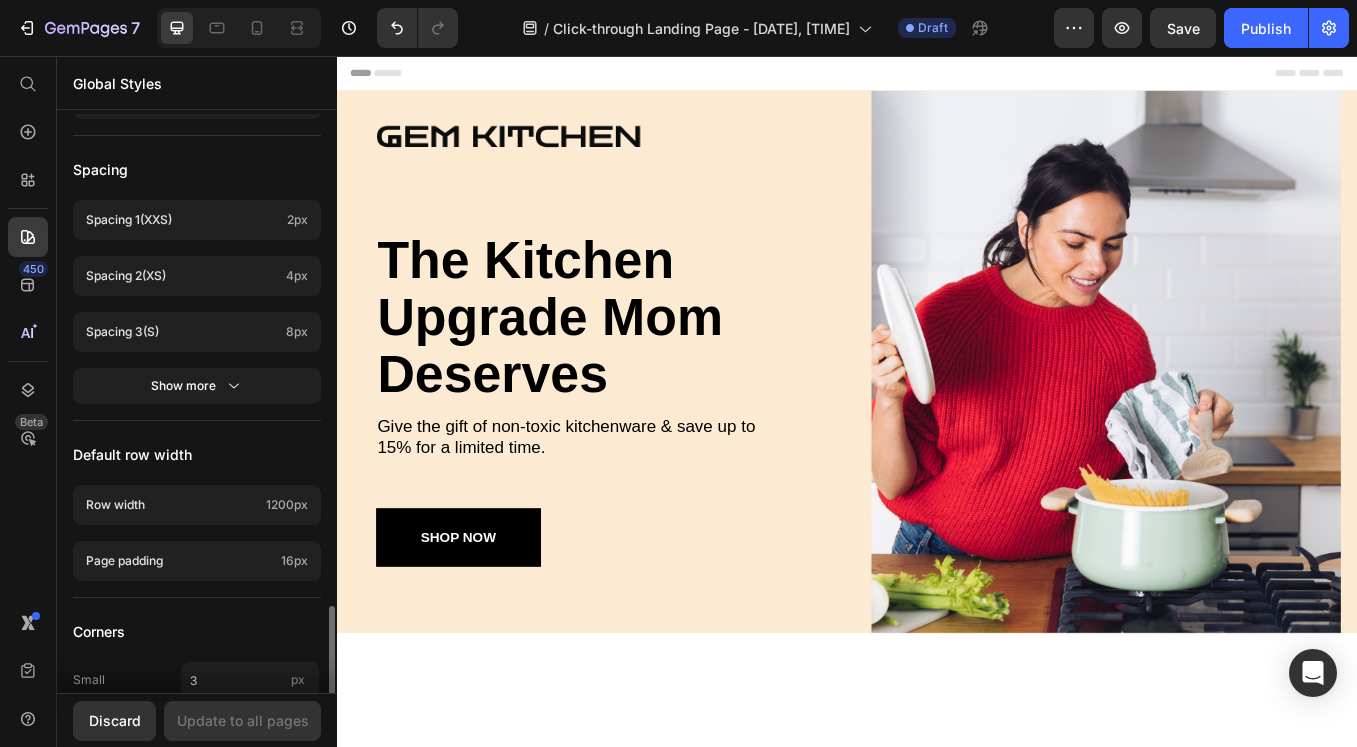 scroll, scrollTop: 886, scrollLeft: 0, axis: vertical 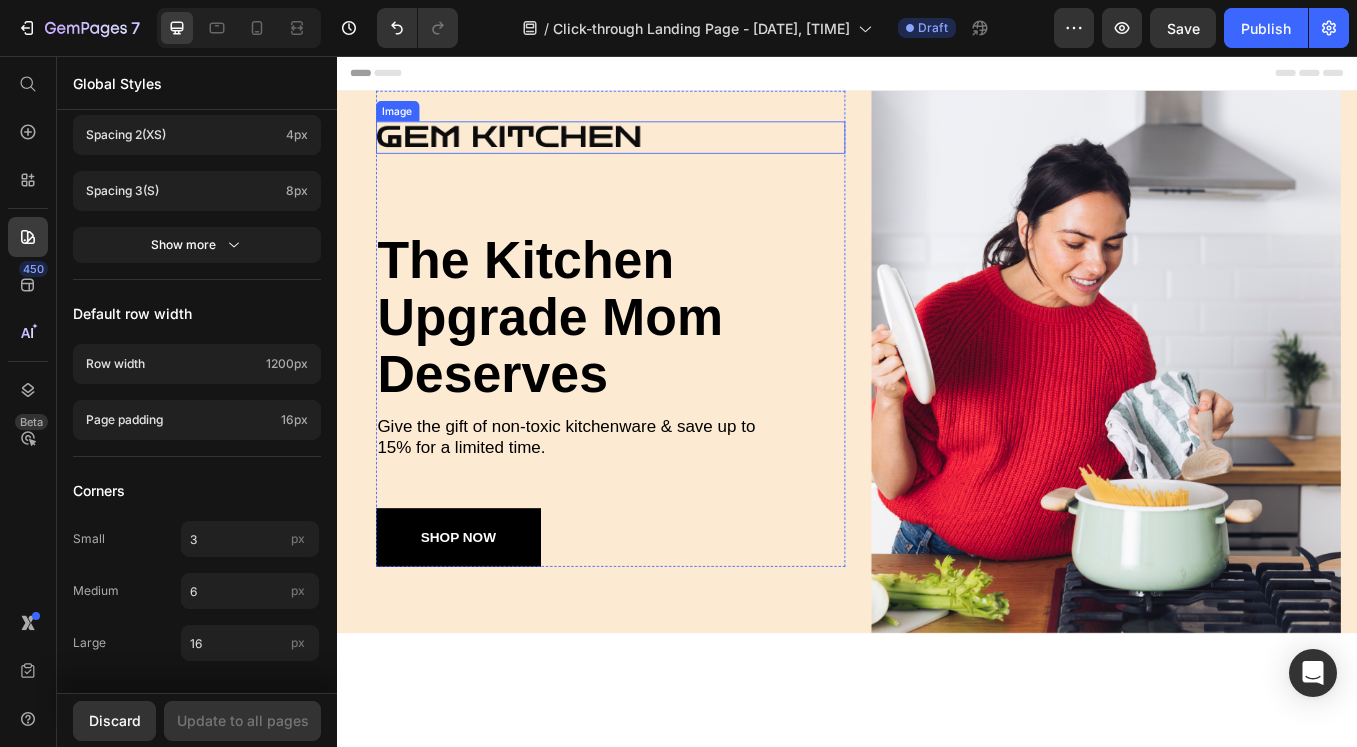 click at bounding box center (659, 152) 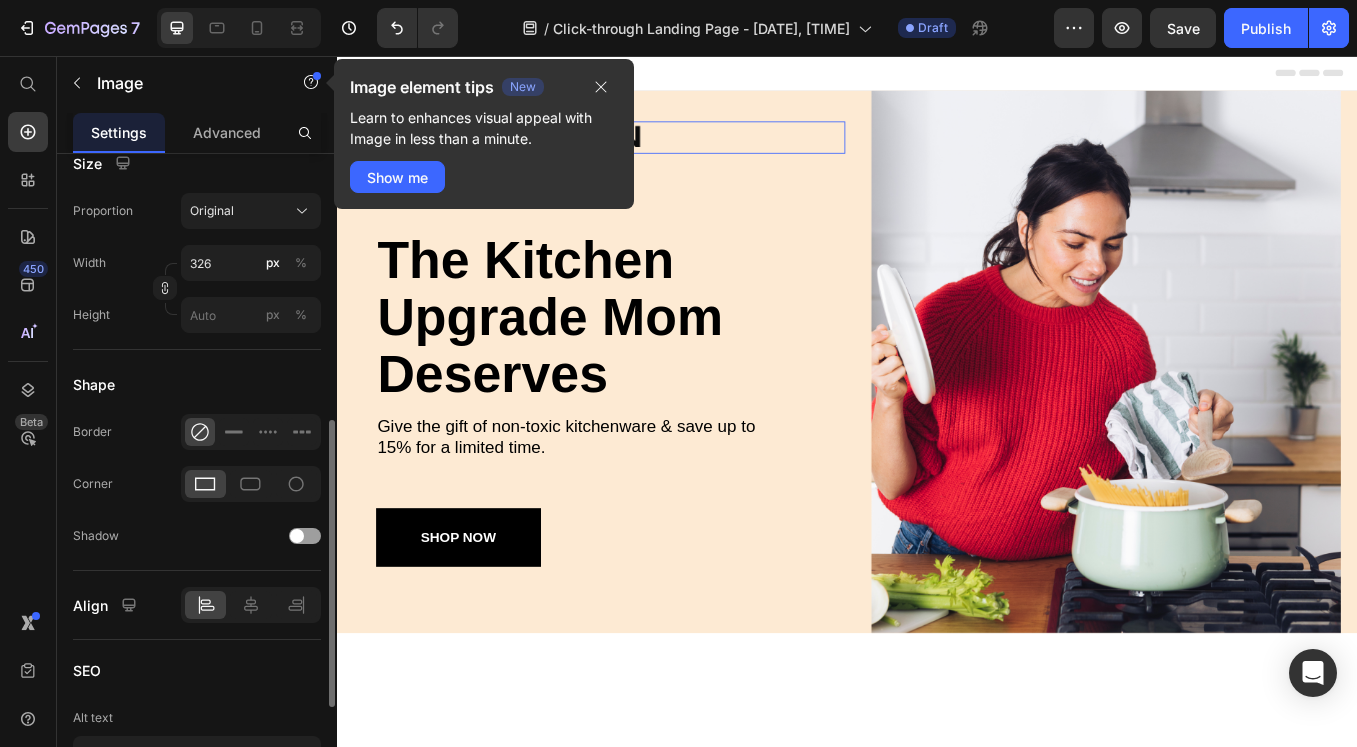 scroll, scrollTop: 589, scrollLeft: 0, axis: vertical 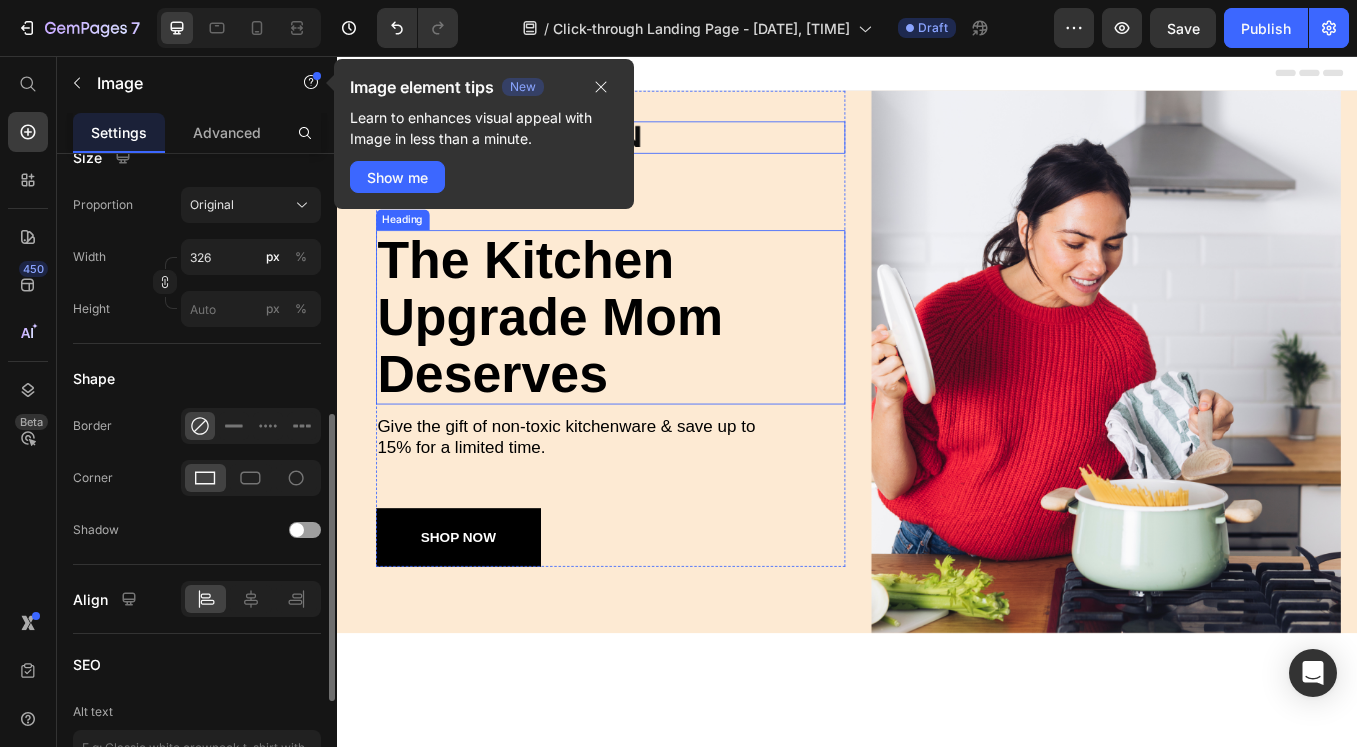click on "The Kitchen Upgrade Mom Deserves" at bounding box center (659, 363) 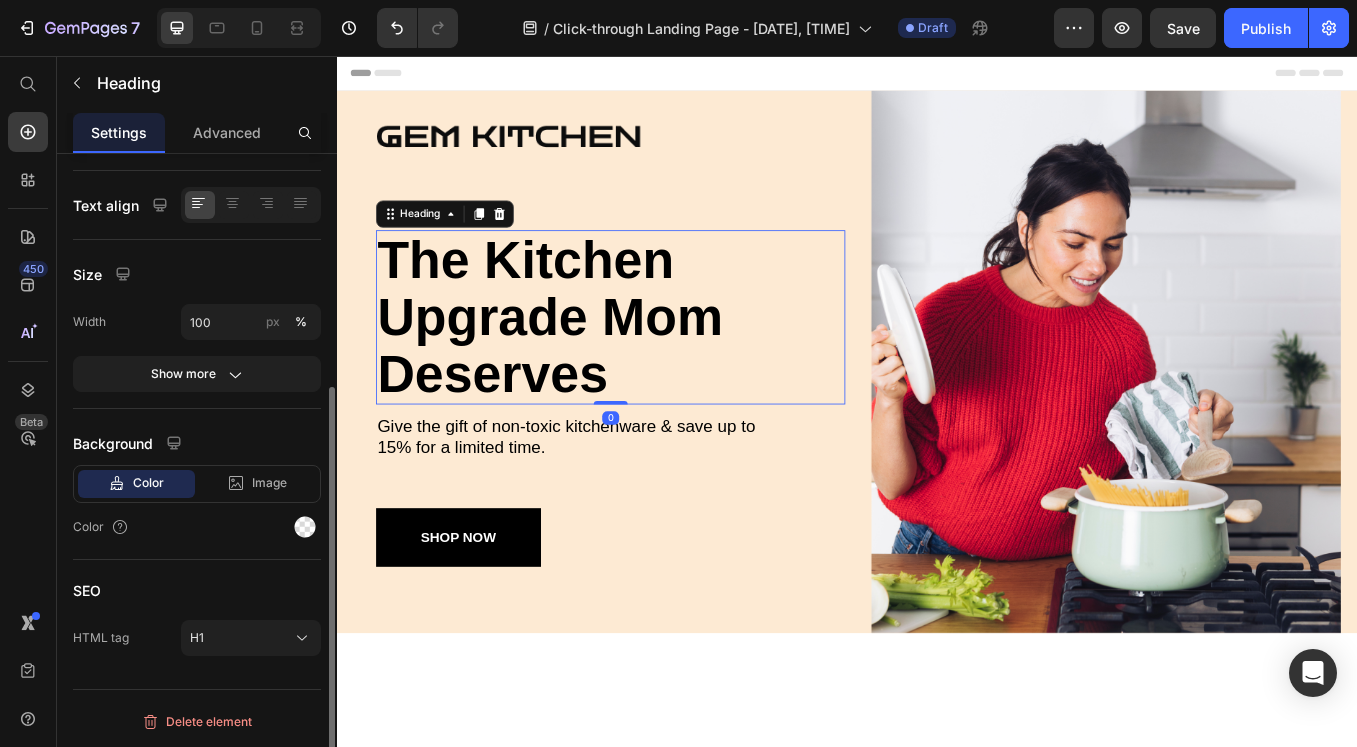 scroll, scrollTop: 0, scrollLeft: 0, axis: both 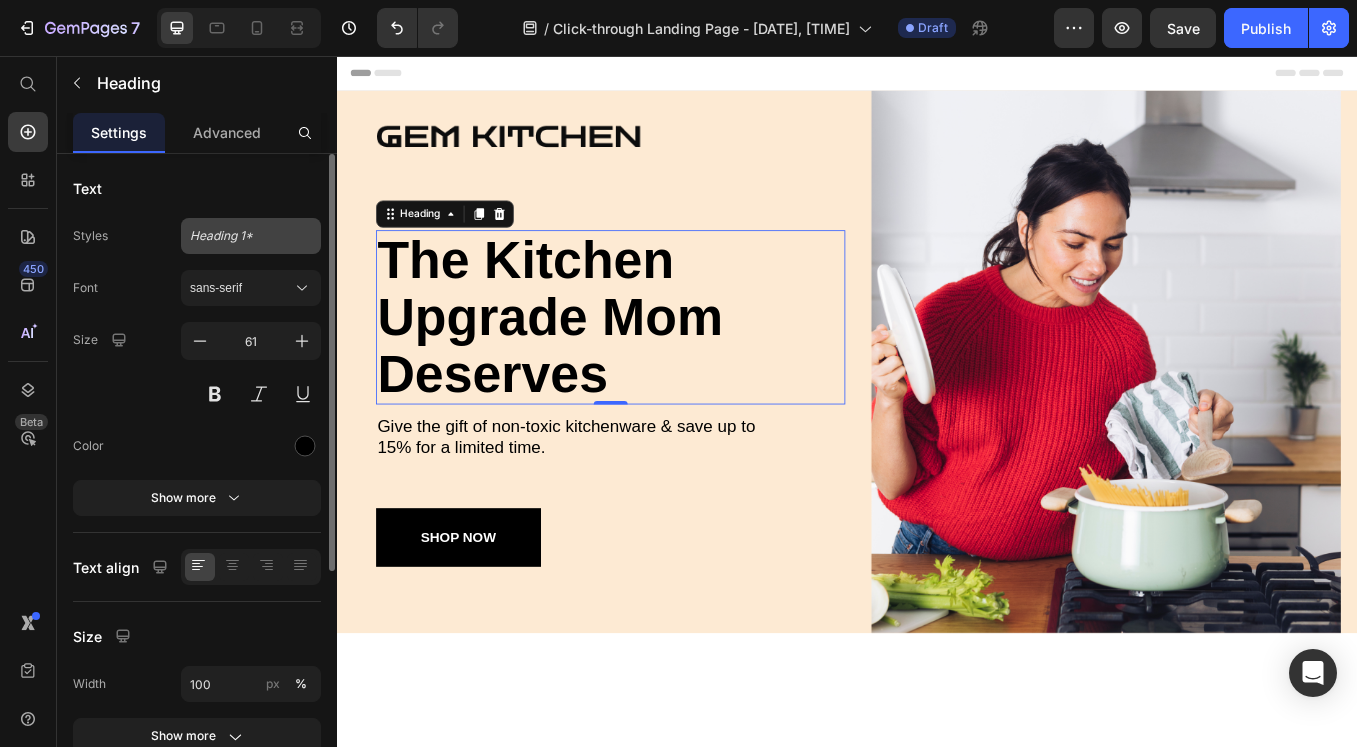 click on "Heading 1*" at bounding box center [251, 236] 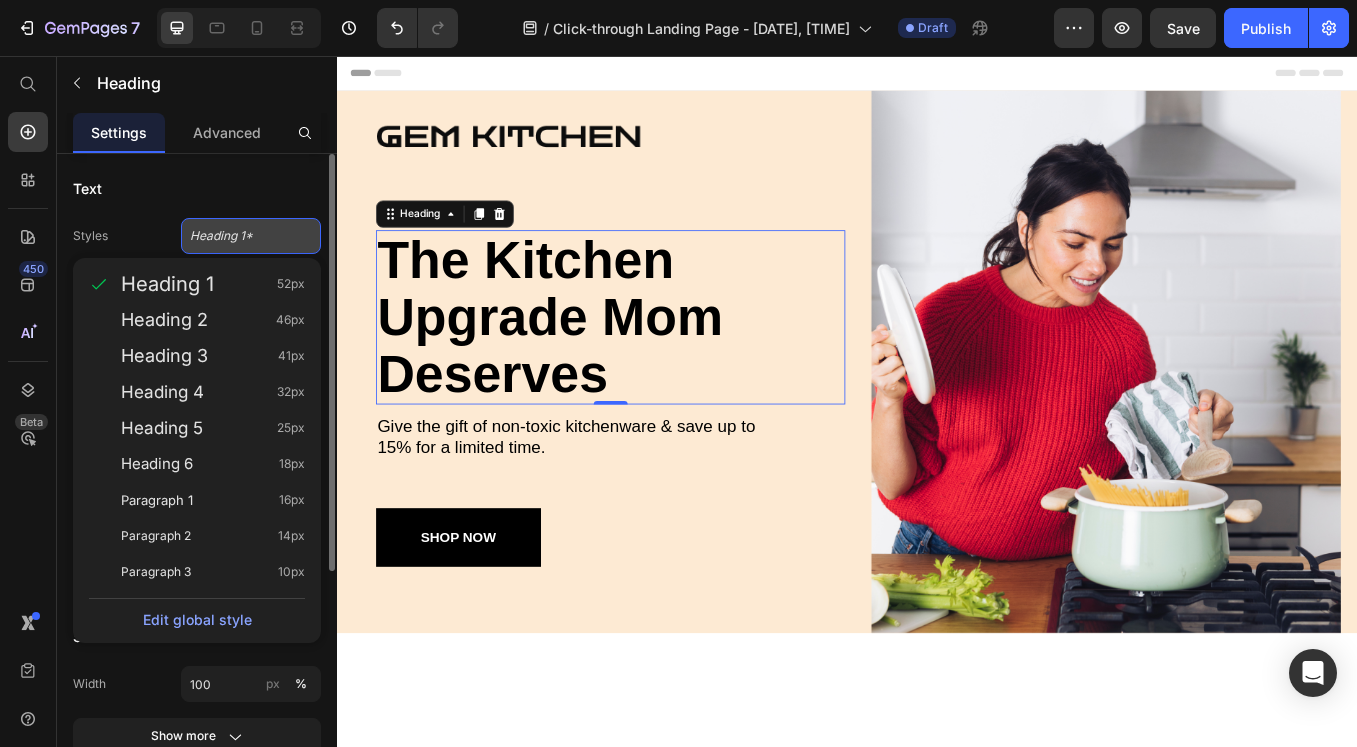 click on "Heading 1*" at bounding box center (251, 236) 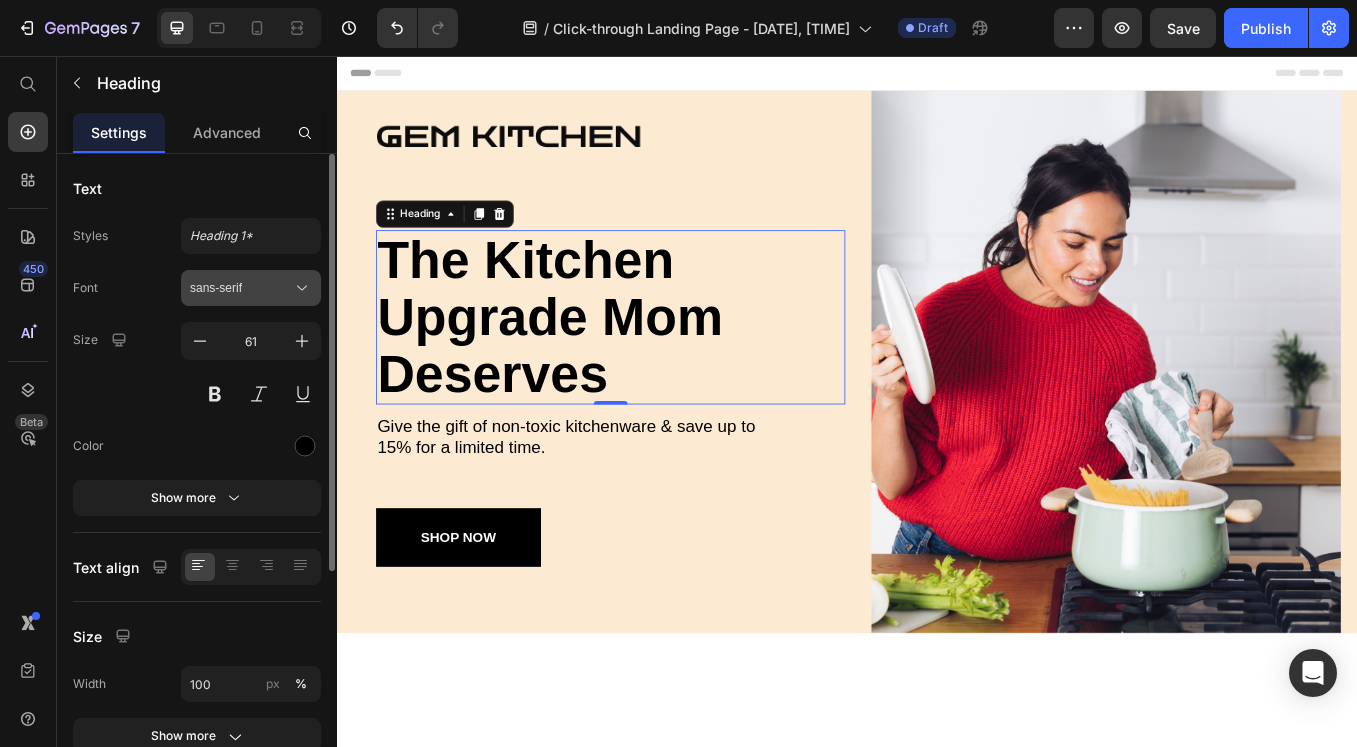 click on "sans-serif" at bounding box center [241, 288] 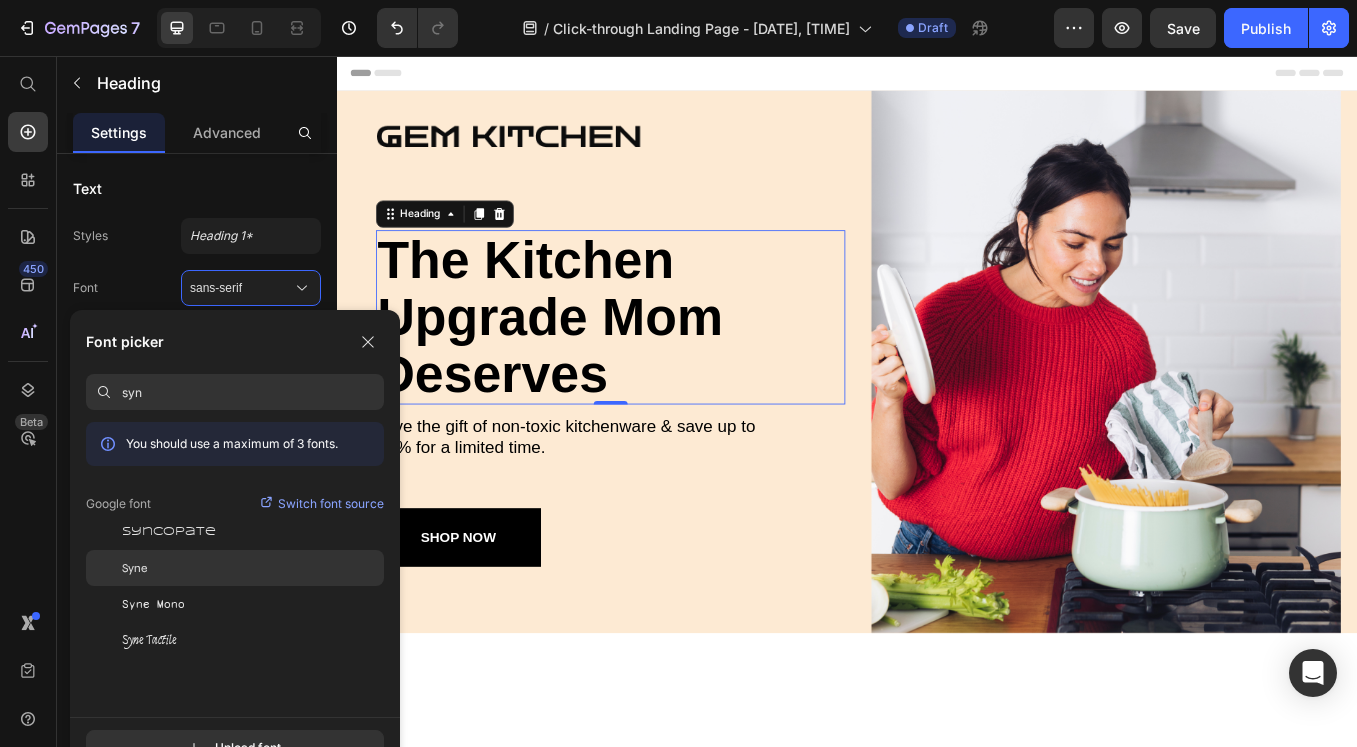 click on "Syne" 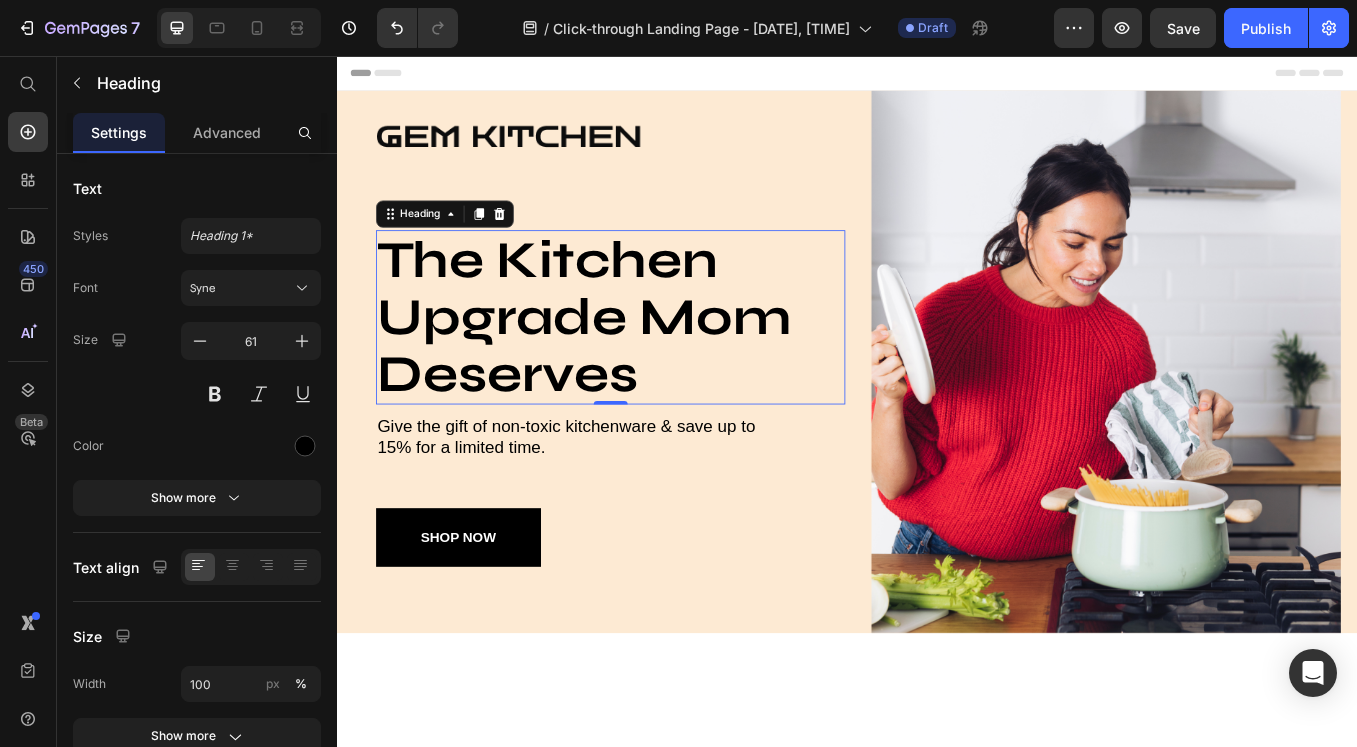 click on "The Kitchen Upgrade Mom Deserves" at bounding box center (659, 363) 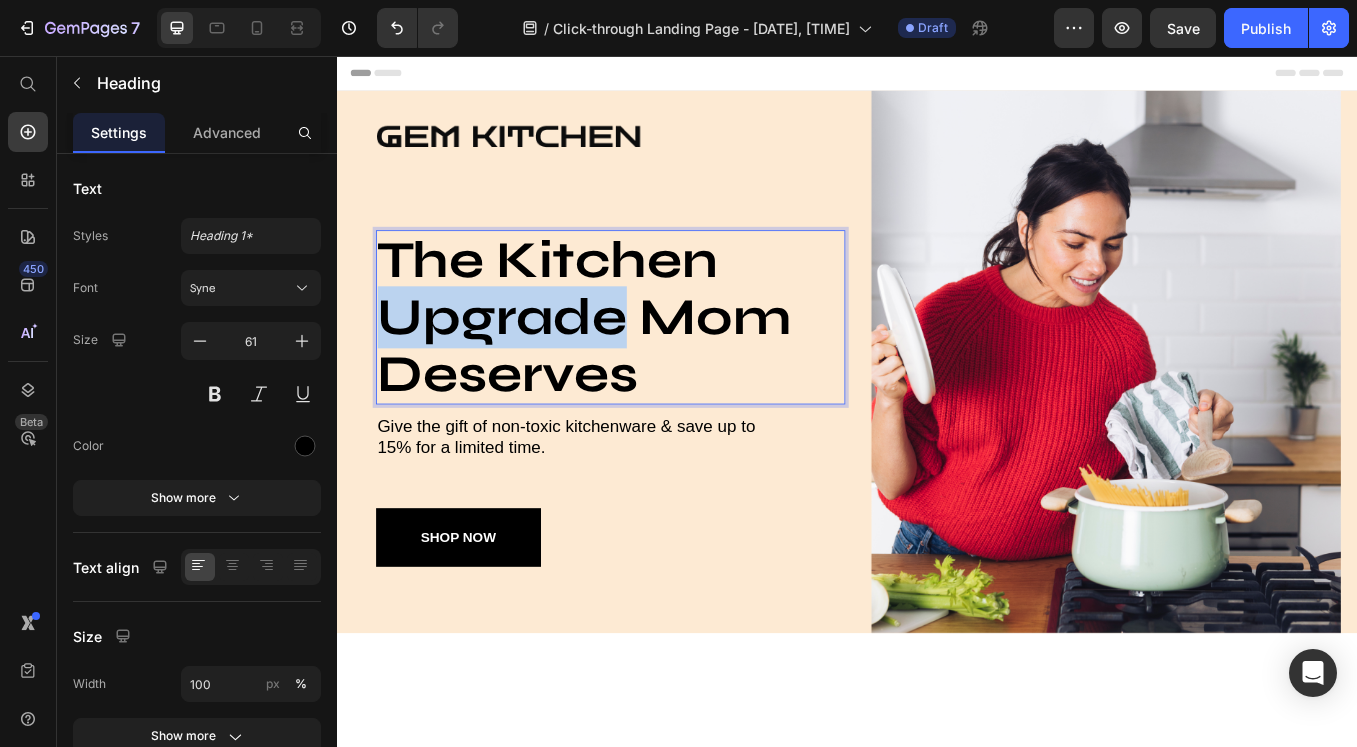 click on "The Kitchen Upgrade Mom Deserves" at bounding box center [659, 363] 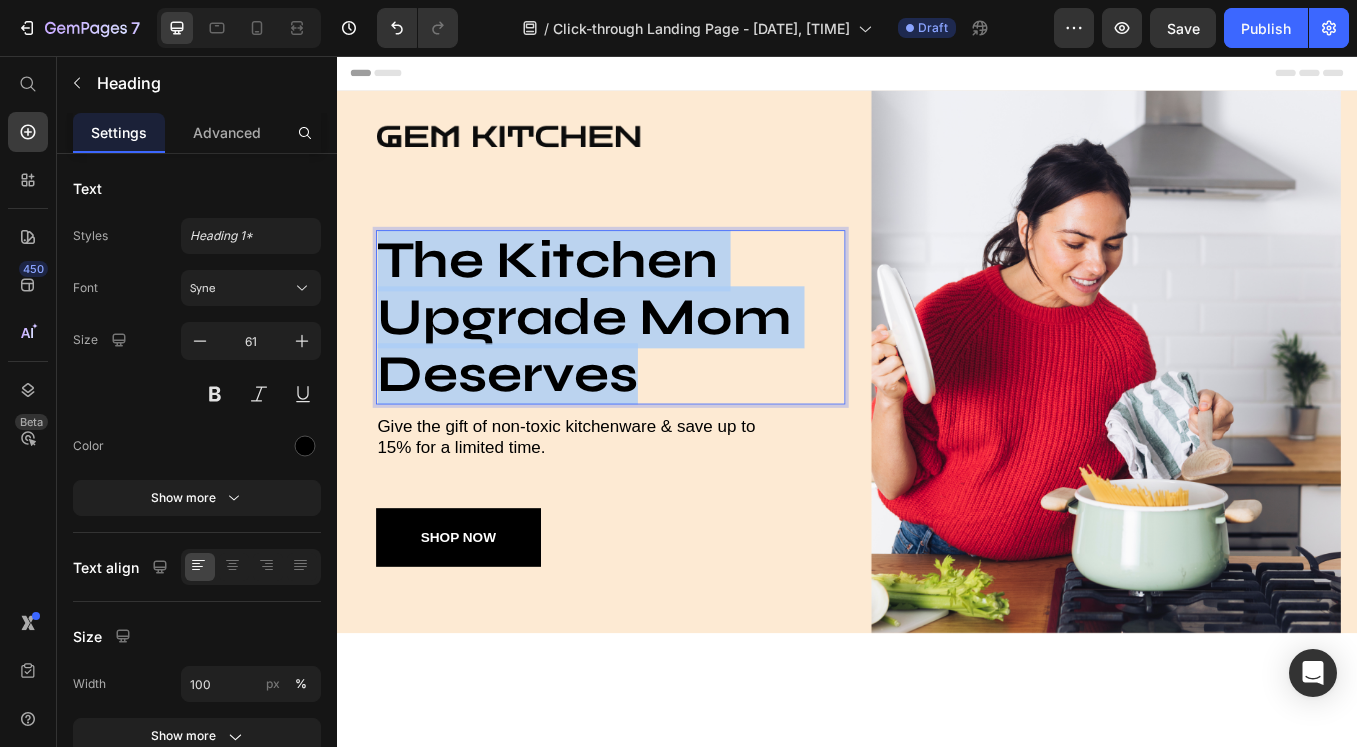 click on "The Kitchen Upgrade Mom Deserves" at bounding box center (659, 363) 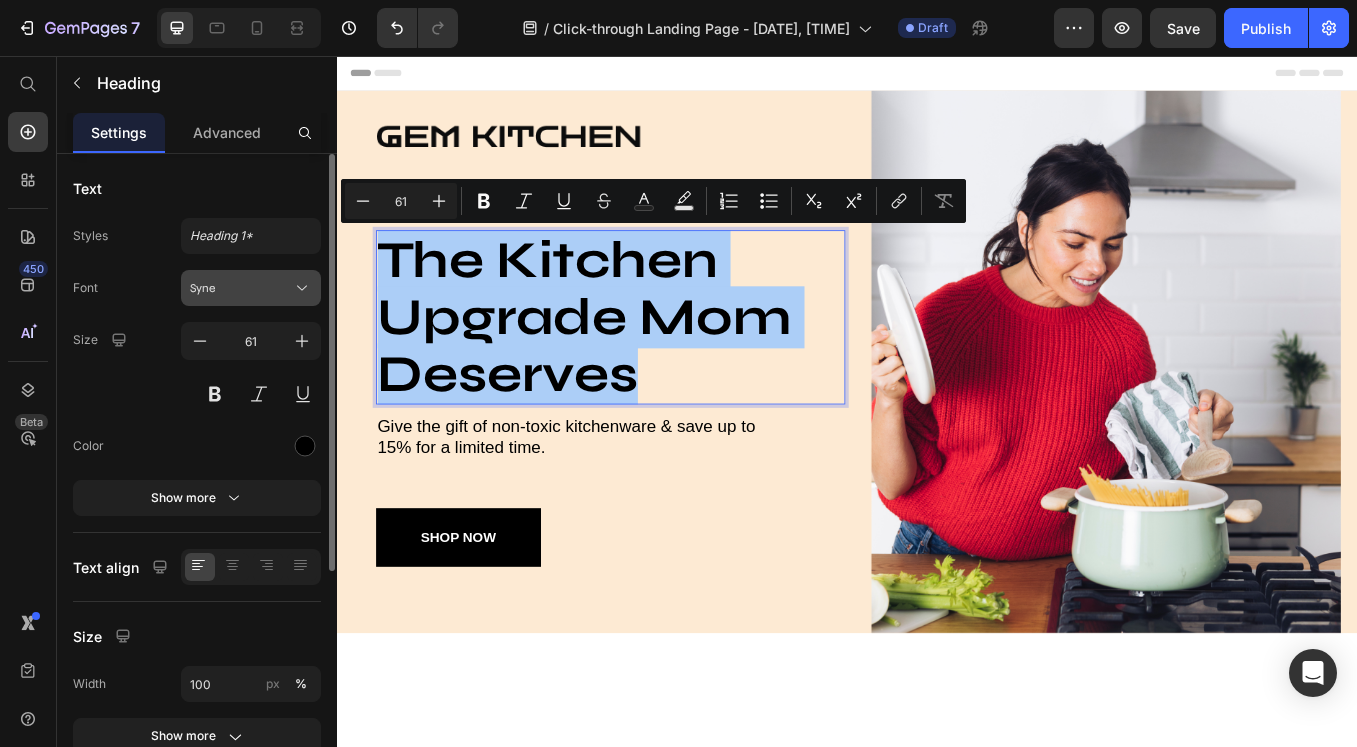 click on "Syne" at bounding box center [241, 288] 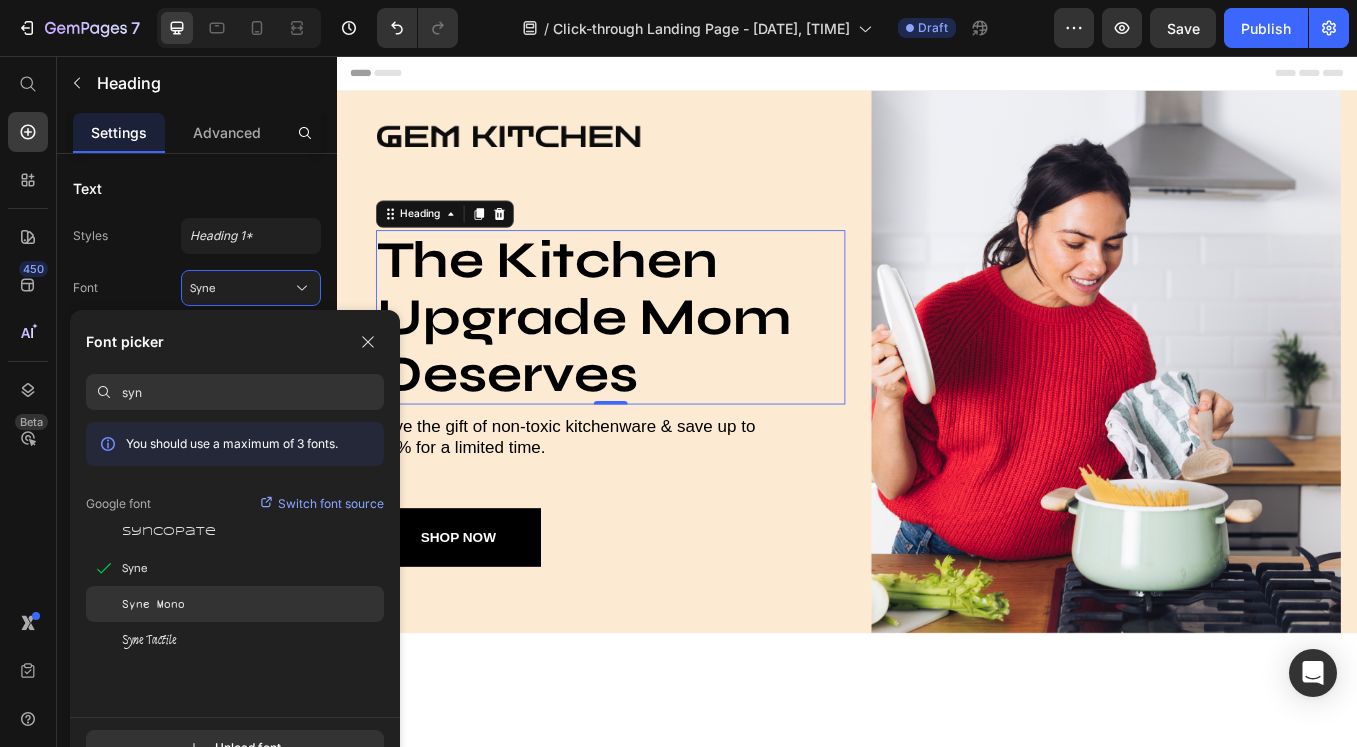 click on "Syne Mono" at bounding box center [153, 604] 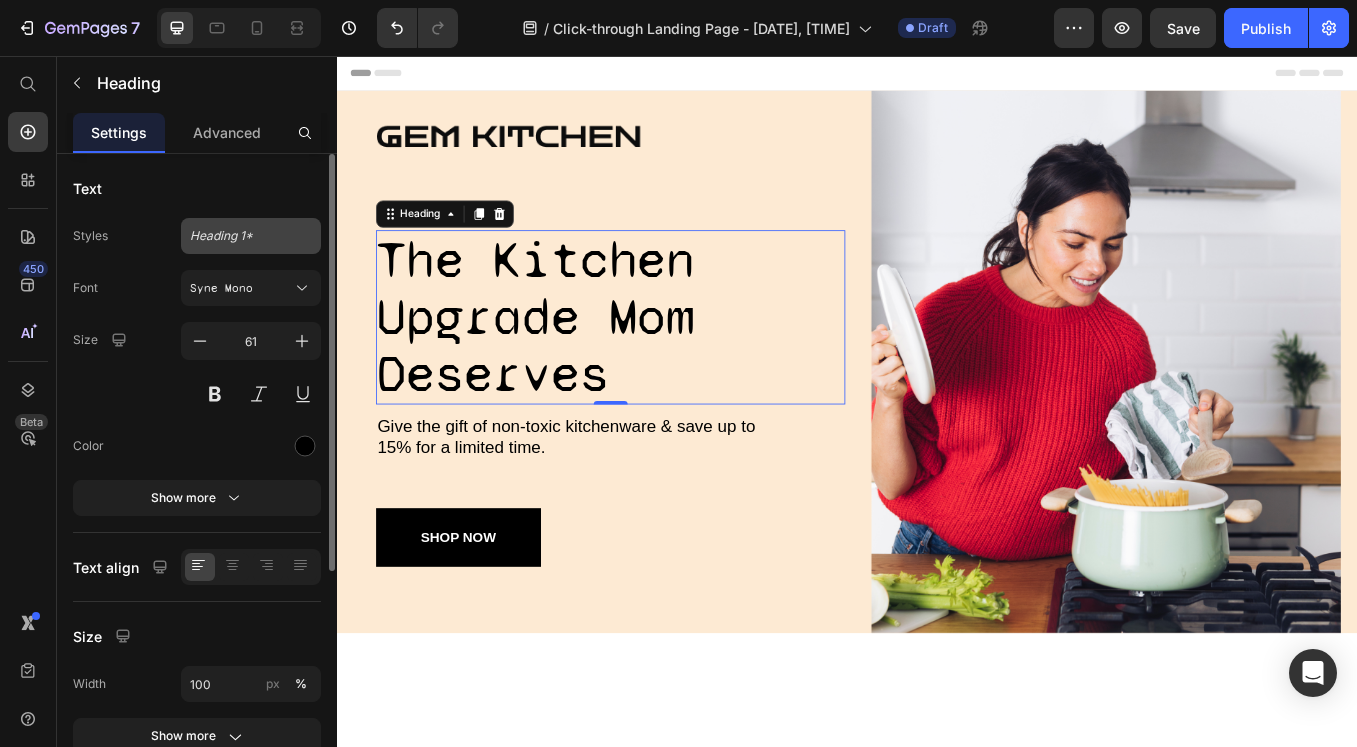 click on "Heading 1*" at bounding box center [239, 236] 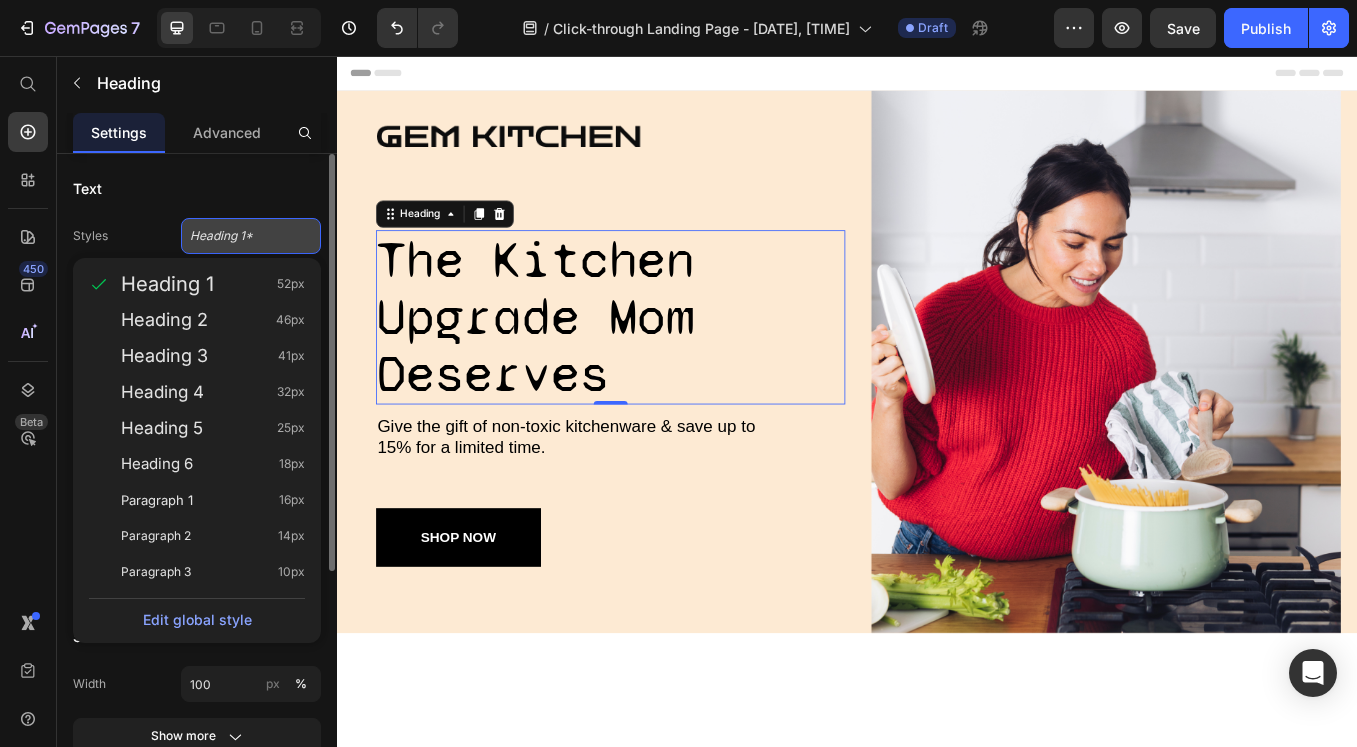 click on "Heading 1*" at bounding box center [239, 236] 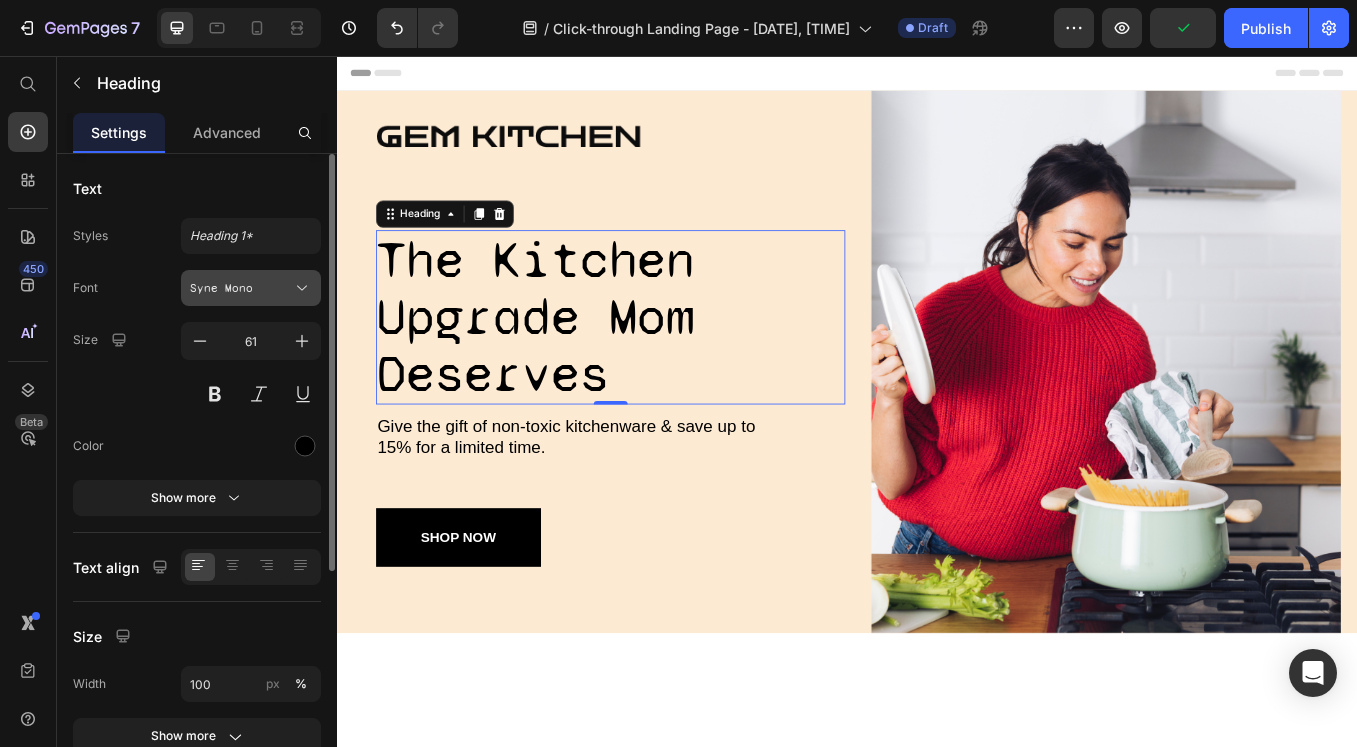click on "Syne Mono" at bounding box center [241, 288] 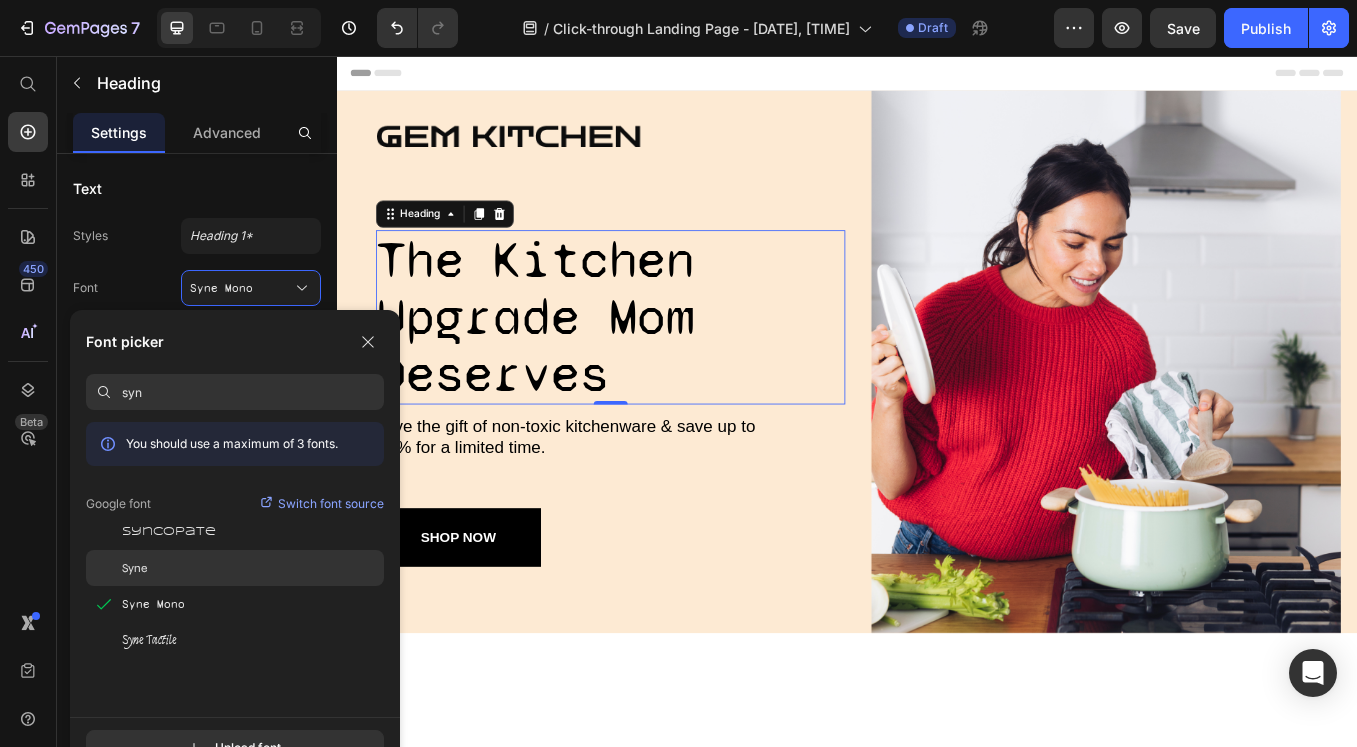 click on "Syne" 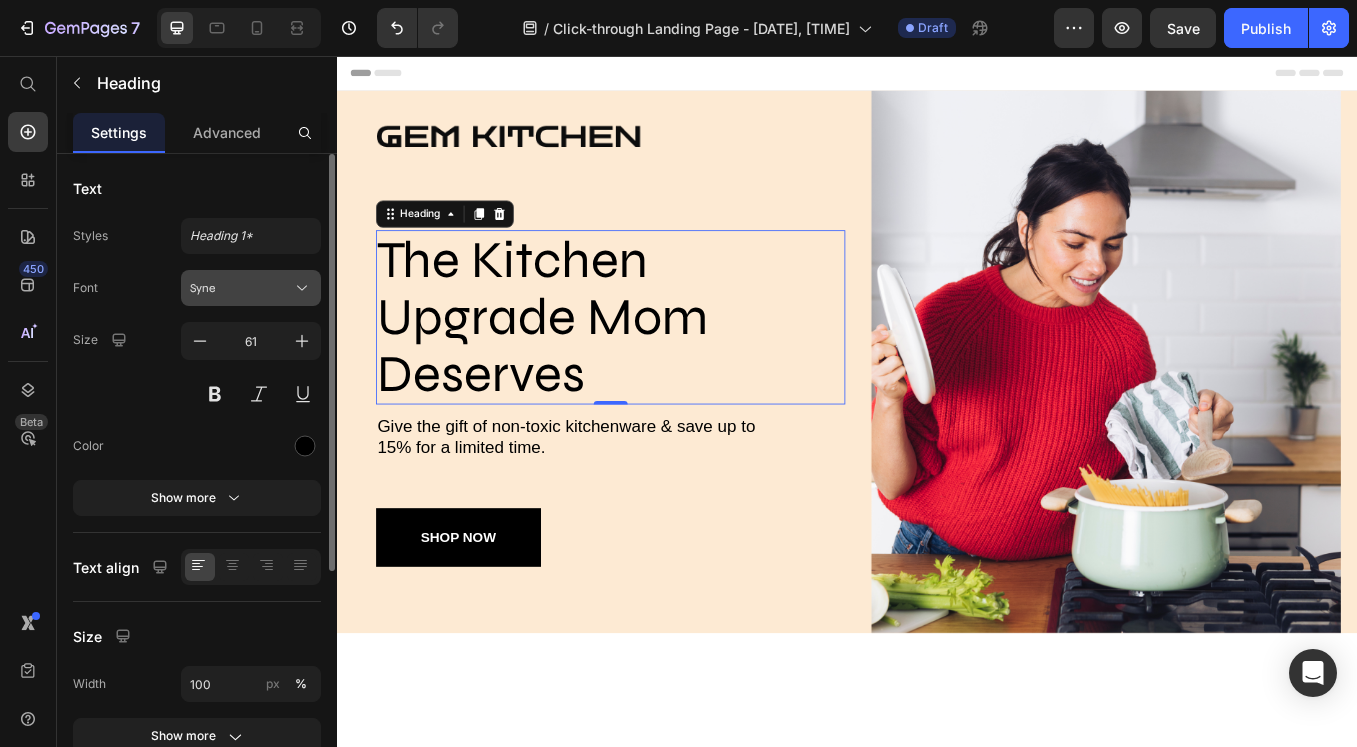 click on "Syne" at bounding box center [241, 288] 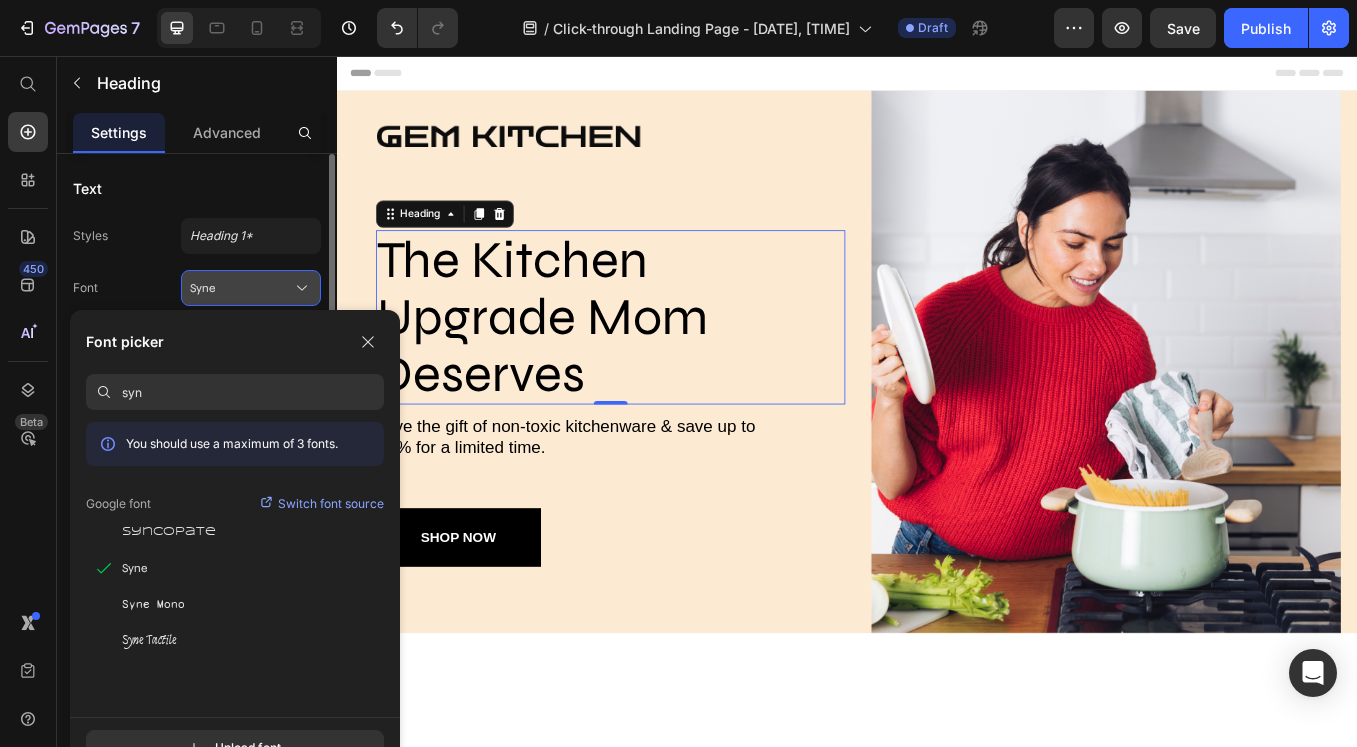 click on "Syne" at bounding box center [241, 288] 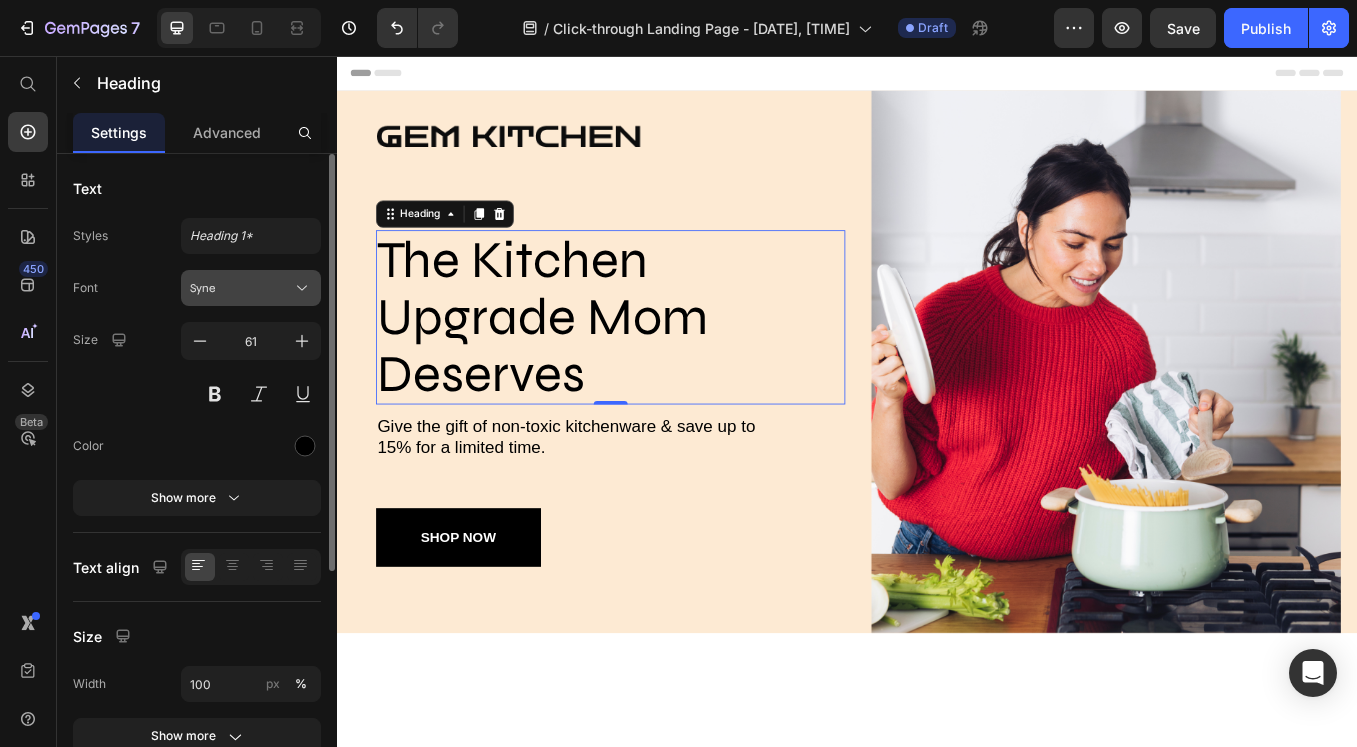 click on "Syne" at bounding box center [241, 288] 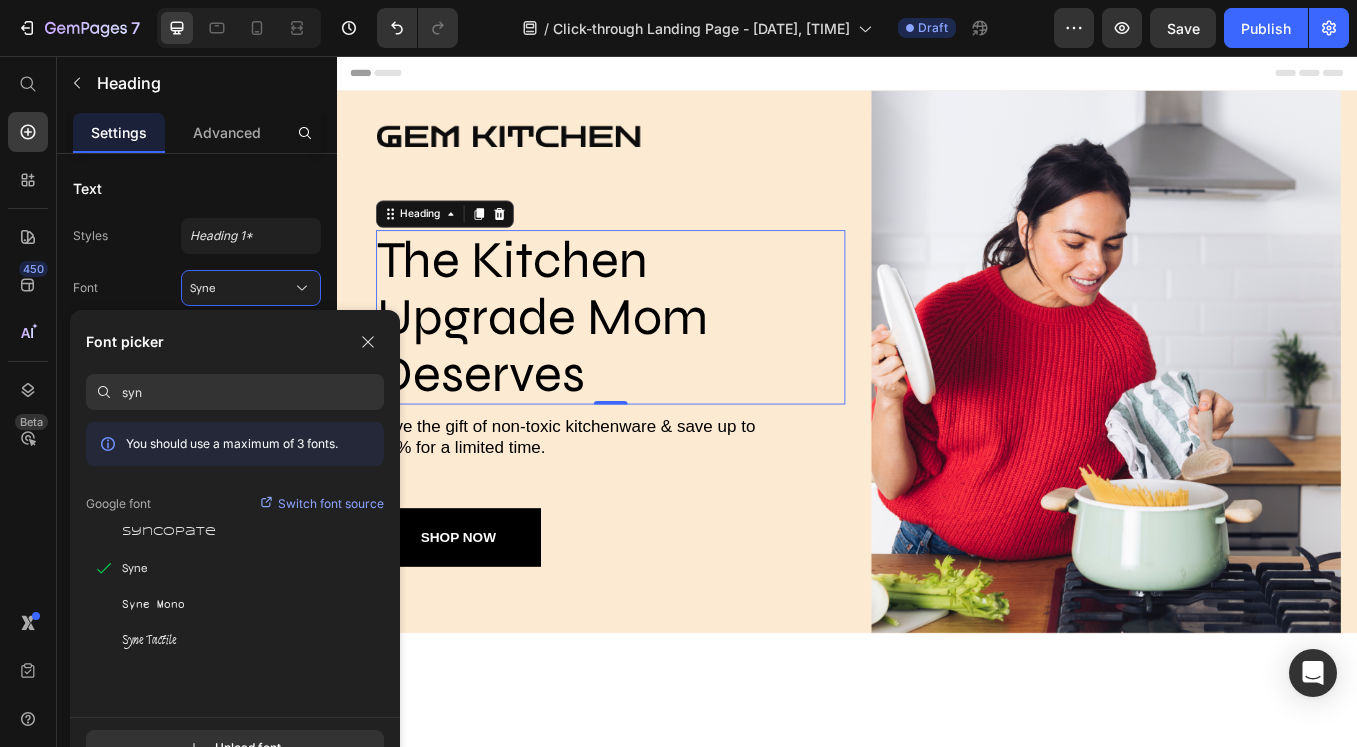 click on "syn" at bounding box center (253, 392) 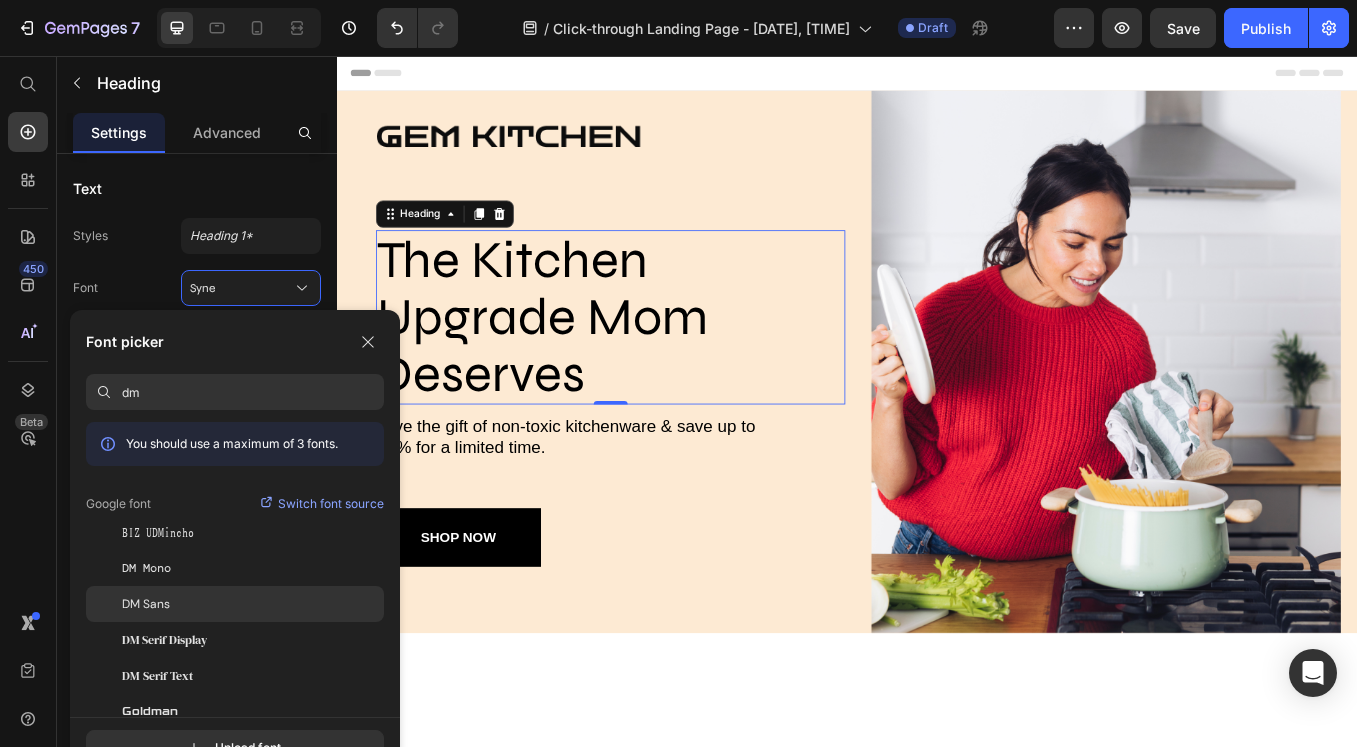 type on "dm" 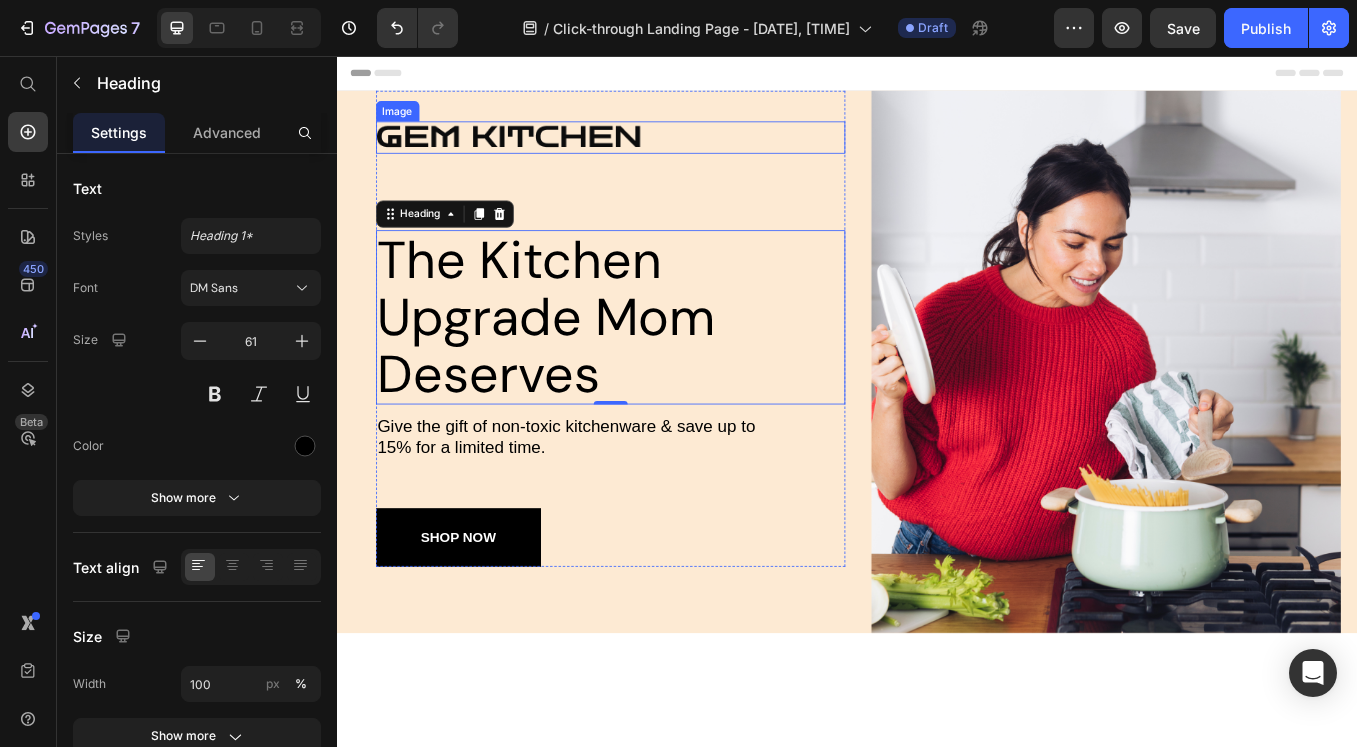 click at bounding box center (659, 152) 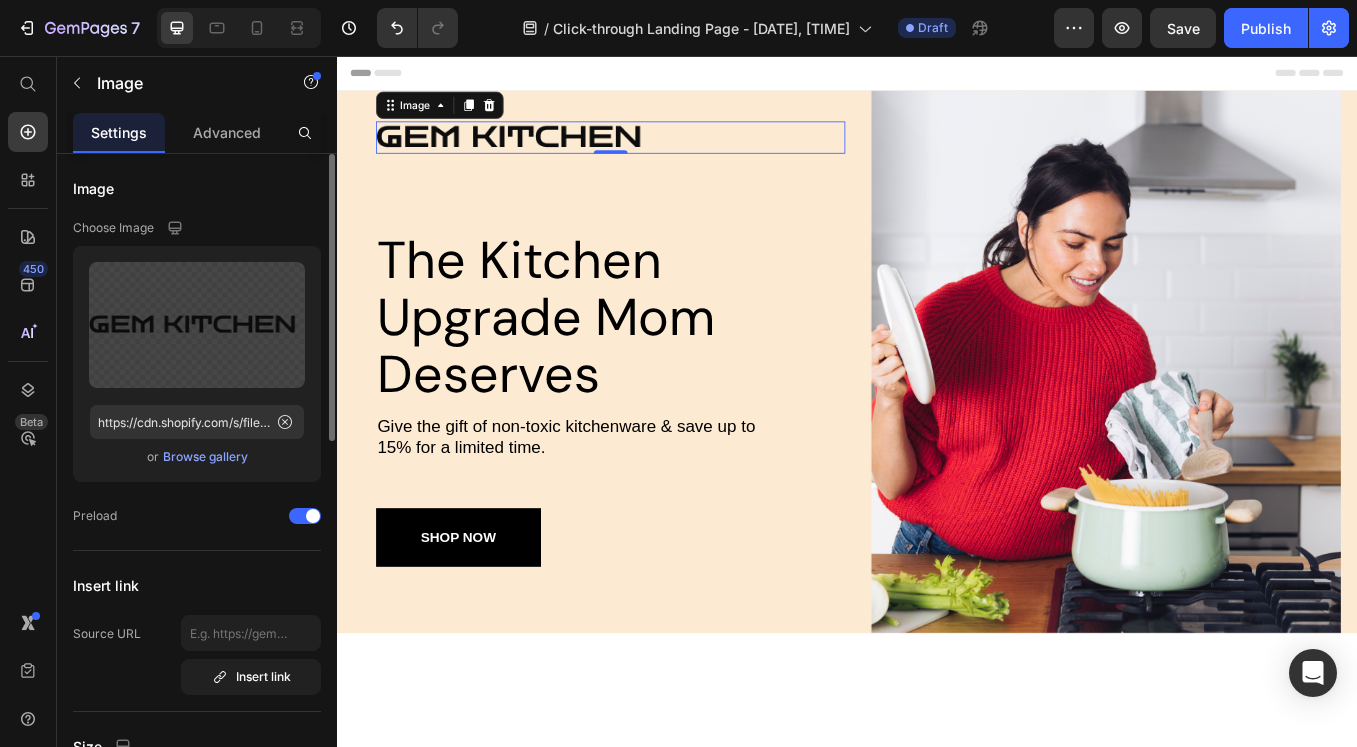 click on "Browse gallery" at bounding box center (205, 457) 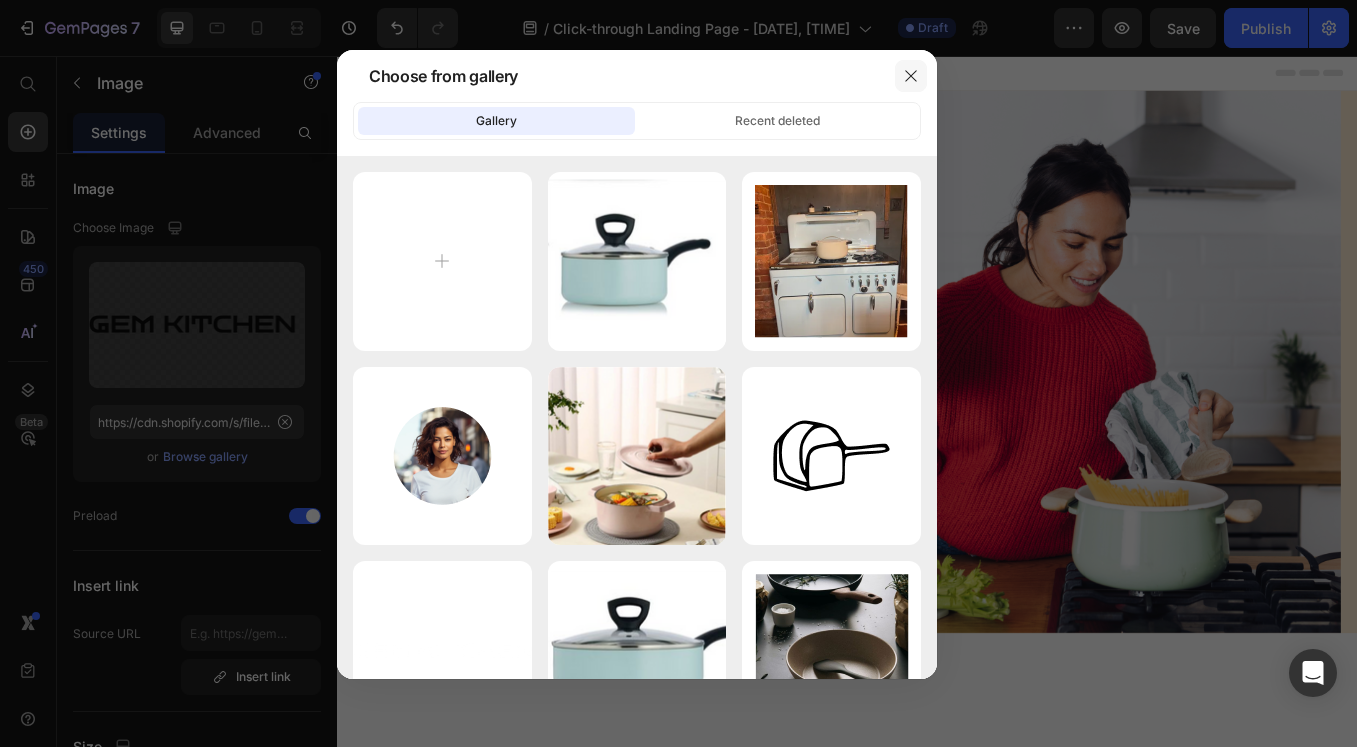 click 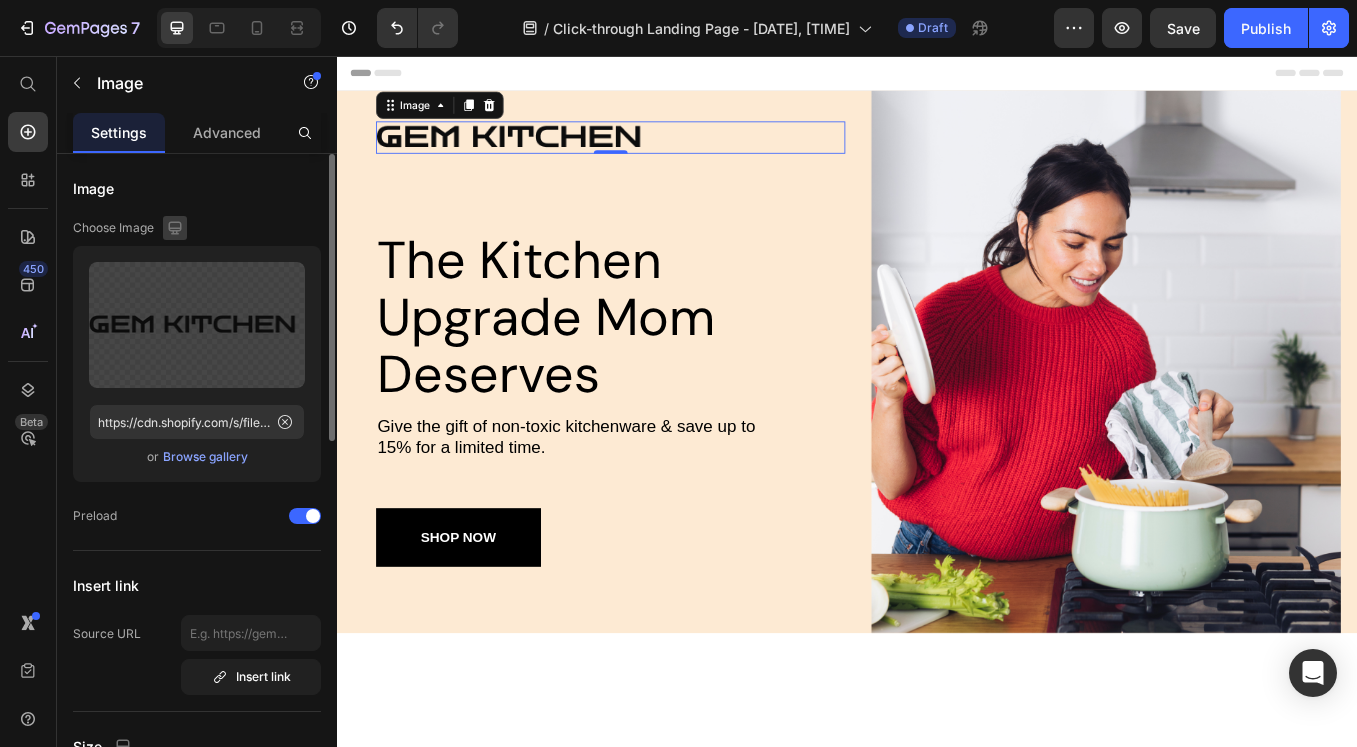 click 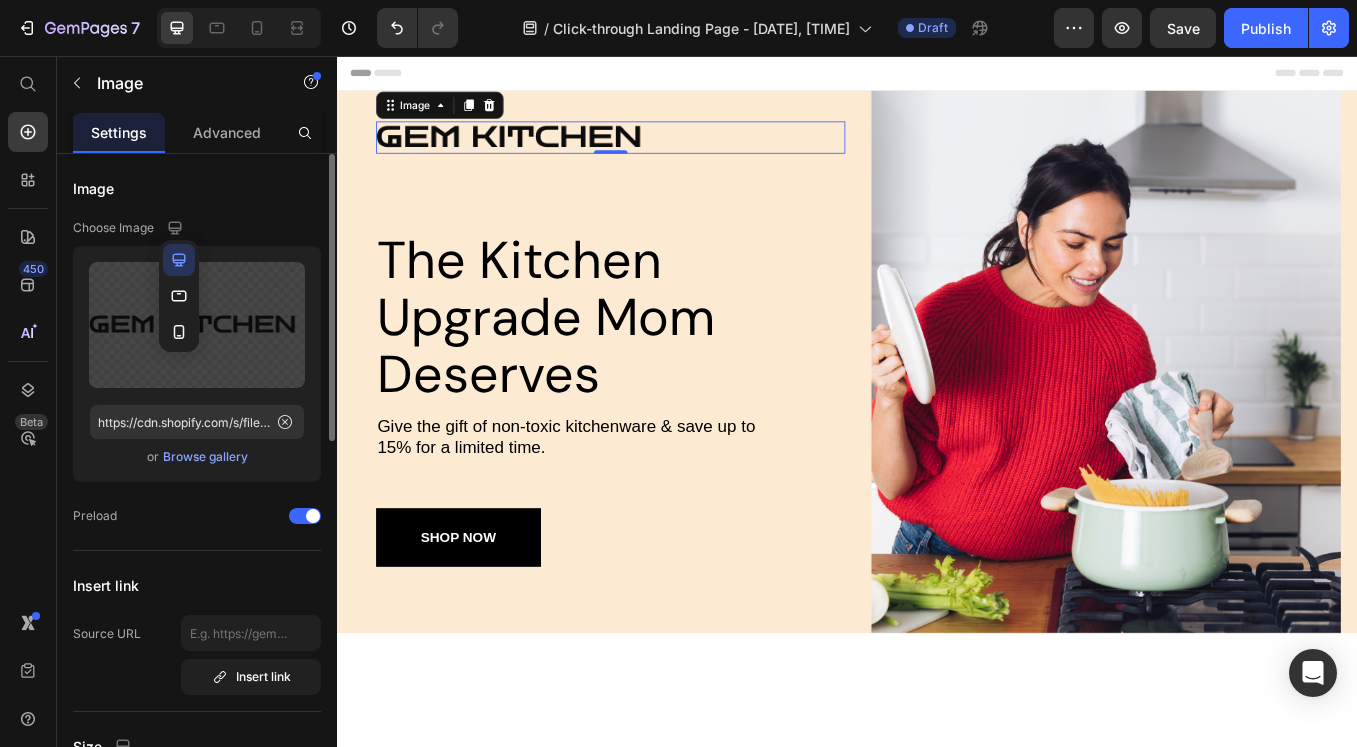 click on "Choose Image" at bounding box center (113, 228) 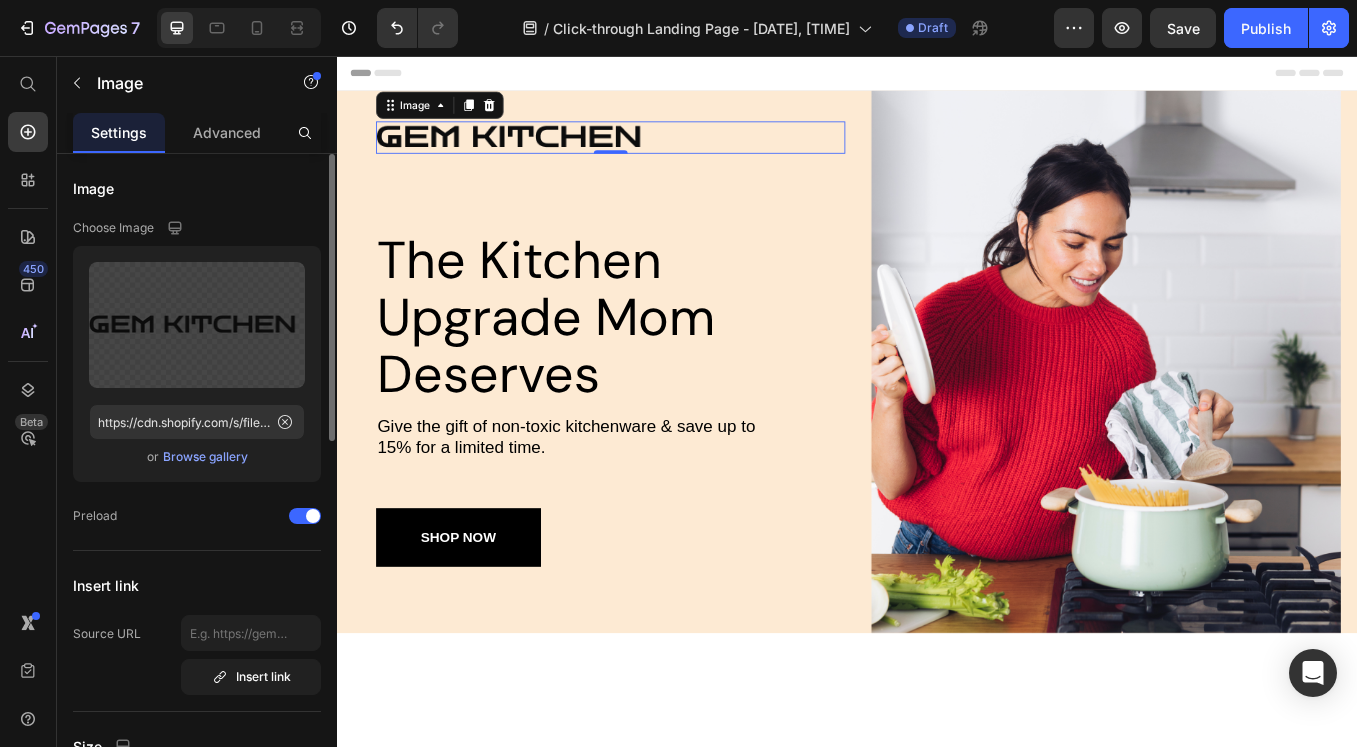 click on "Choose Image" at bounding box center (113, 228) 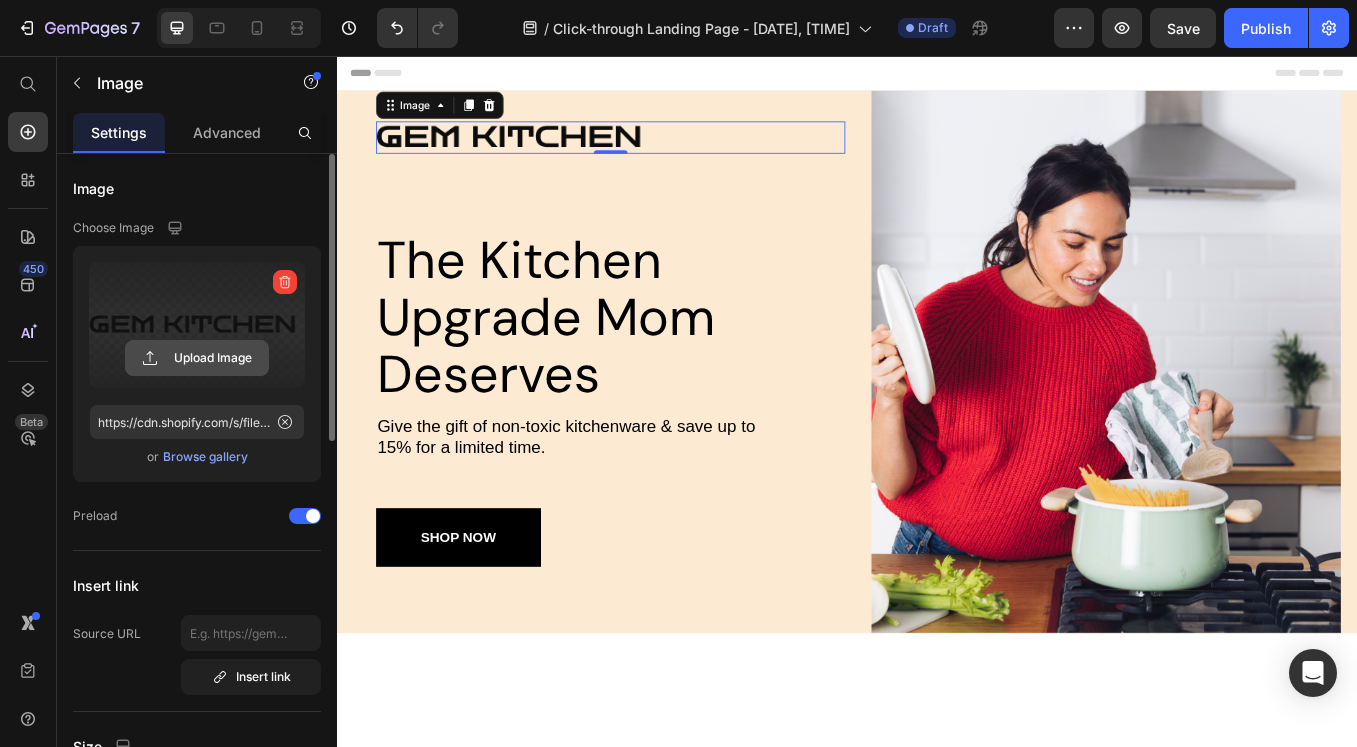 click 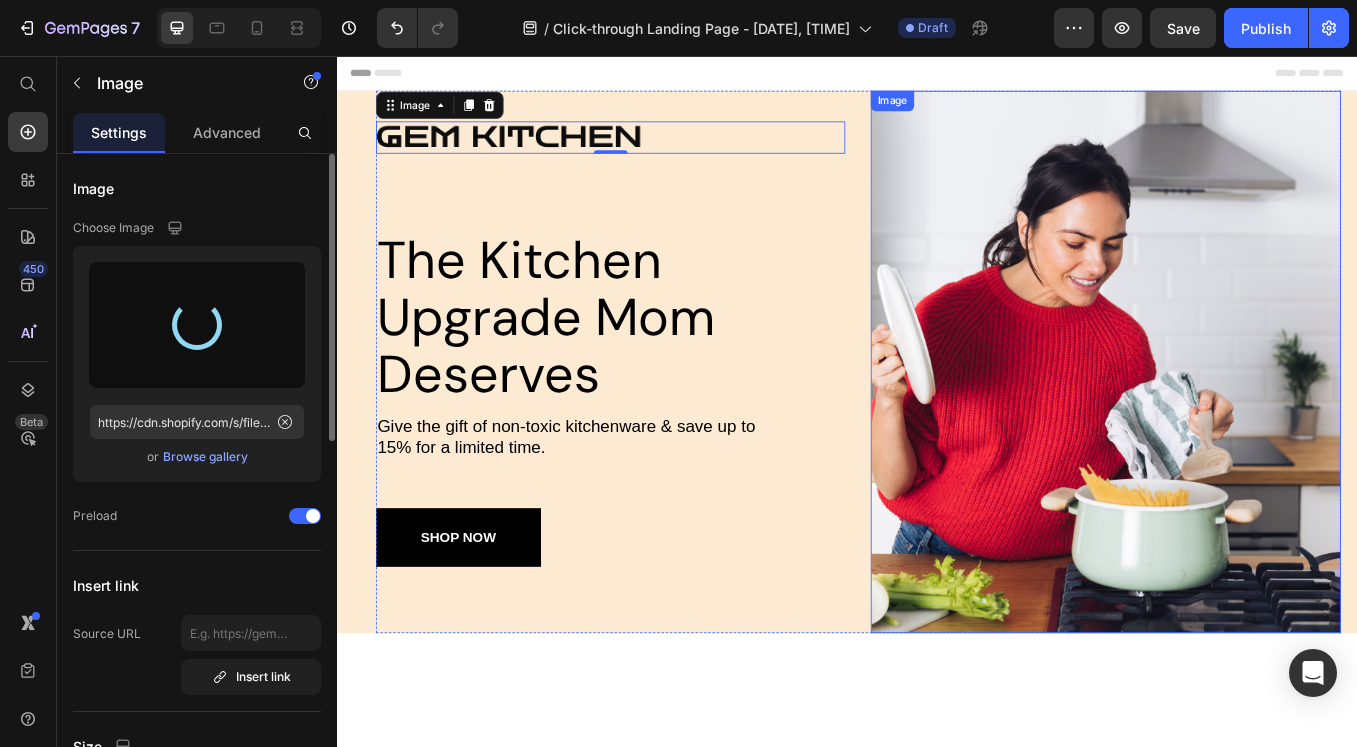 type on "https://cdn.shopify.com/s/files/1/0019/7364/9481/files/gempages_575288435124732447-2fe53e66-7142-483f-98fd-f645638d54d0.png" 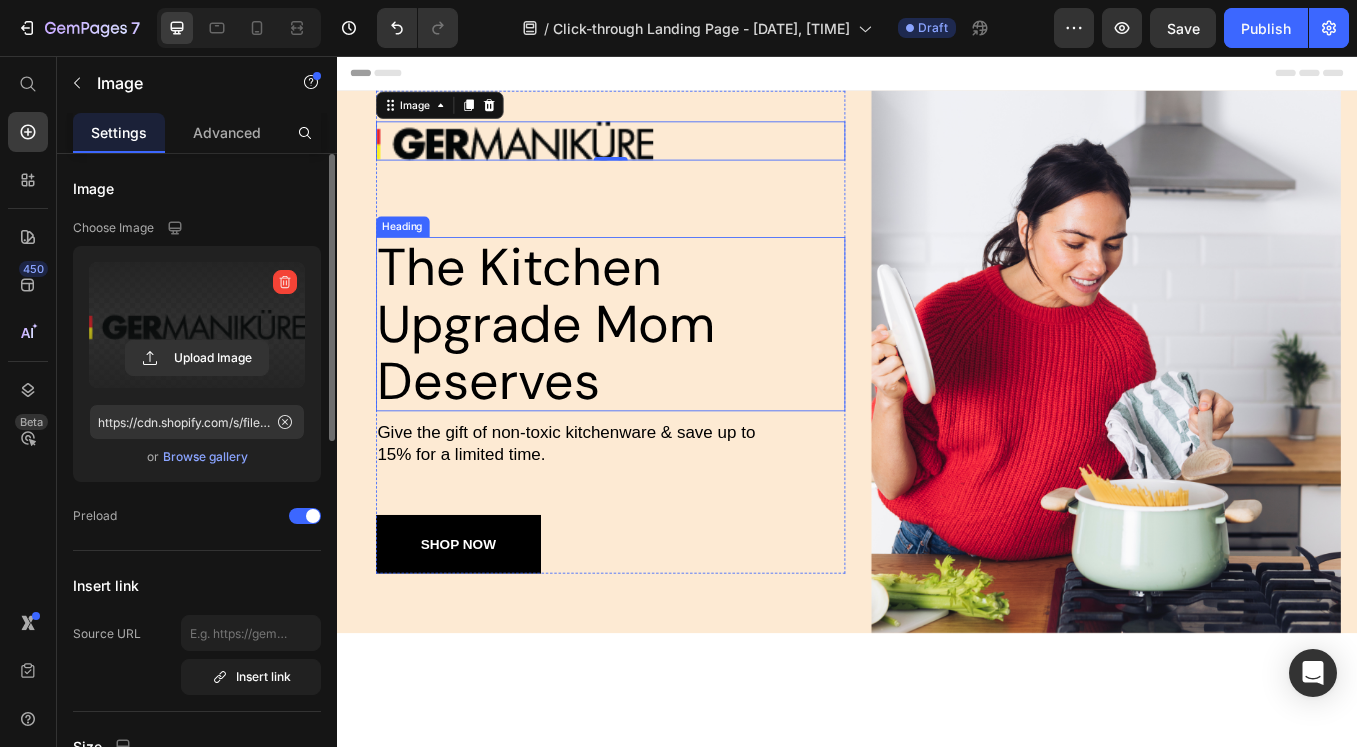 click on "The Kitchen Upgrade Mom Deserves" at bounding box center (659, 371) 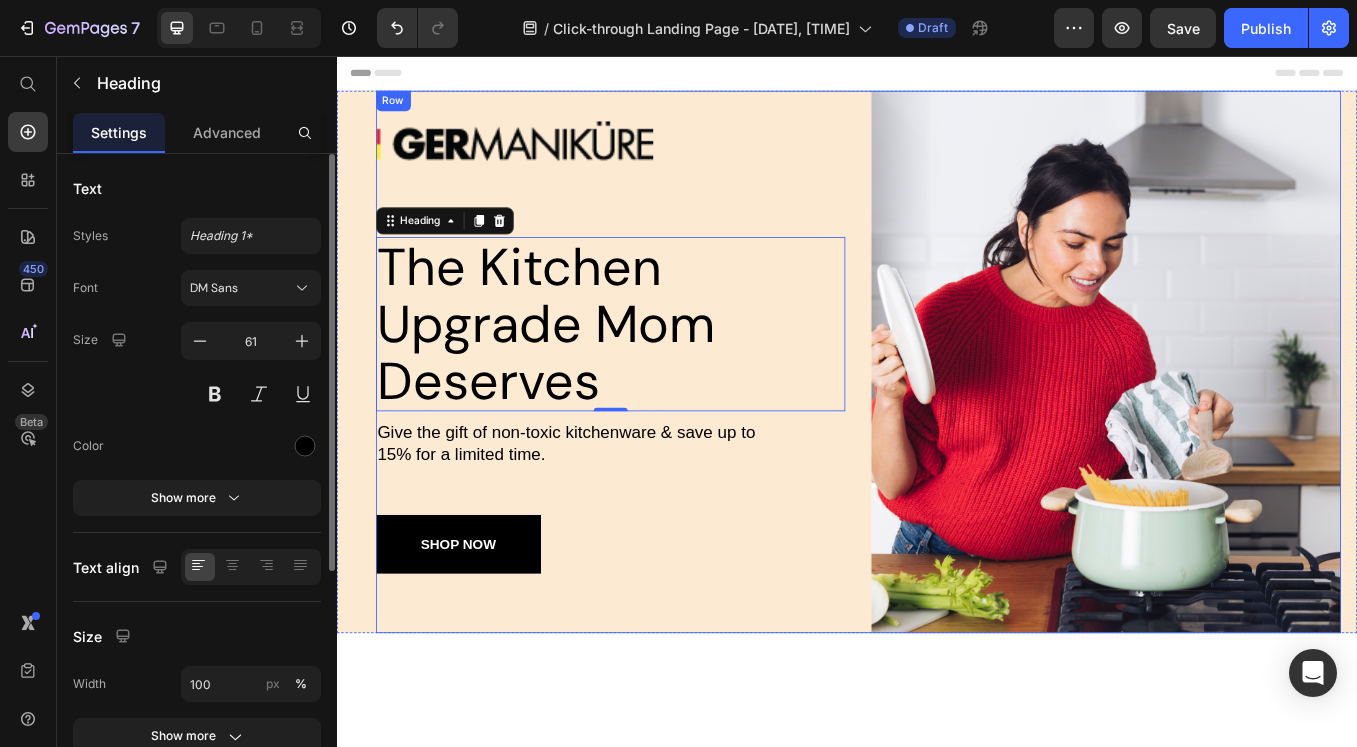 click on "Image The Kitchen Upgrade Mom Deserves Heading   0 Give the gift of non-toxic kitchenware & save up to 15% for a limited time. Text Block SHOP NOW Button Row Image Image Row" at bounding box center (950, 416) 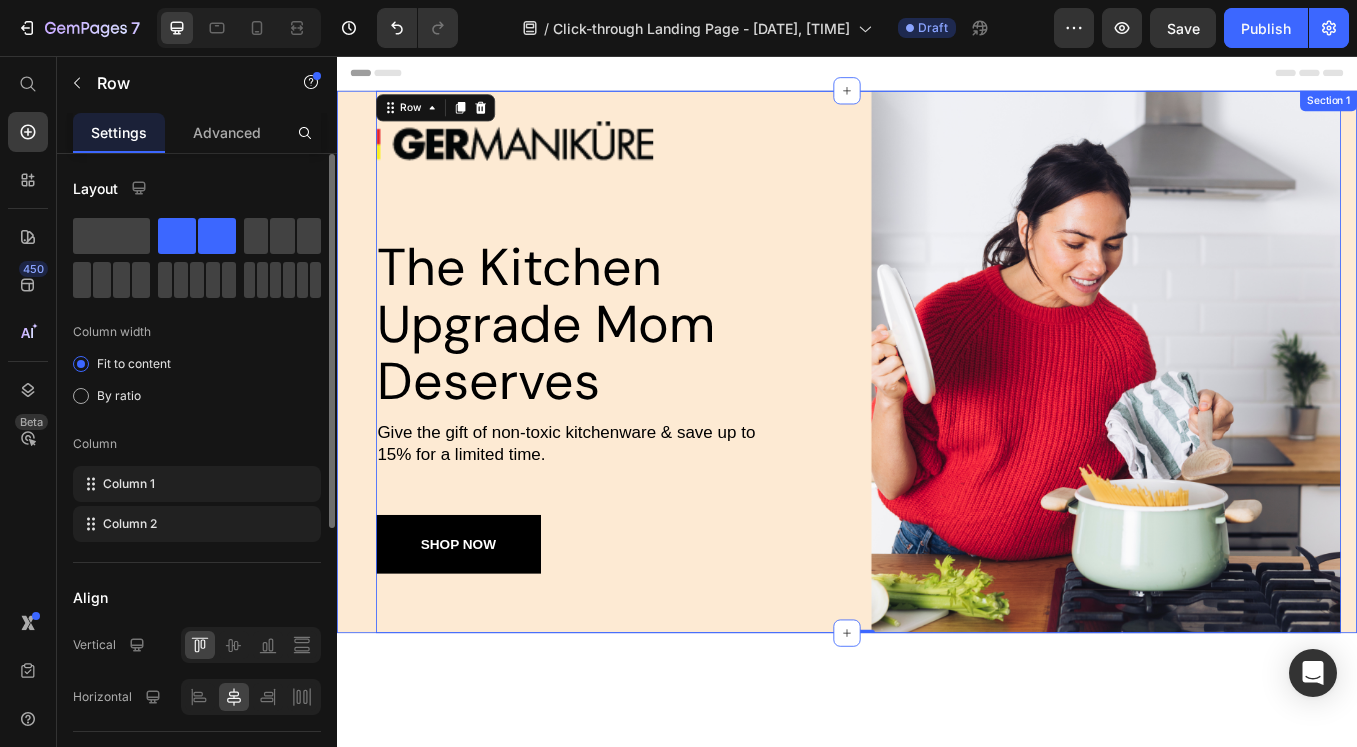 click on "Image The Kitchen Upgrade Mom Deserves Heading Give the gift of non-toxic kitchenware & save up to 15% for a limited time. Text Block SHOP NOW Button Row Image Image Row   0 Section 1" at bounding box center [937, 416] 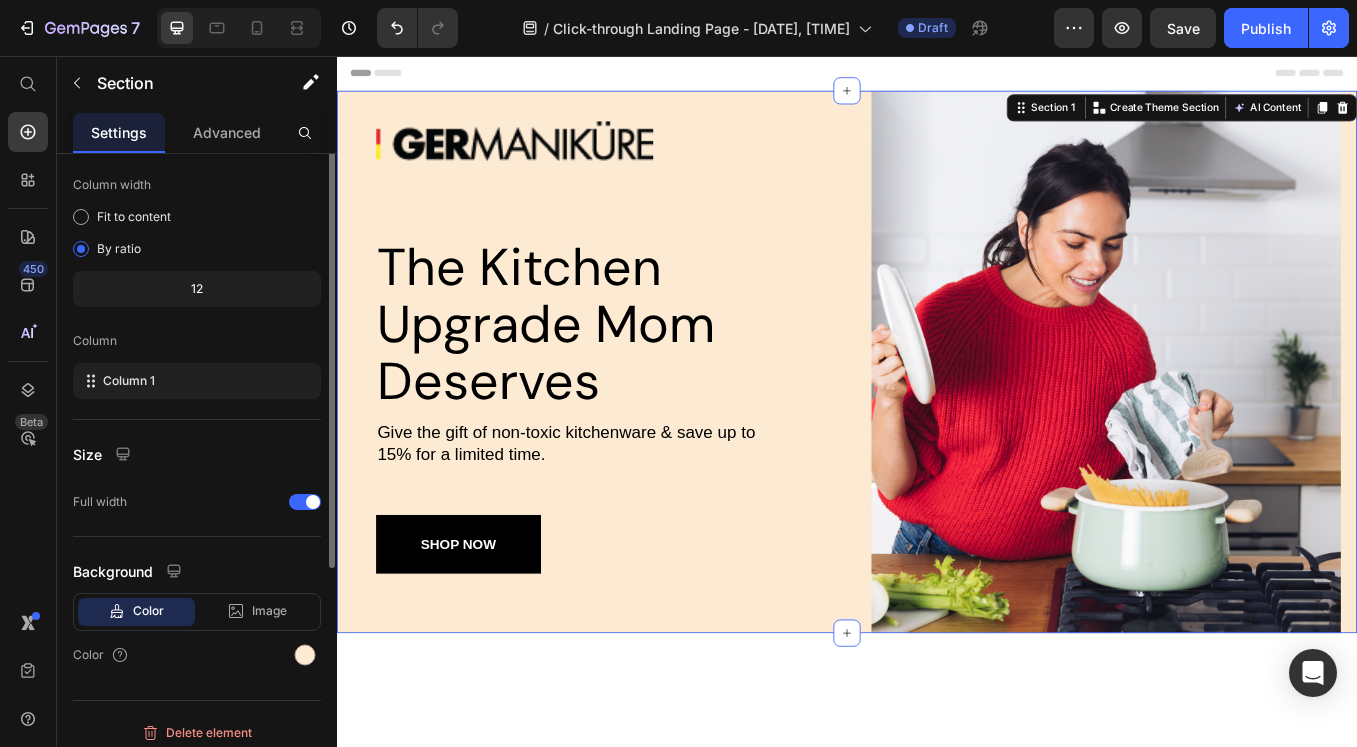scroll, scrollTop: 158, scrollLeft: 0, axis: vertical 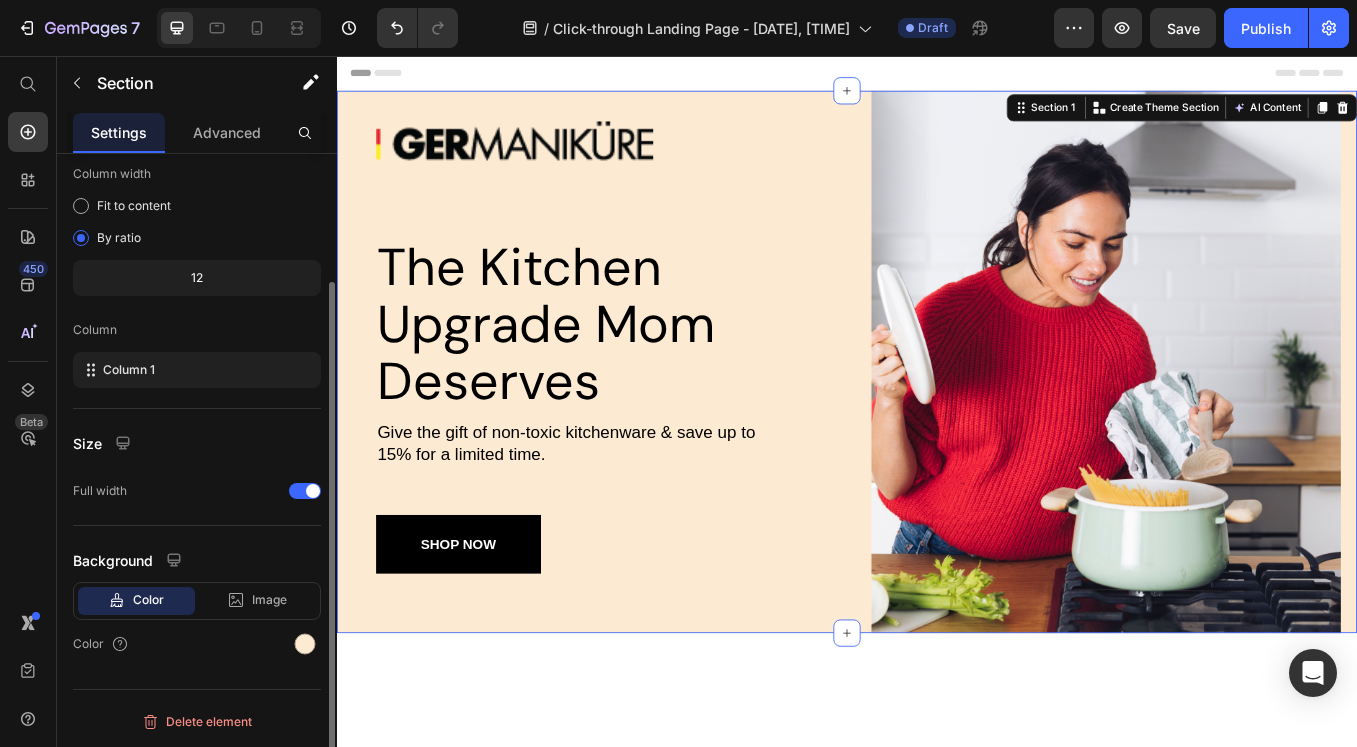 click on "Color" at bounding box center (148, 600) 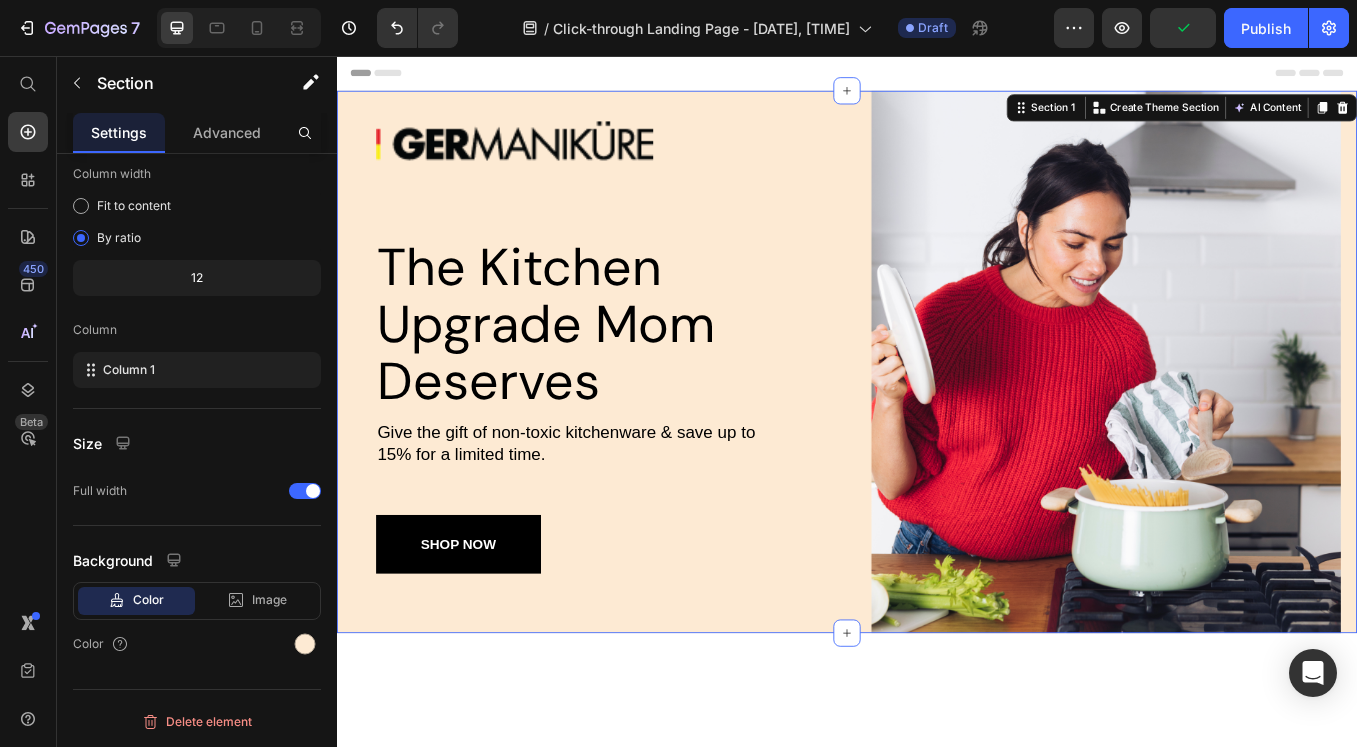 click on "Image The Kitchen Upgrade Mom Deserves Heading Give the gift of non-toxic kitchenware & save up to 15% for a limited time. Text Block SHOP NOW Button Row Image Image Row Section 1   You can create reusable sections Create Theme Section AI Content Write with GemAI What would you like to describe here? Tone and Voice Persuasive Product Tall 6 Piece Leather Roll Show more Generate" at bounding box center (937, 416) 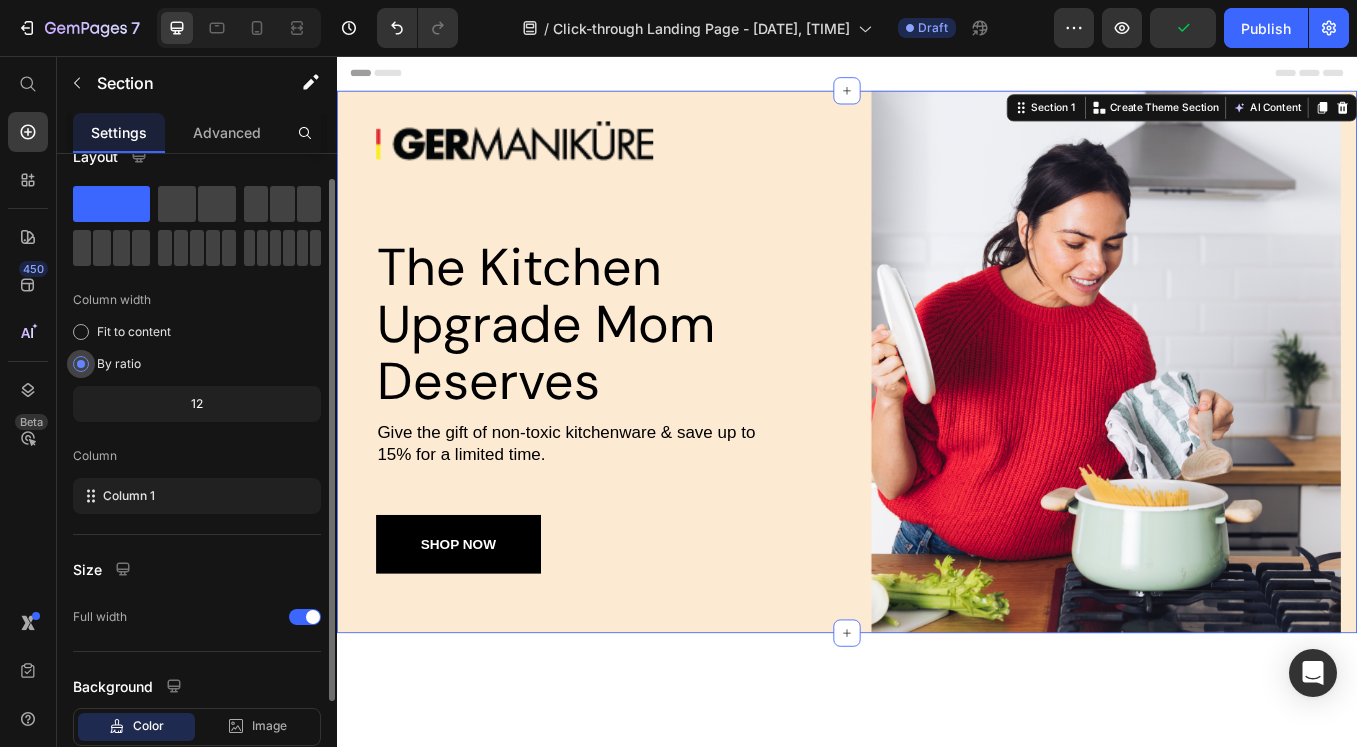scroll, scrollTop: 0, scrollLeft: 0, axis: both 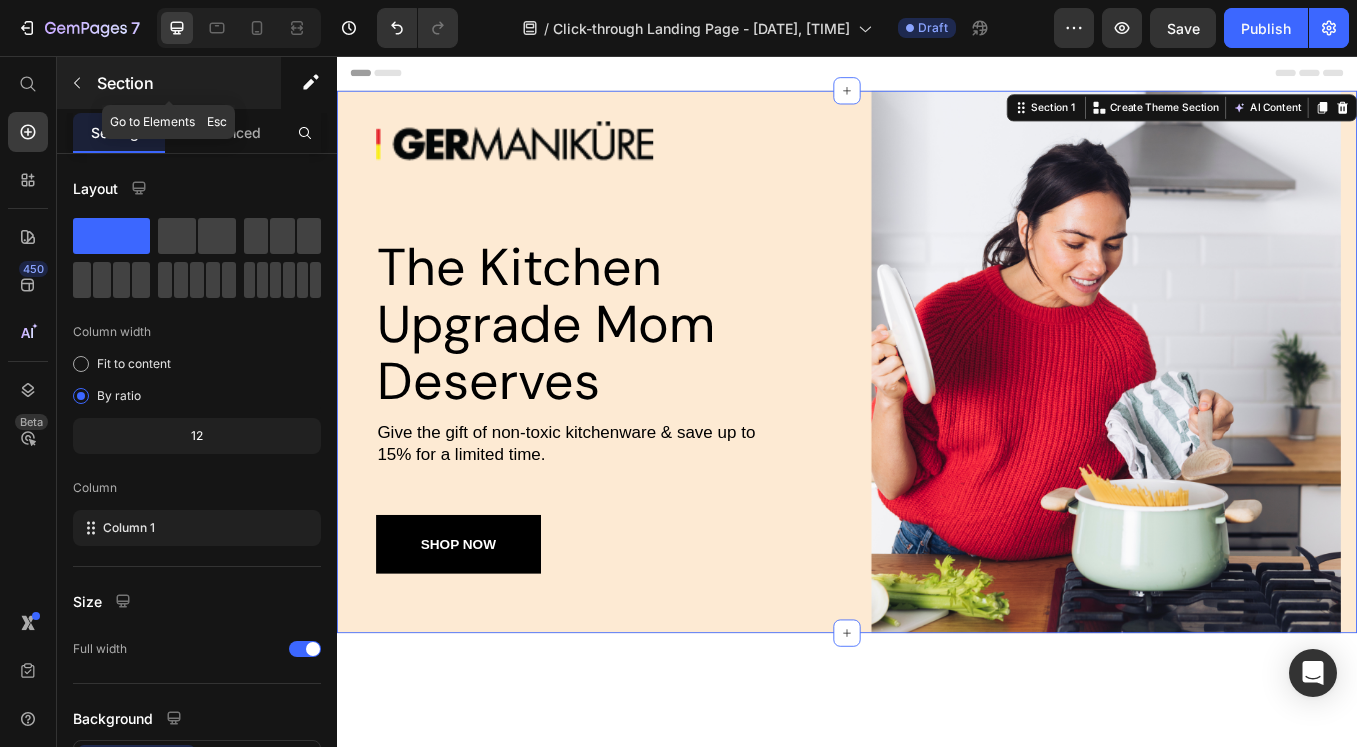 click 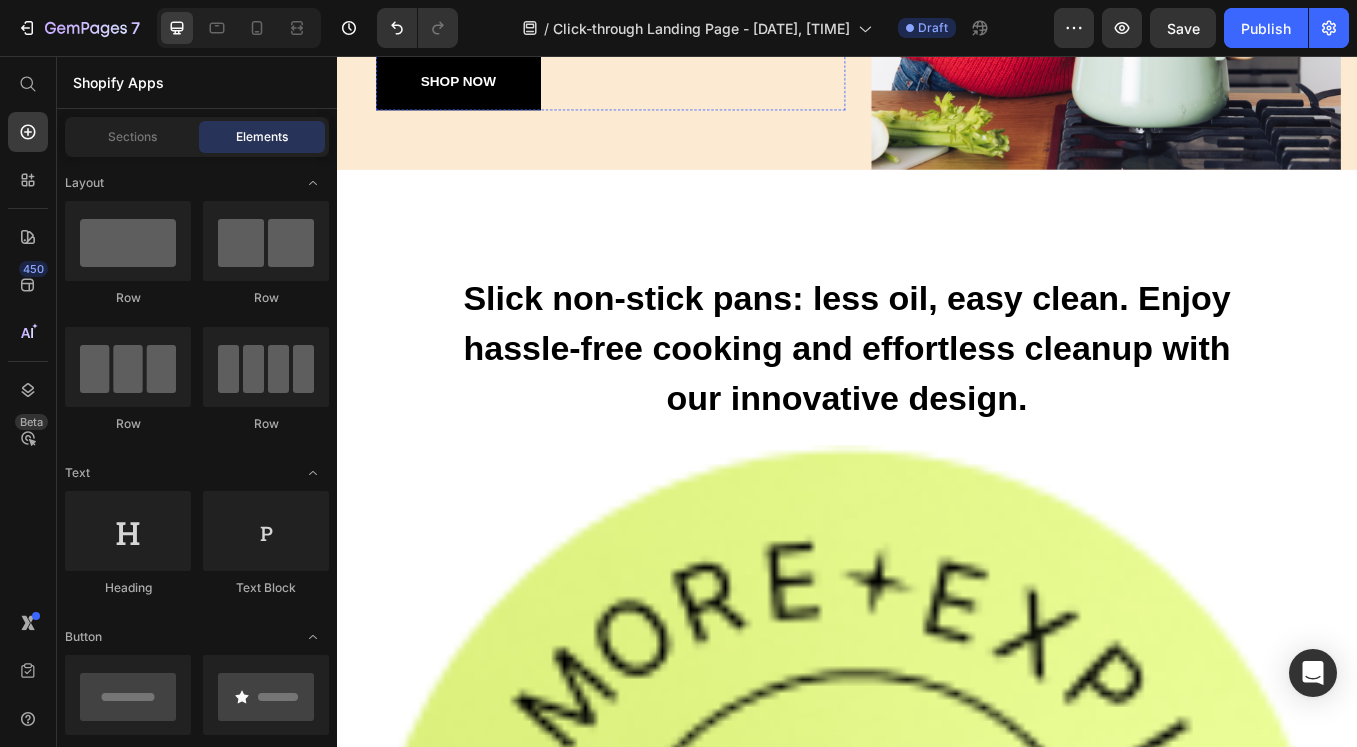 scroll, scrollTop: 664, scrollLeft: 0, axis: vertical 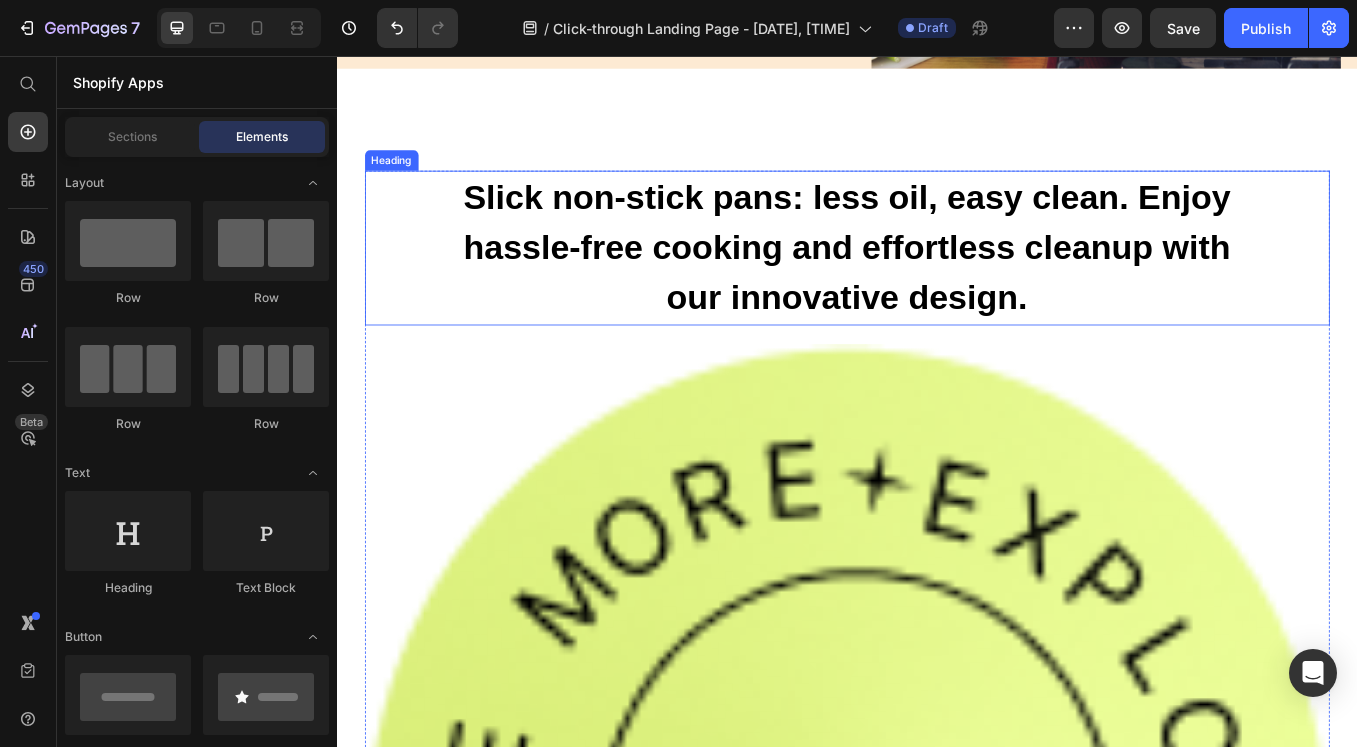 click on "Slick non-stick pans: less oil, easy clean. Enjoy hassle-free cooking and effortless cleanup with our innovative design." at bounding box center [937, 282] 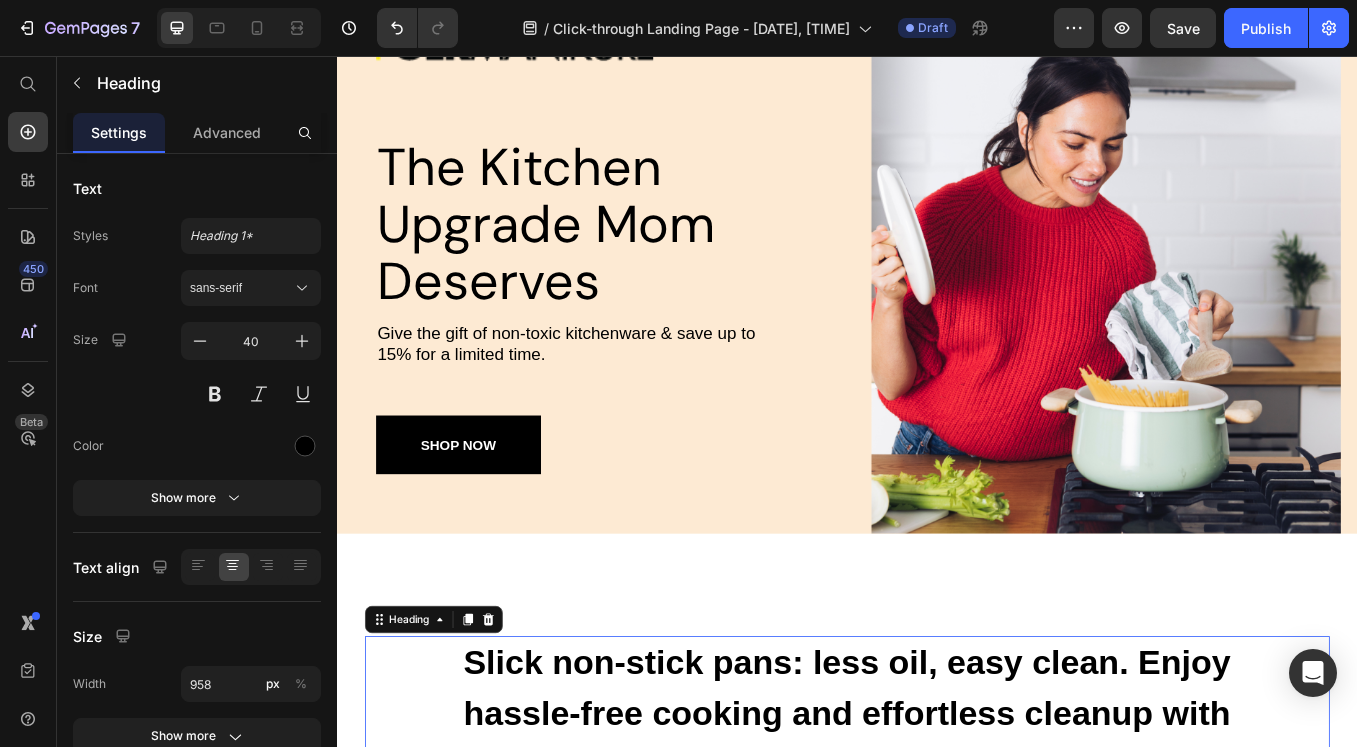 scroll, scrollTop: 0, scrollLeft: 0, axis: both 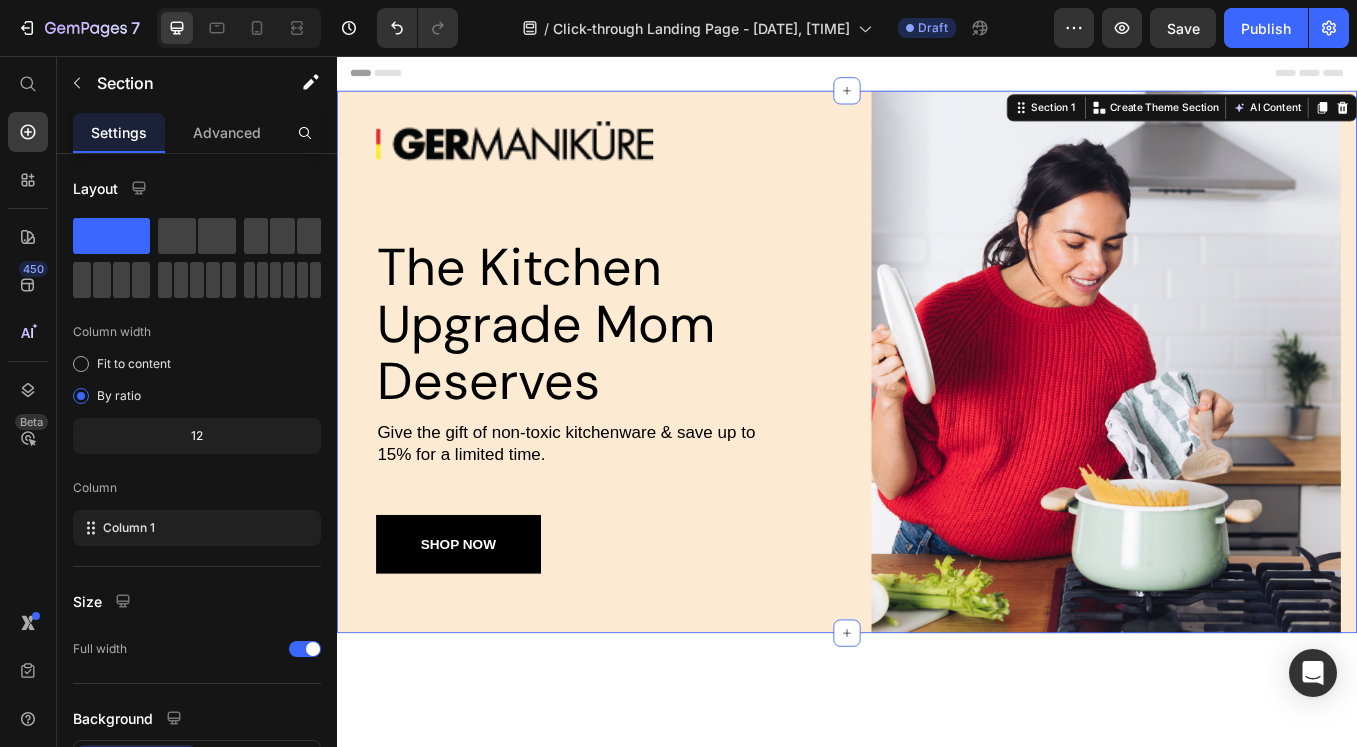 click on "Image The Kitchen Upgrade Mom Deserves Heading Give the gift of non-toxic kitchenware & save up to 15% for a limited time. Text Block SHOP NOW Button Row Image Image Row Section 1   You can create reusable sections Create Theme Section AI Content Write with GemAI What would you like to describe here? Tone and Voice Persuasive Product Show more Generate" at bounding box center (937, 416) 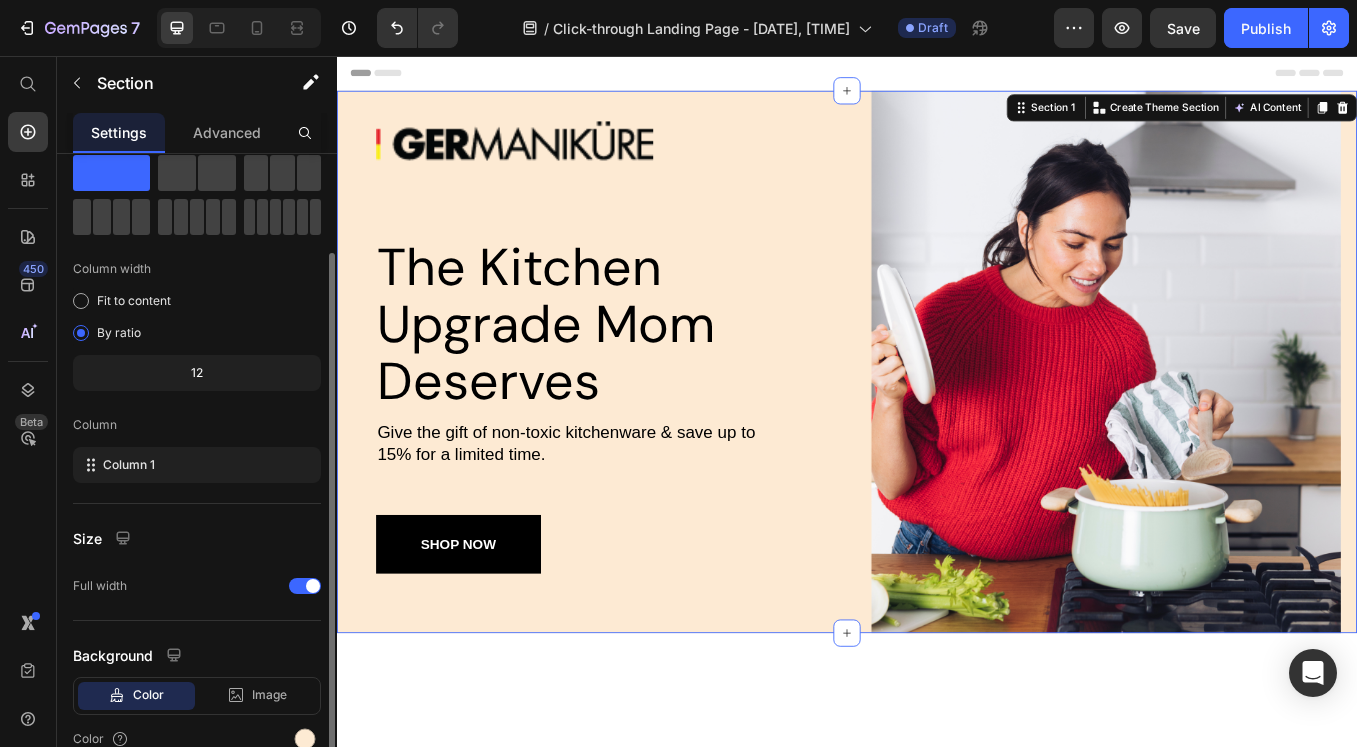 scroll, scrollTop: 158, scrollLeft: 0, axis: vertical 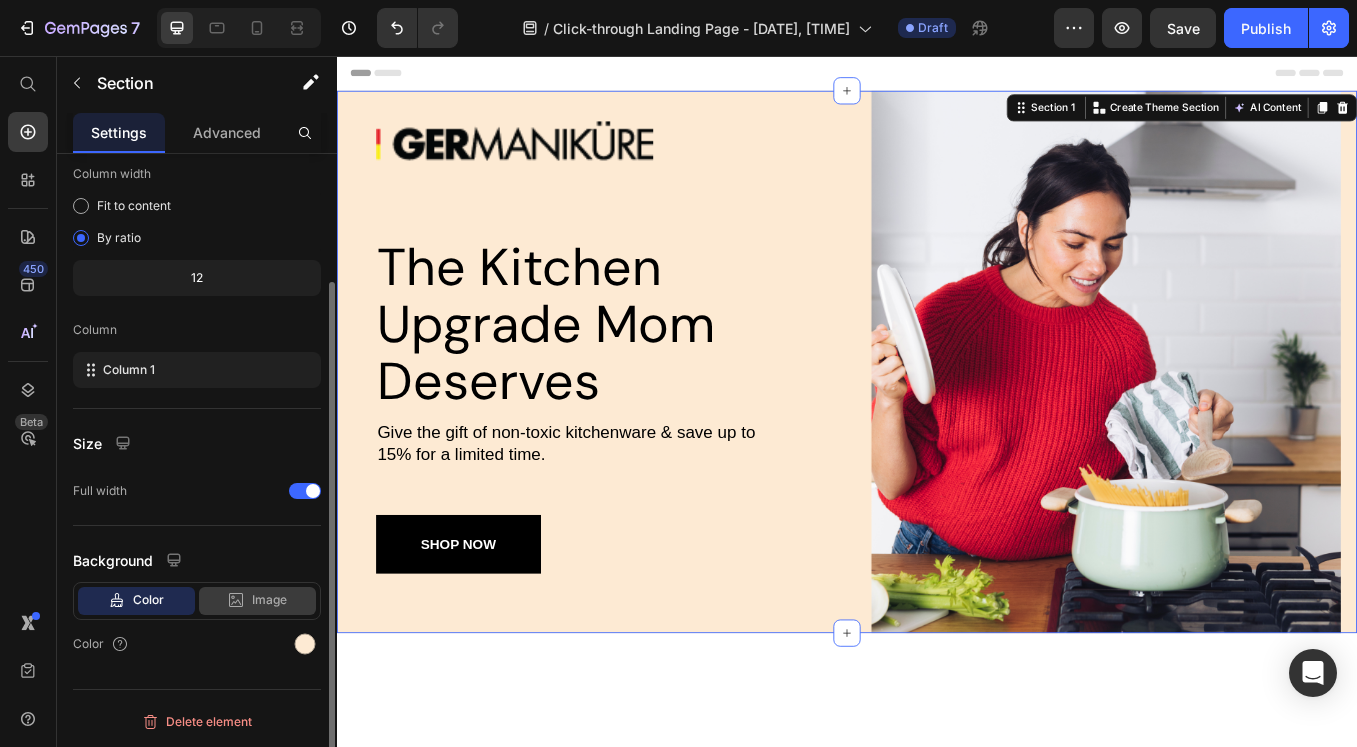 click on "Image" 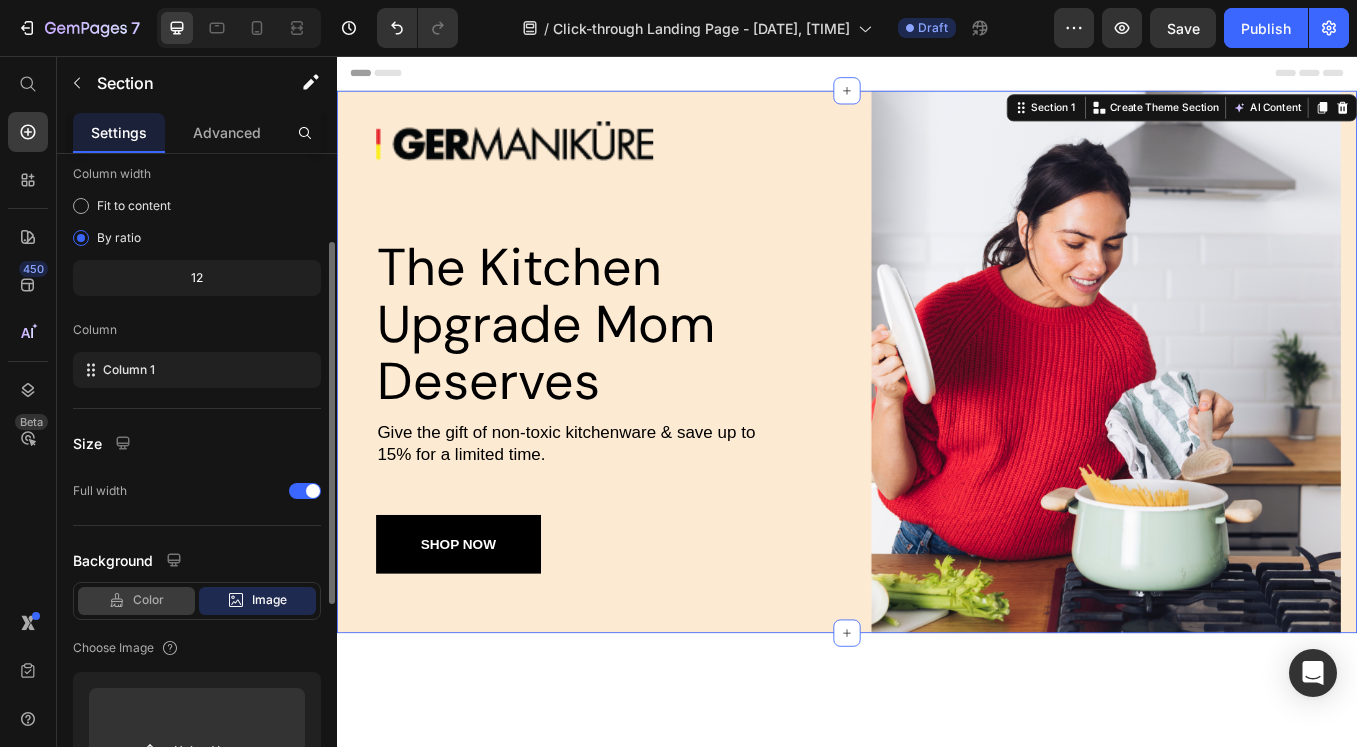 click on "Color" 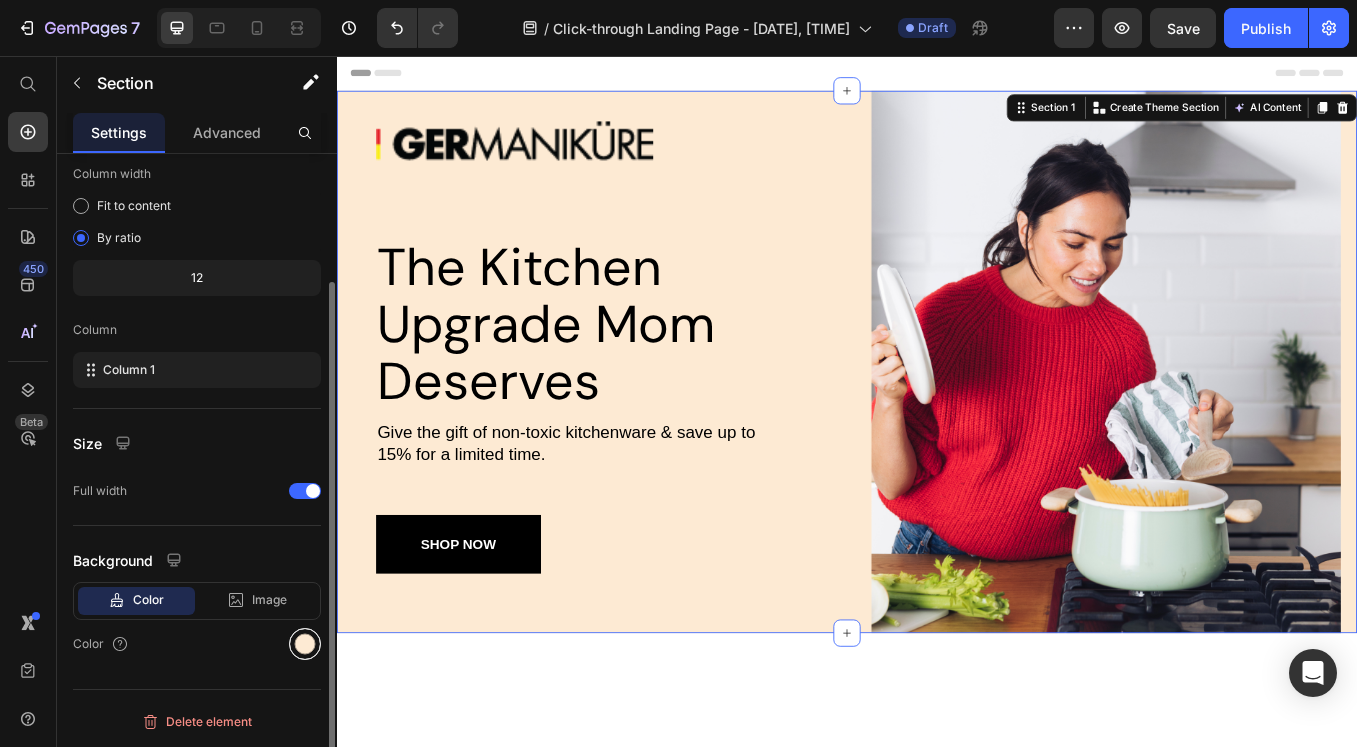 click at bounding box center [305, 644] 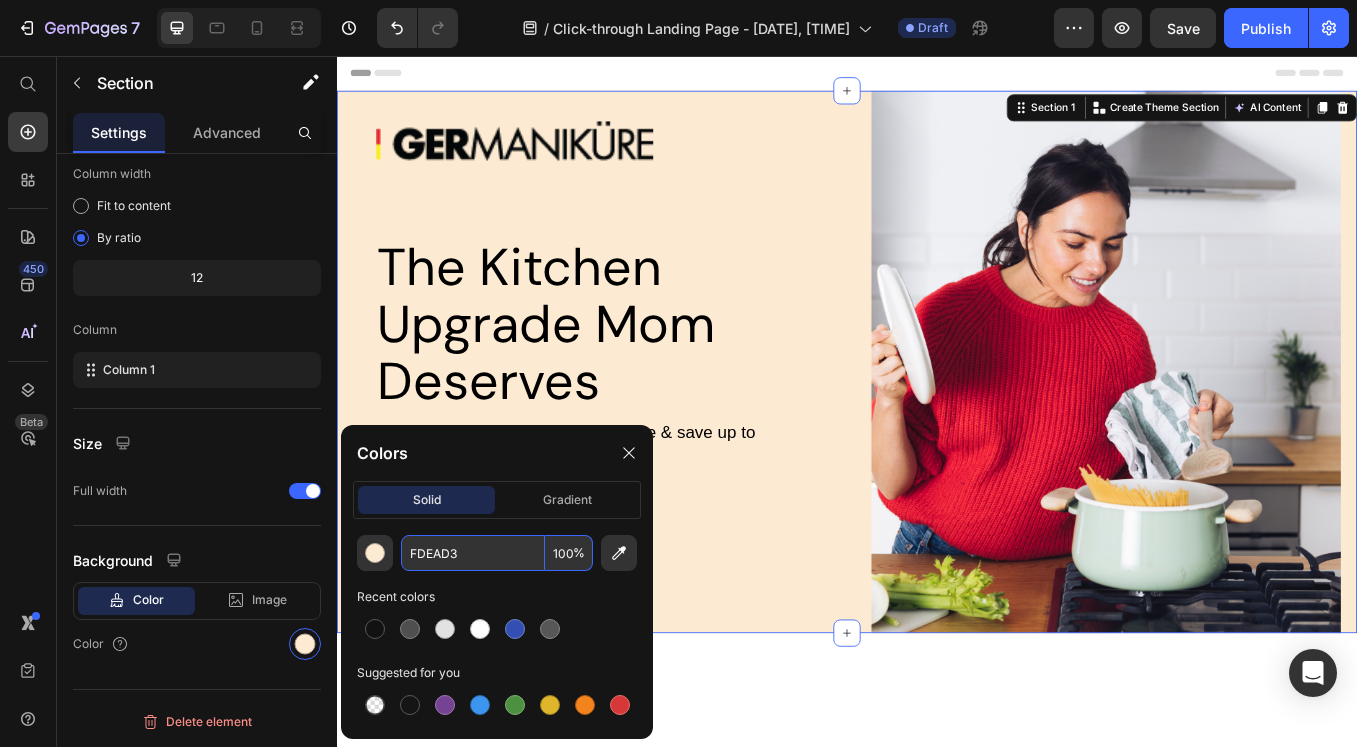 paste on "1EAE0" 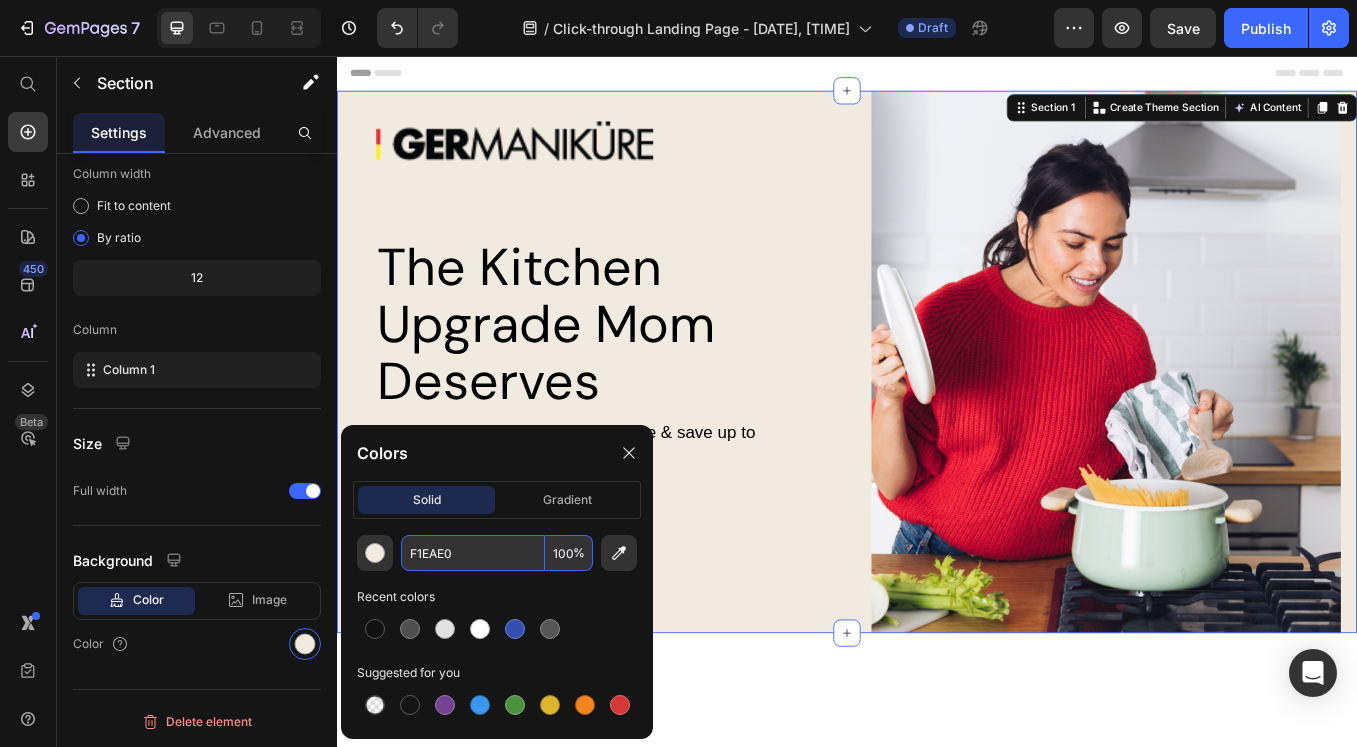 type on "F1EAE0" 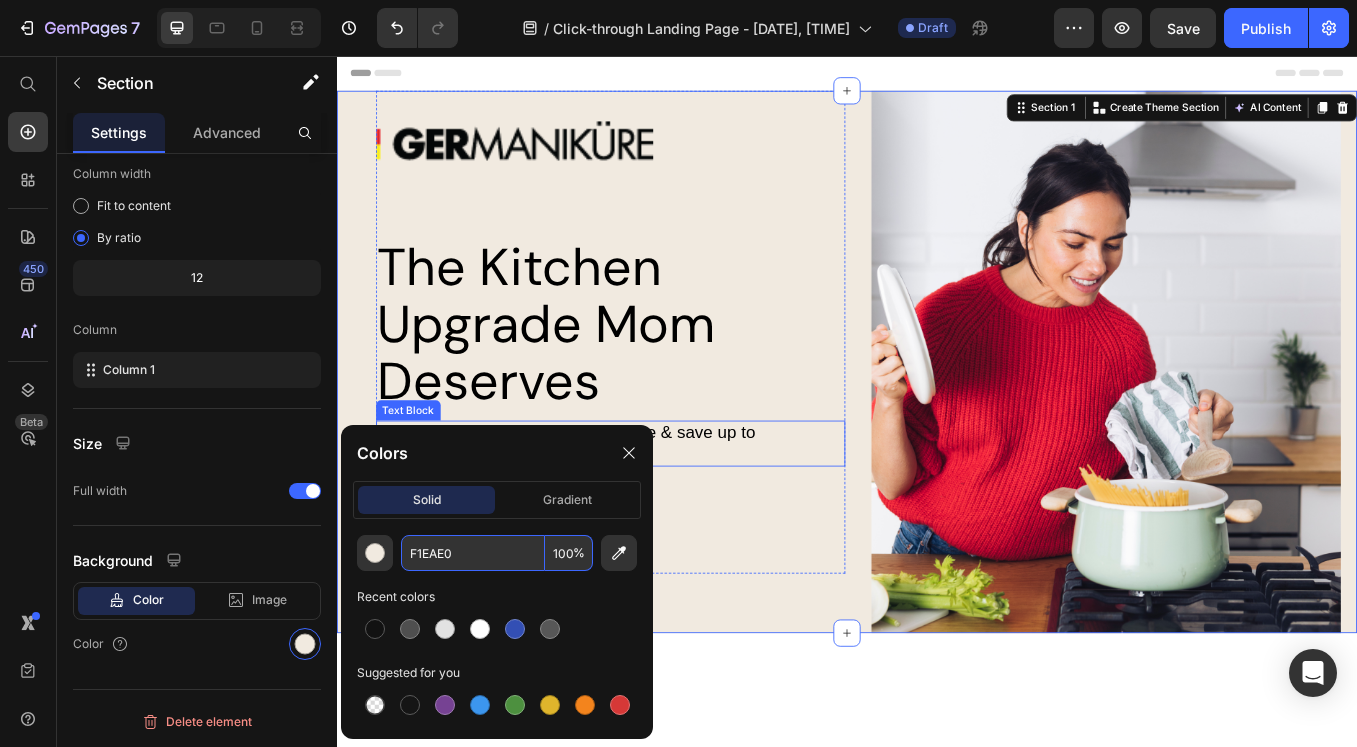 click on "Give the gift of non-toxic kitchenware & save up to 15% for a limited time." at bounding box center [610, 512] 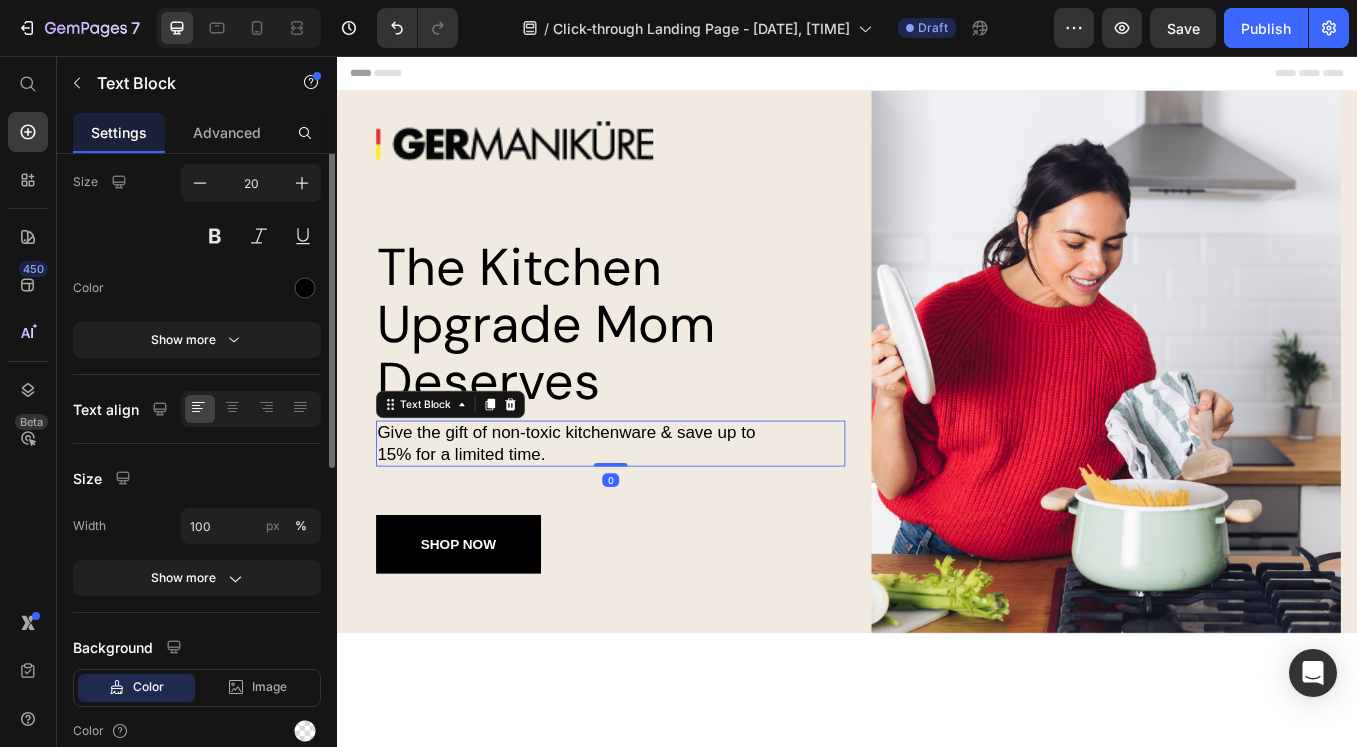 scroll, scrollTop: 0, scrollLeft: 0, axis: both 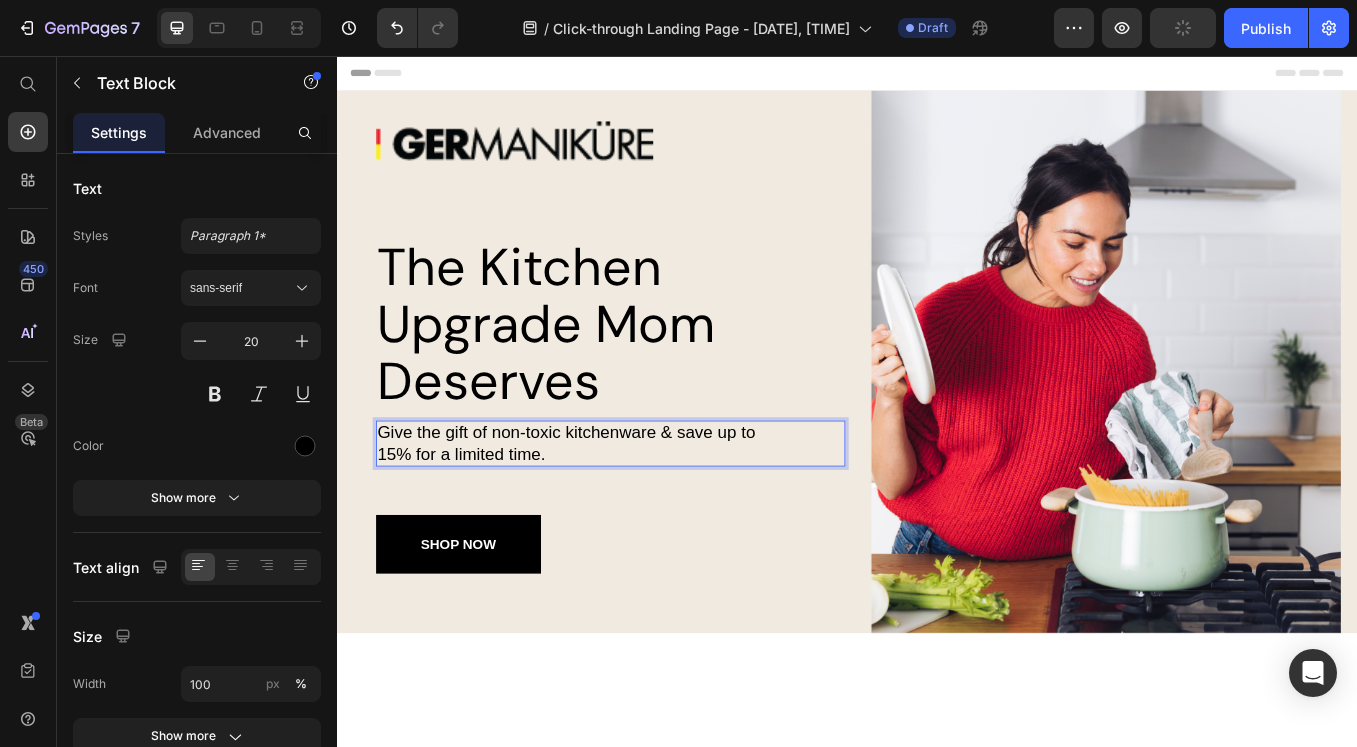 click on "Give the gift of non-toxic kitchenware & save up to 15% for a limited time." at bounding box center [610, 512] 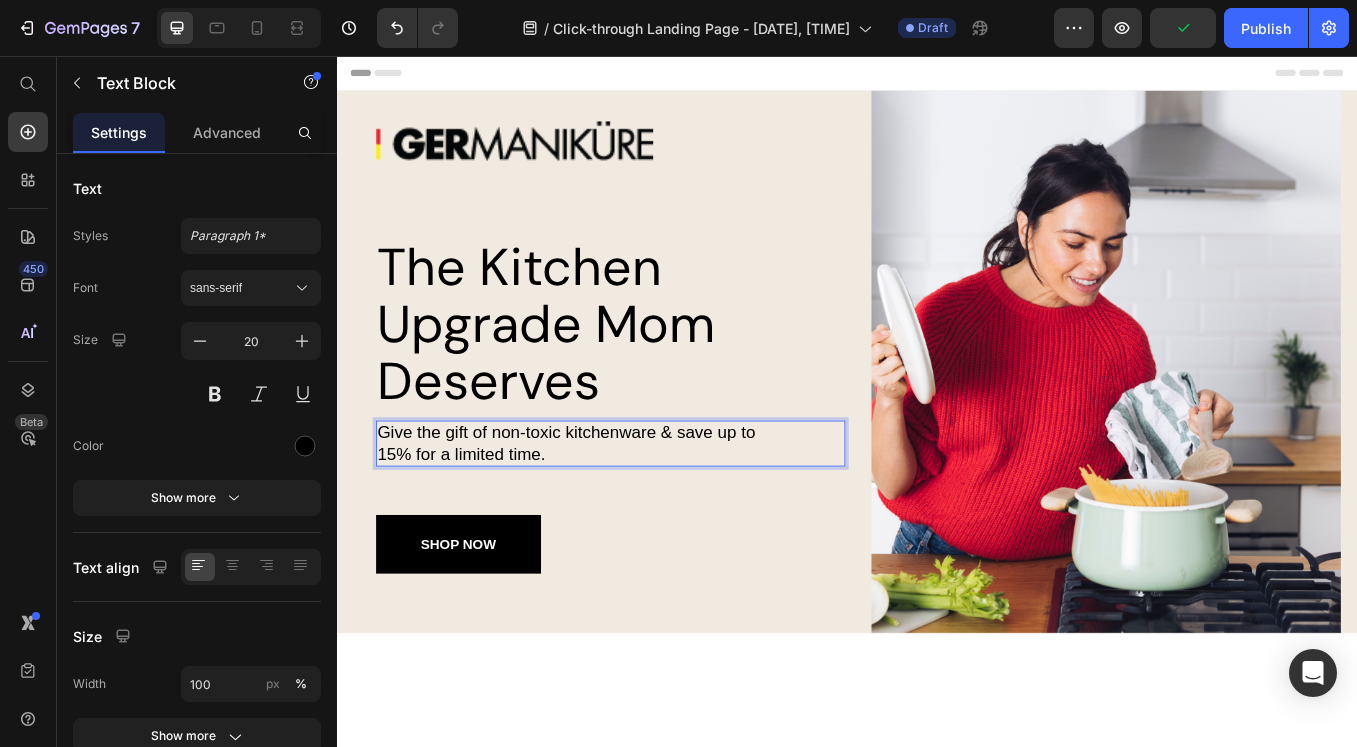 click on "Give the gift of non-toxic kitchenware & save up to 15% for a limited time." at bounding box center [610, 512] 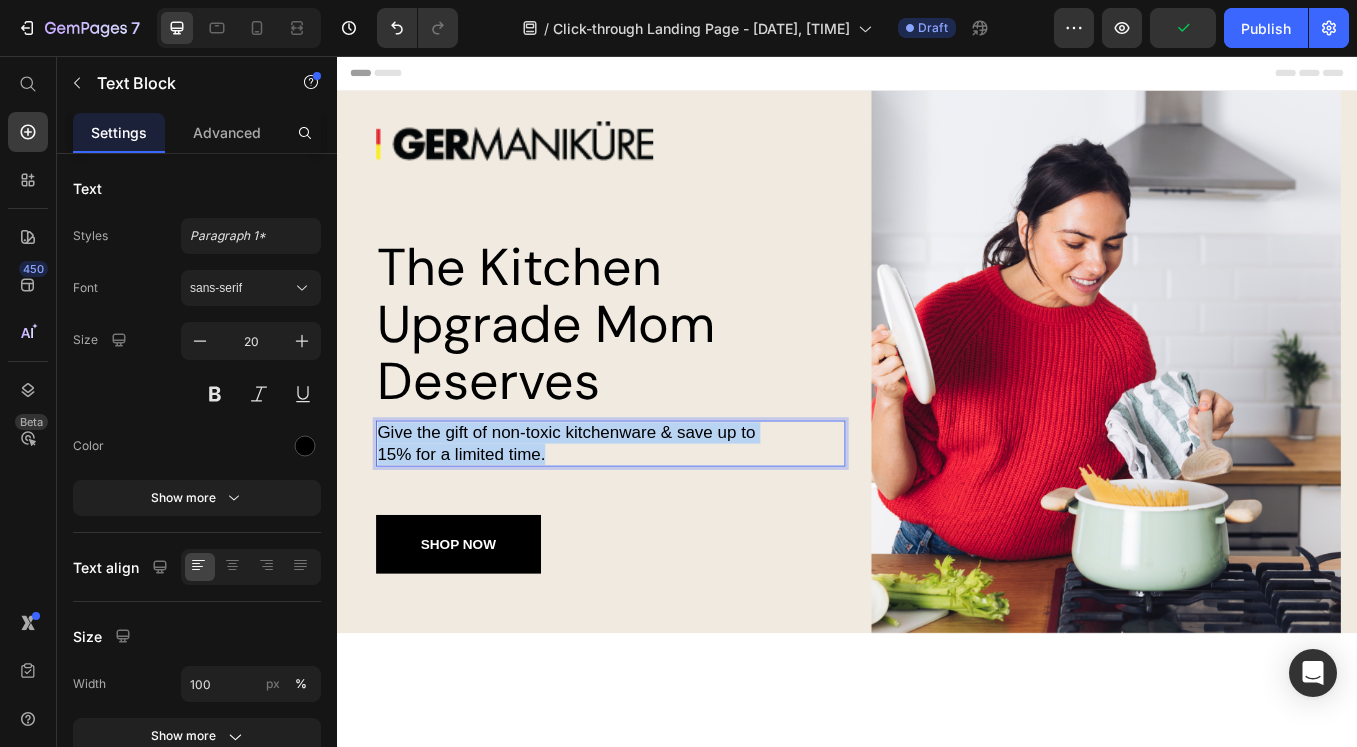 click on "Give the gift of non-toxic kitchenware & save up to 15% for a limited time." at bounding box center [610, 512] 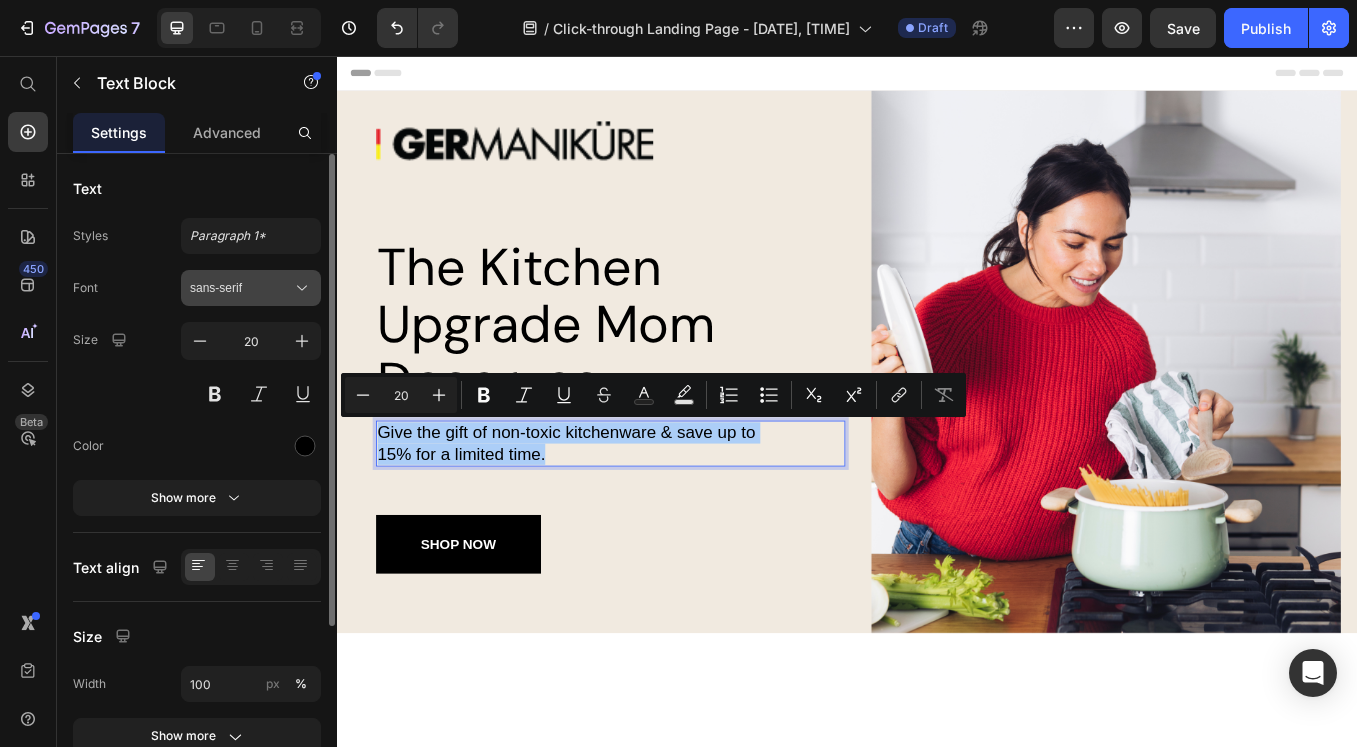 click 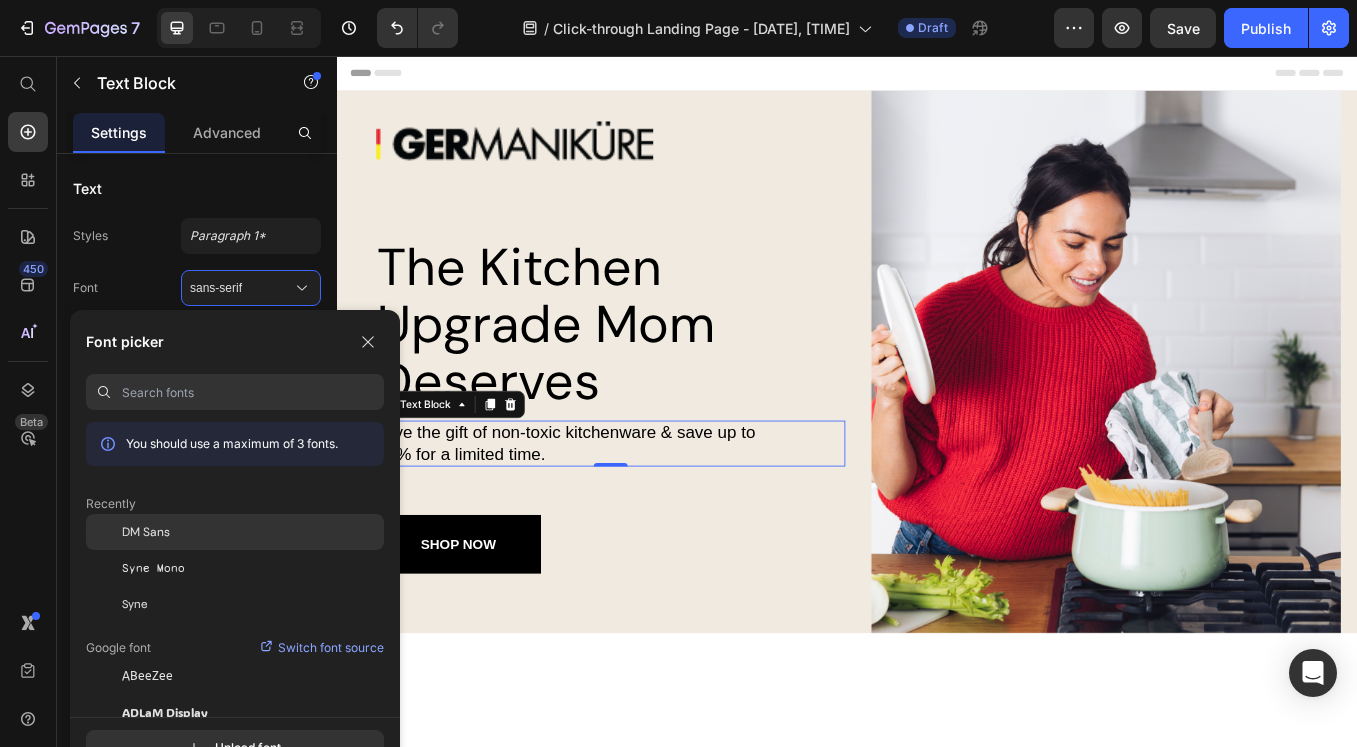 click on "DM Sans" 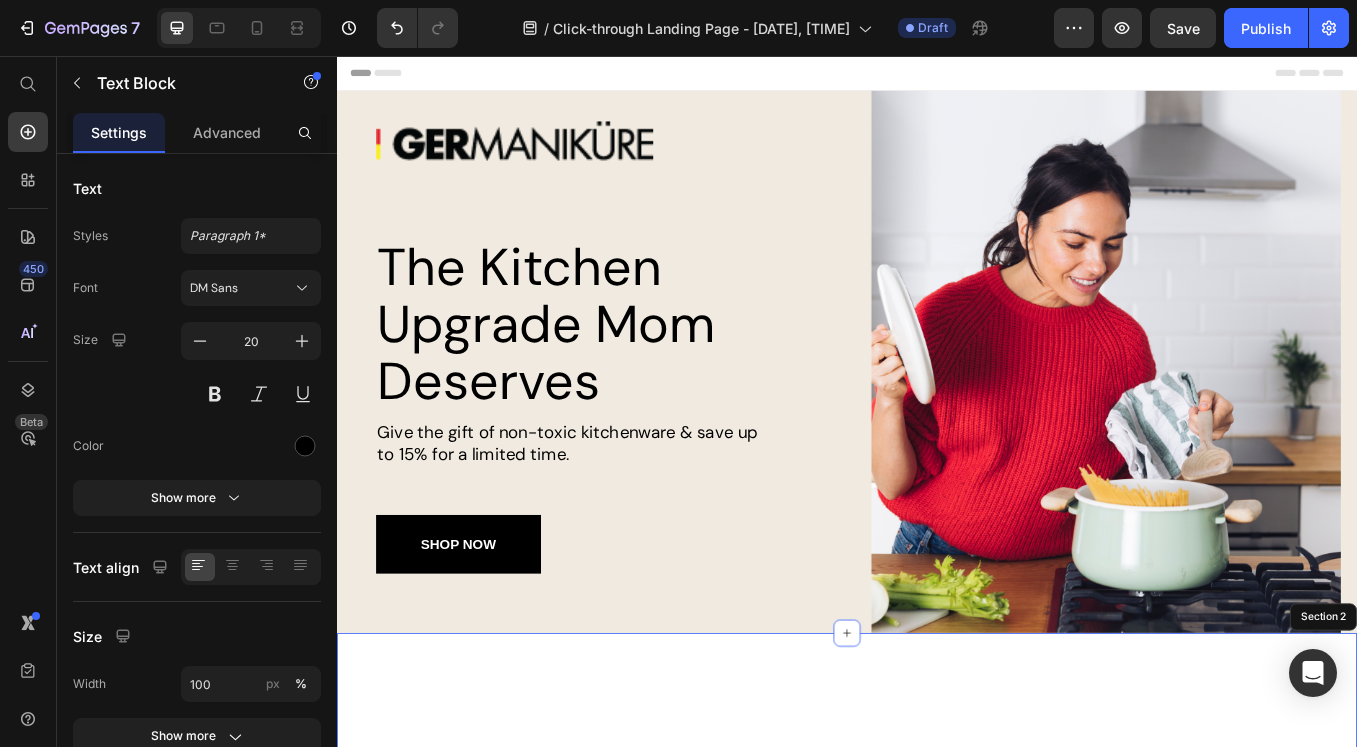 click on "Slick non-stick pans: less oil, easy clean. Enjoy hassle-free cooking and effortless cleanup with our innovative design. Heading Image Row Section 2" at bounding box center [937, 1491] 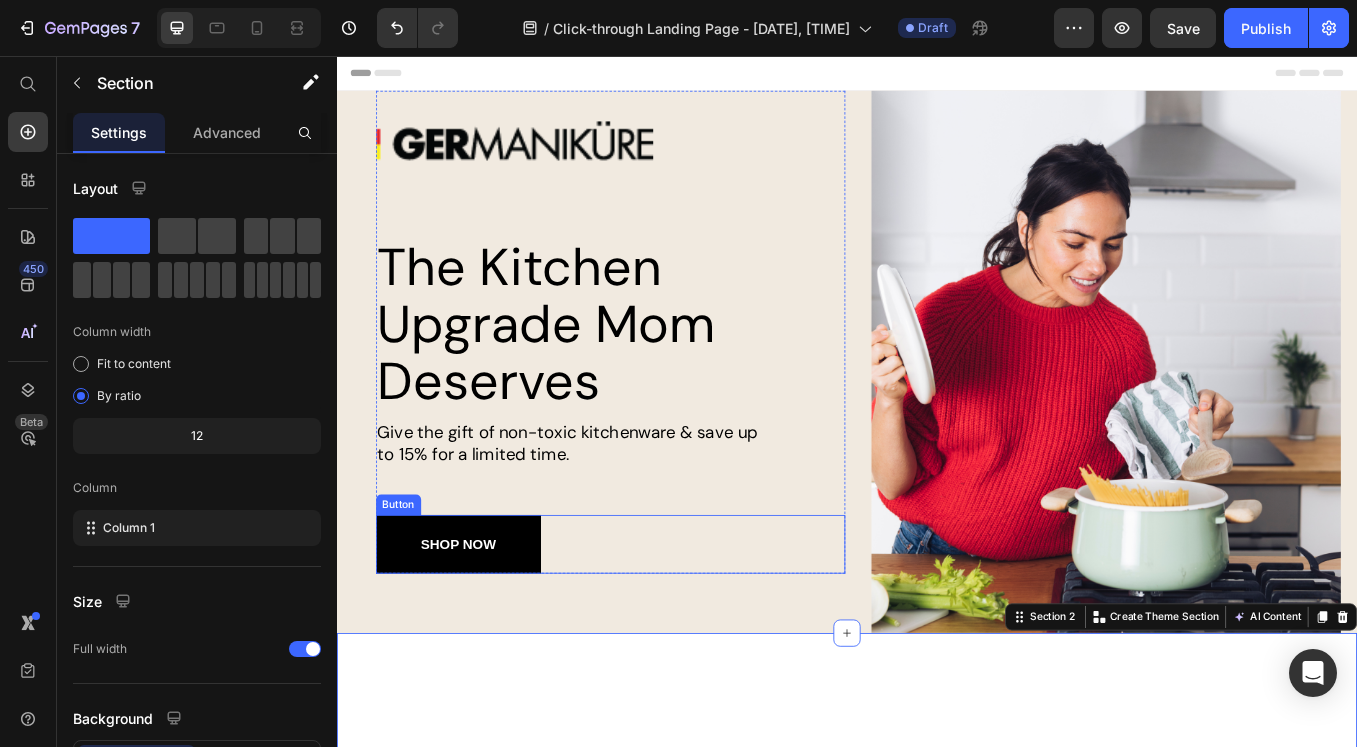 click on "SHOP NOW" at bounding box center (480, 630) 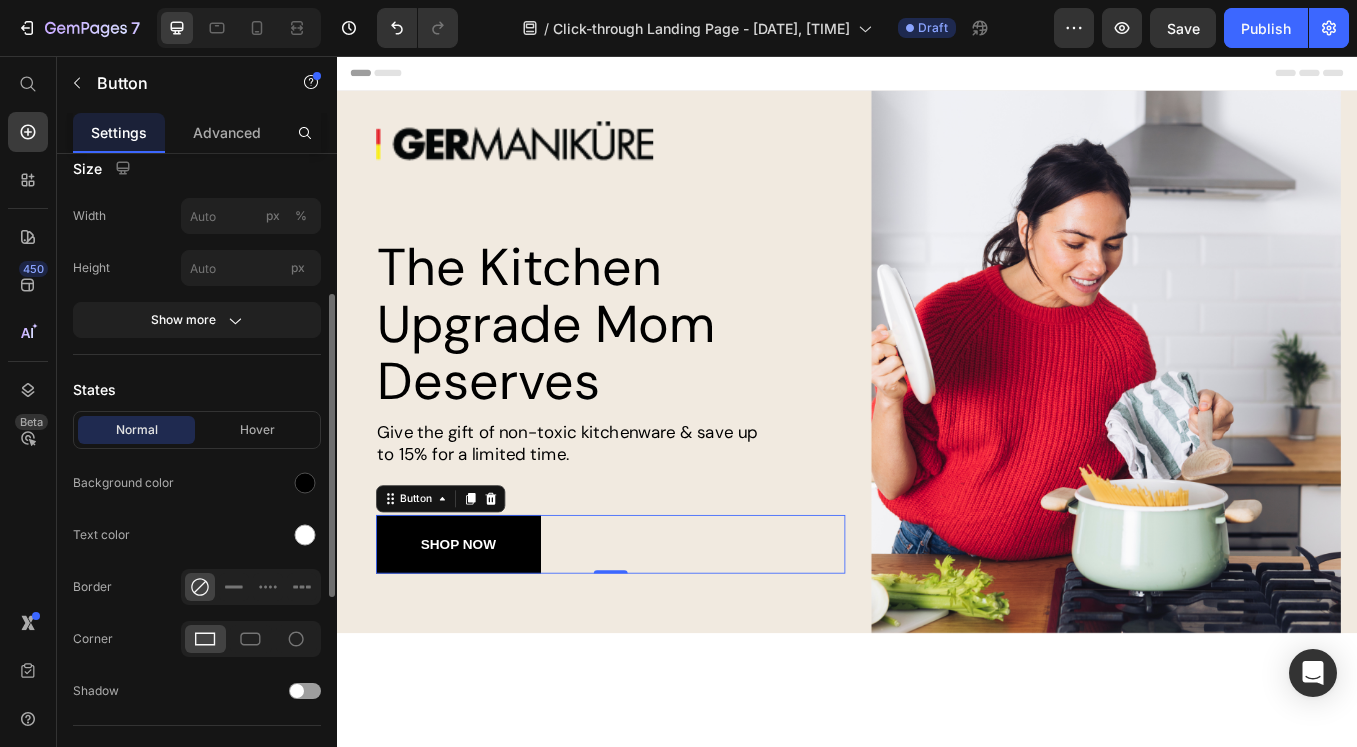 scroll, scrollTop: 299, scrollLeft: 0, axis: vertical 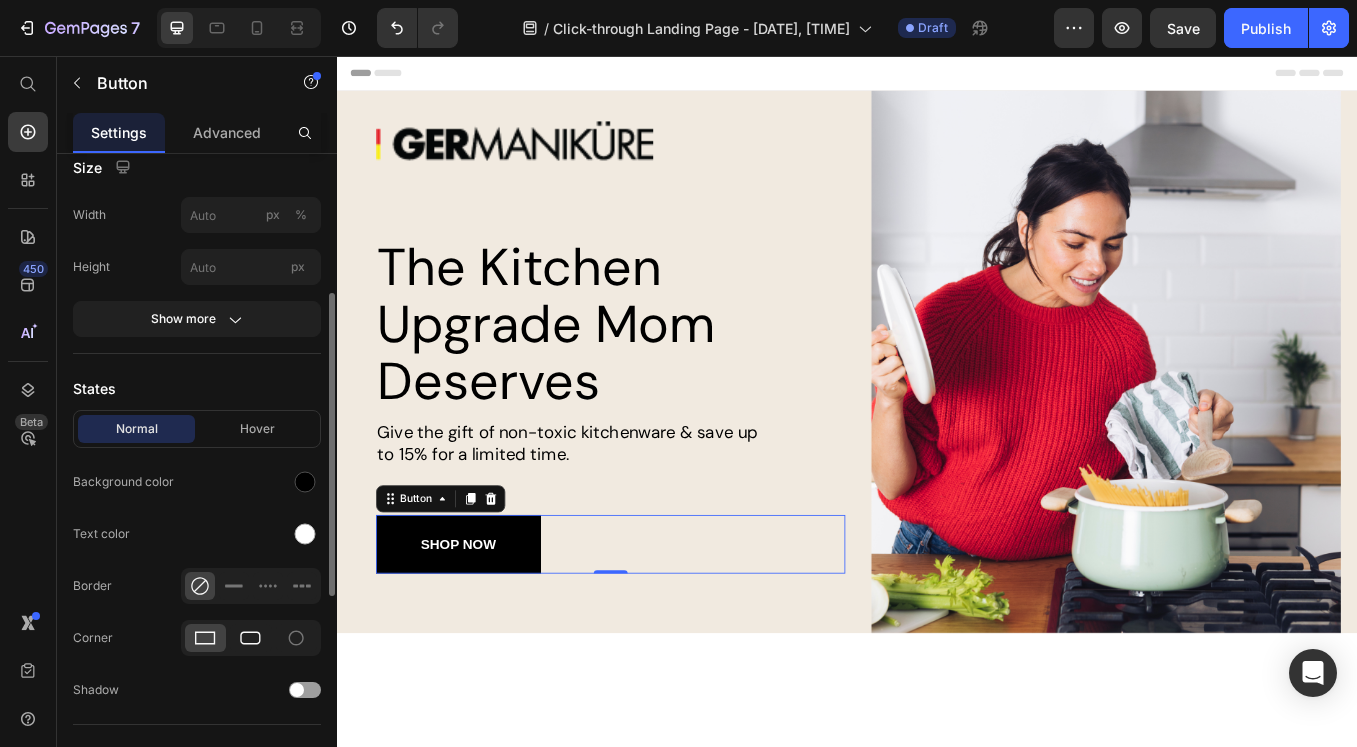 click 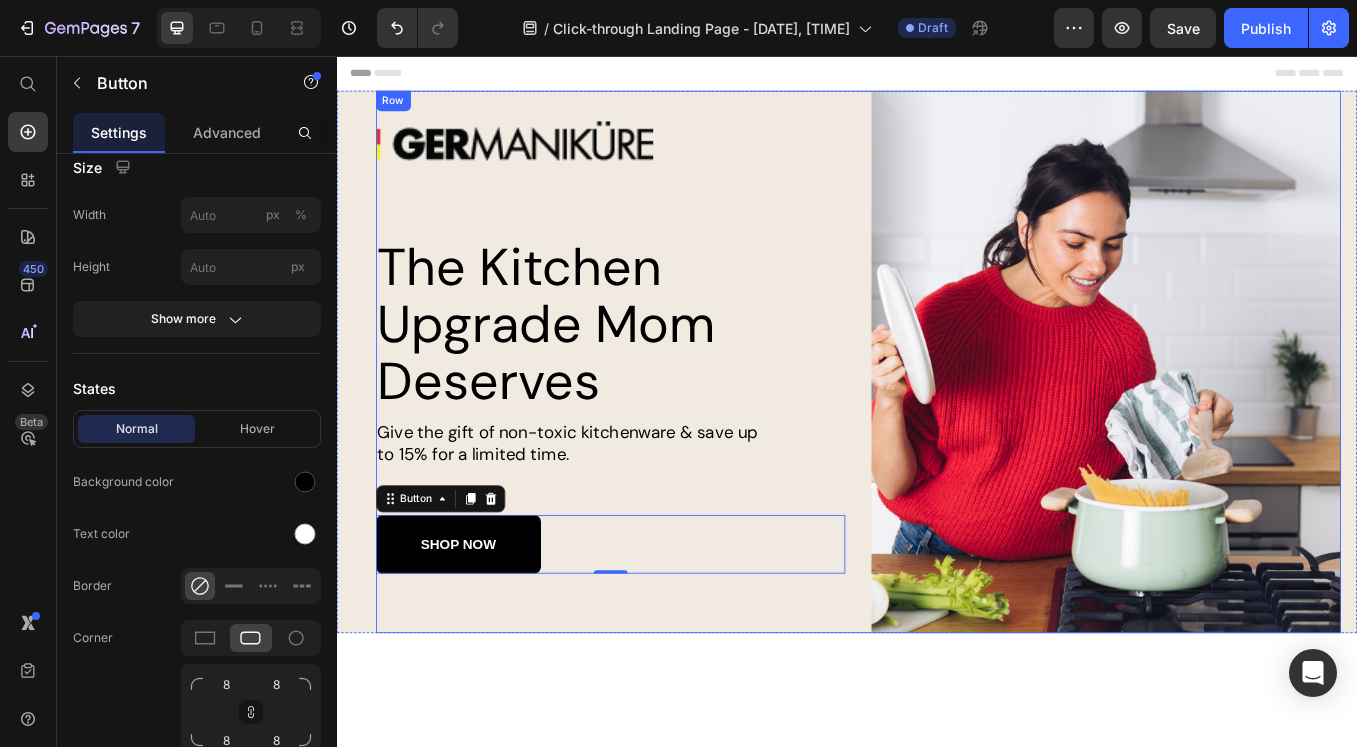click on "Image The Kitchen Upgrade Mom Deserves Heading Give the gift of non-toxic kitchenware & save up to 15% for a limited time. Text Block SHOP NOW Button   0 Row Image Image Row" at bounding box center [950, 416] 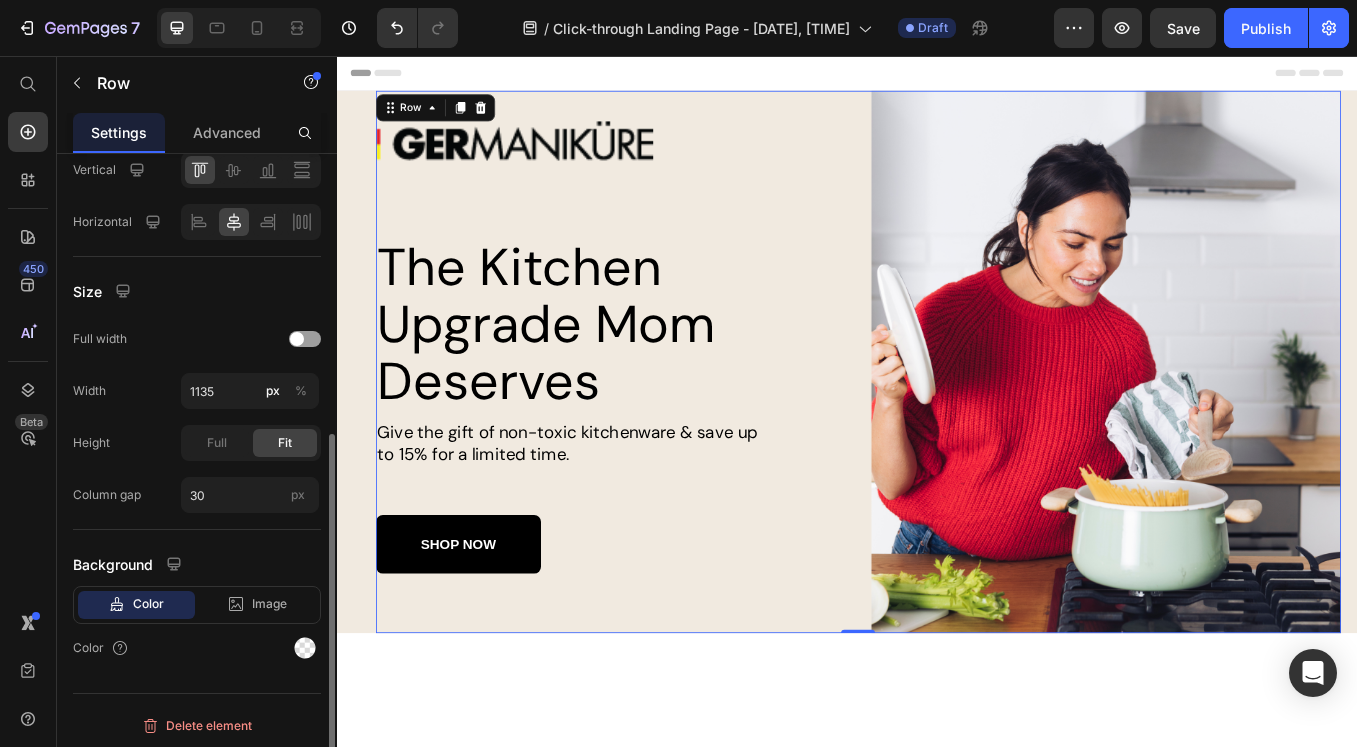 scroll, scrollTop: 479, scrollLeft: 0, axis: vertical 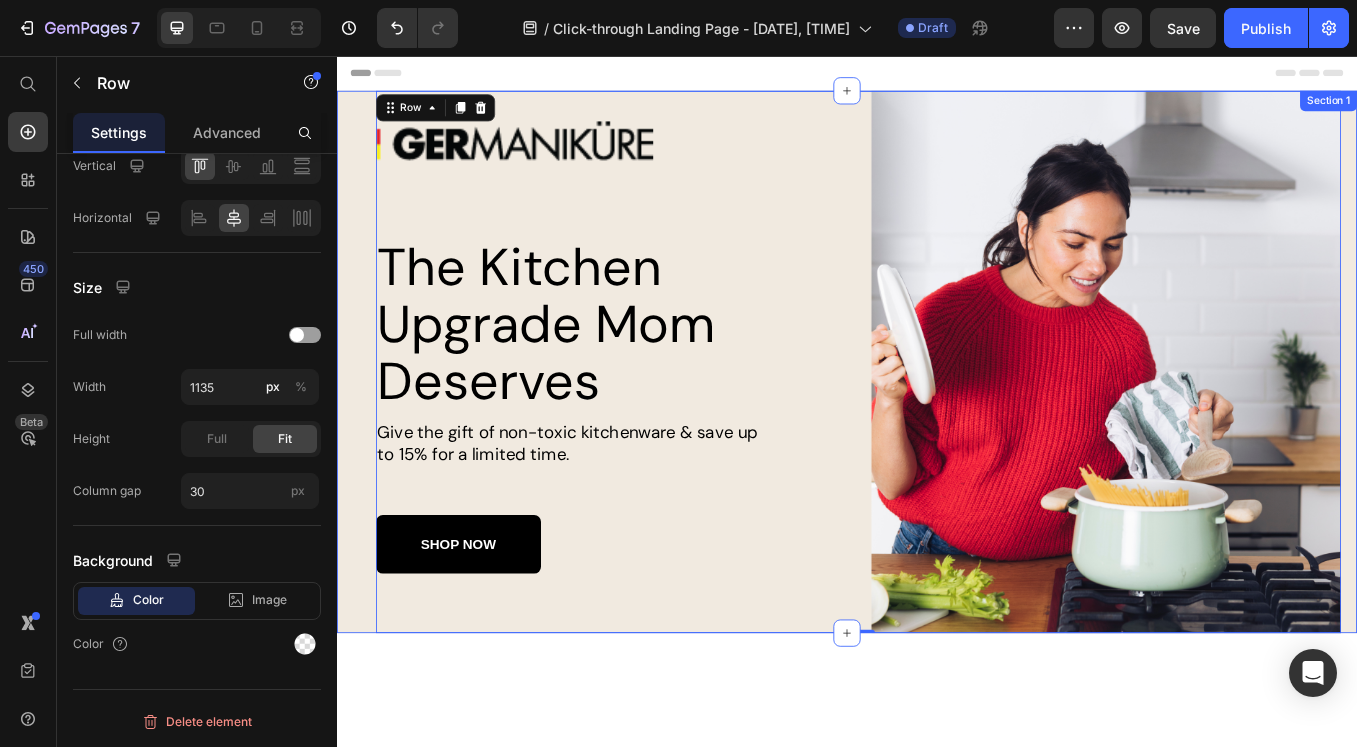 click on "Image The Kitchen Upgrade Mom Deserves Heading Give the gift of non-toxic kitchenware & save up to 15% for a limited time. Text Block SHOP NOW Button Row Image Image Row   0" at bounding box center [950, 416] 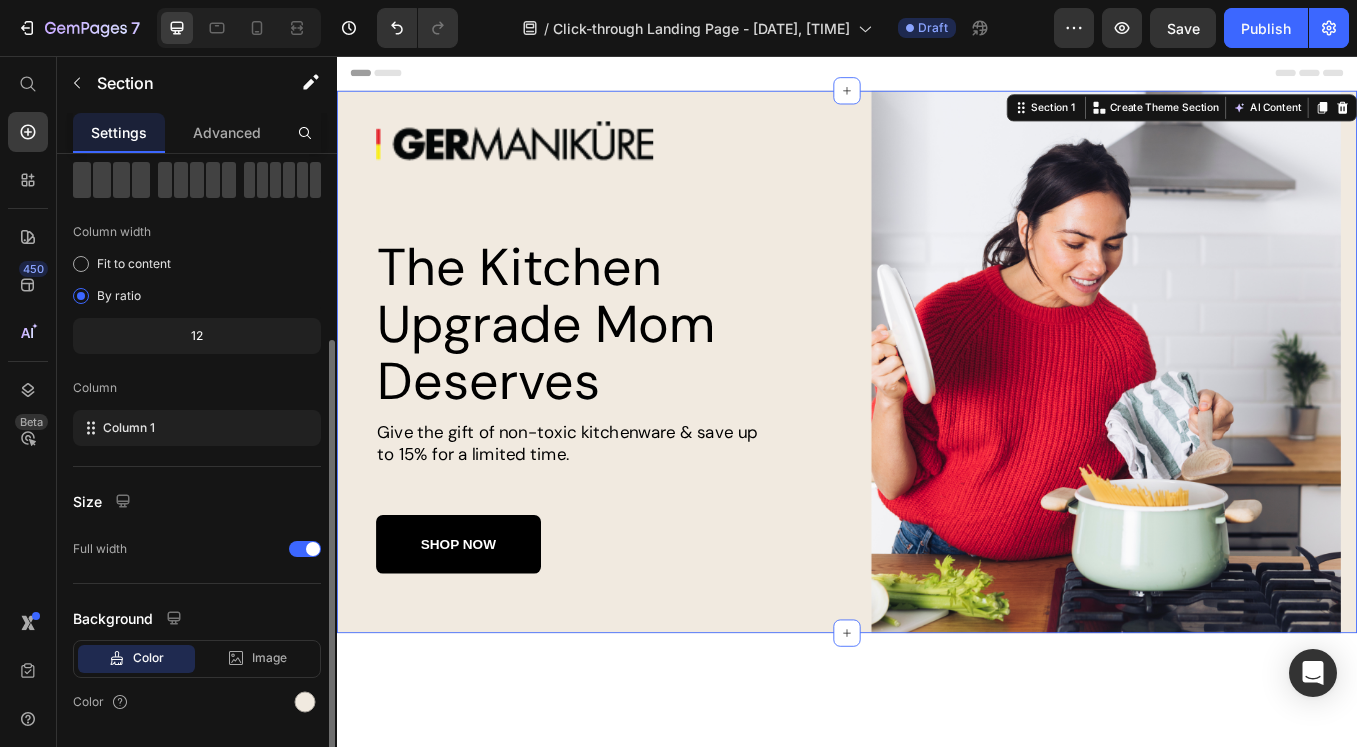 scroll, scrollTop: 158, scrollLeft: 0, axis: vertical 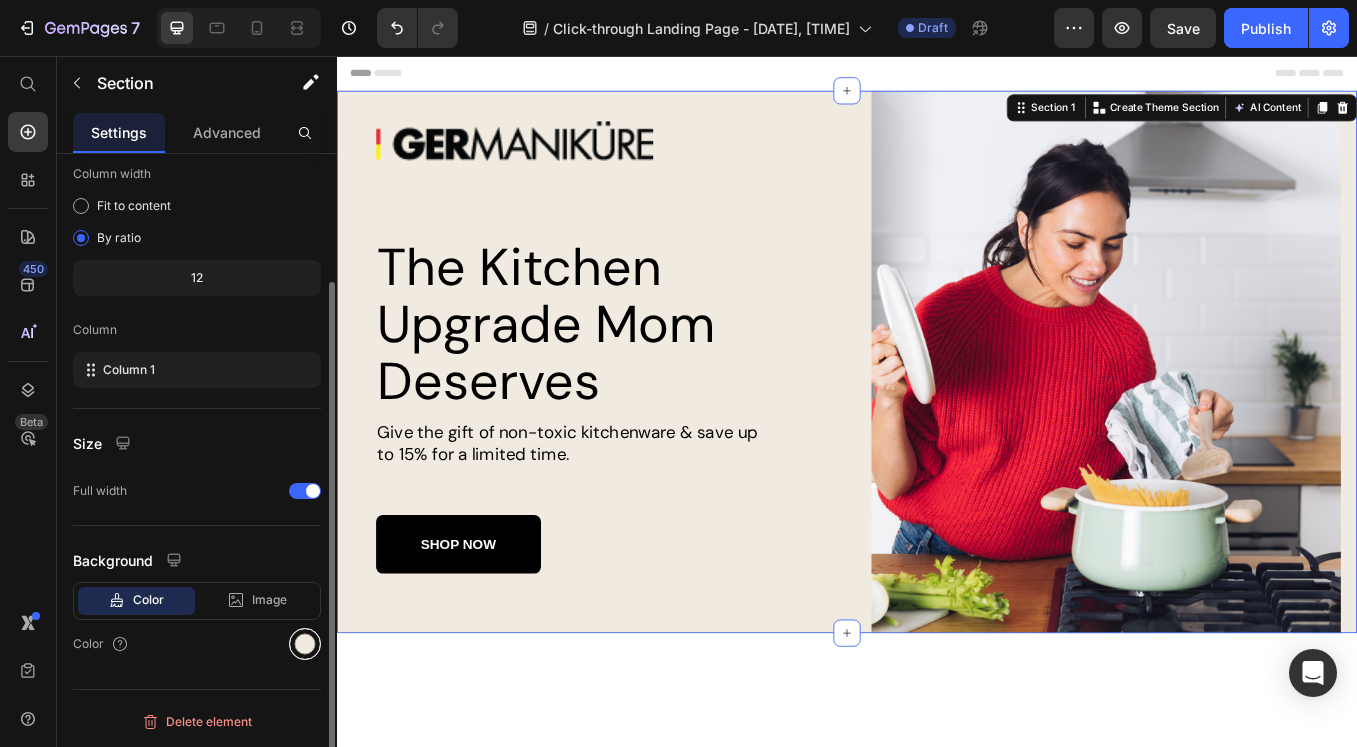 click at bounding box center (305, 644) 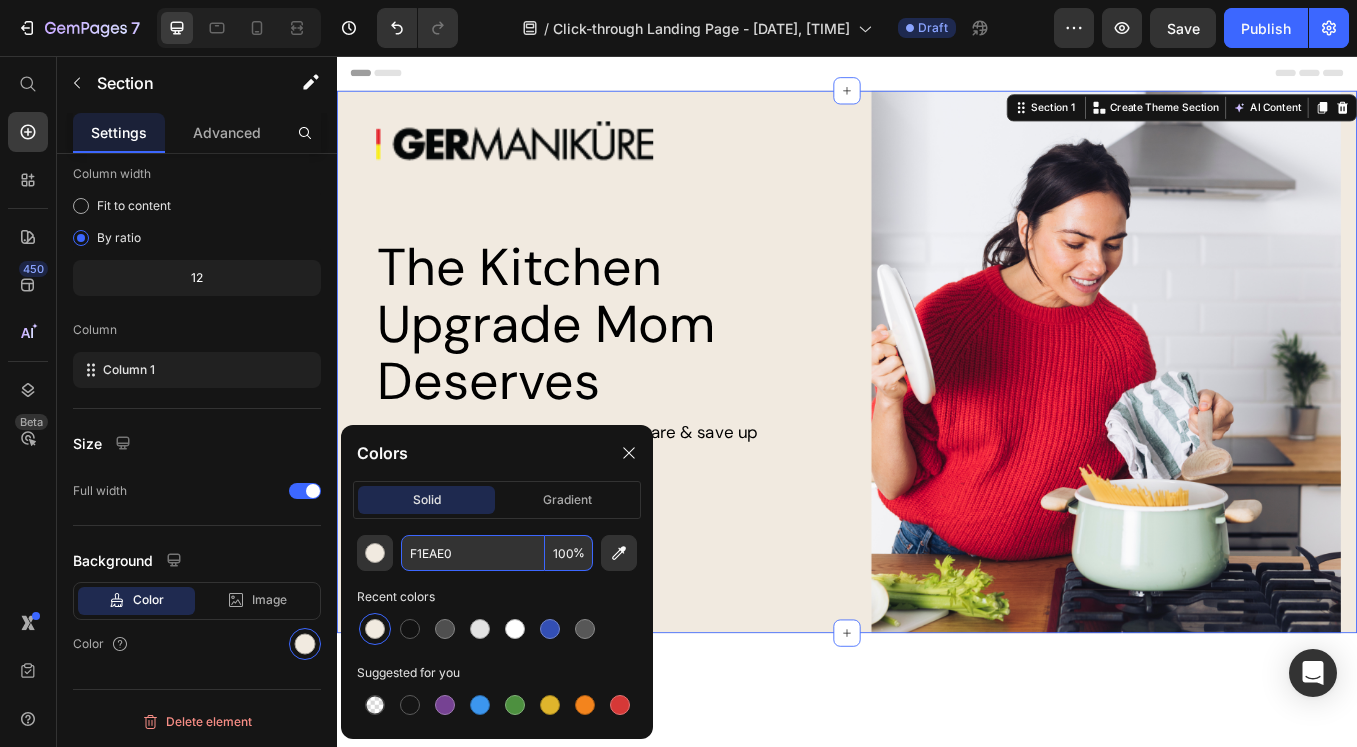 click on "F1EAE0" at bounding box center (473, 553) 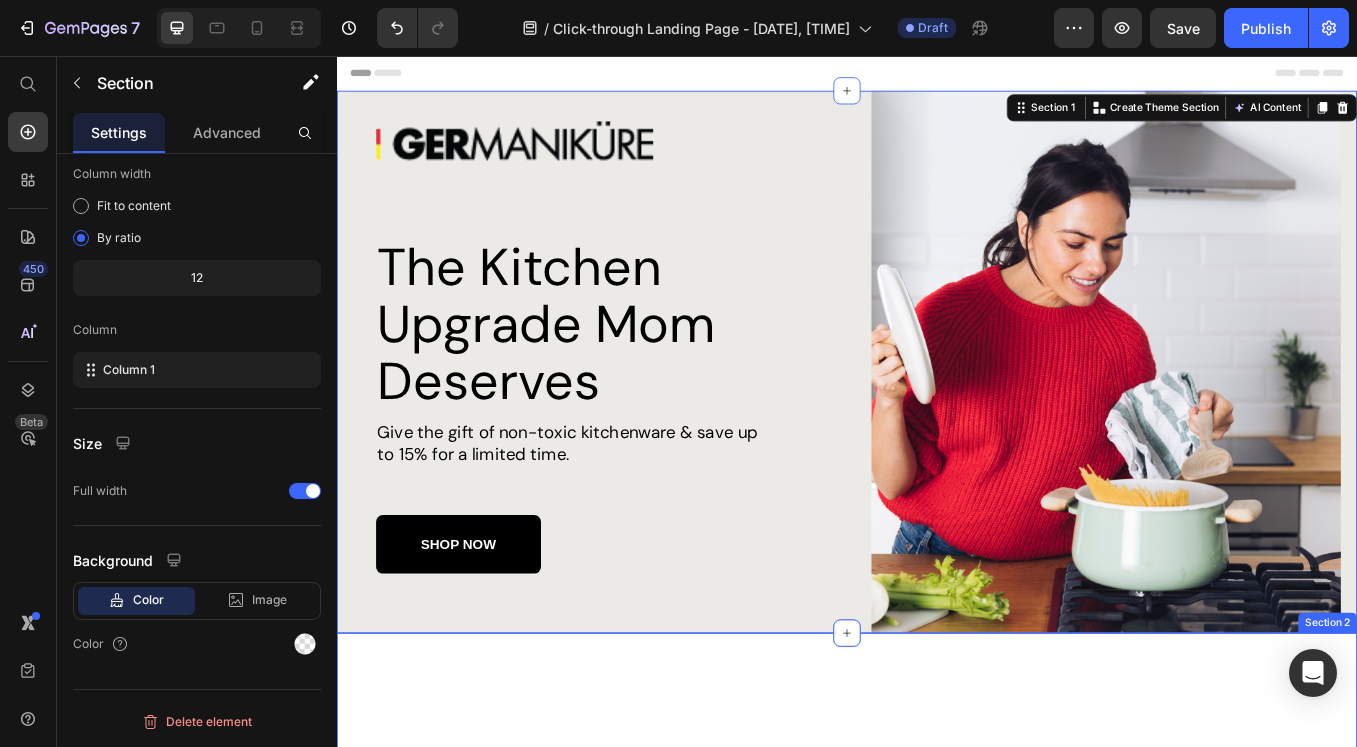 click on "Slick non-stick pans: less oil, easy clean. Enjoy hassle-free cooking and effortless cleanup with our innovative design. Heading Image Row Section 2" at bounding box center (937, 1491) 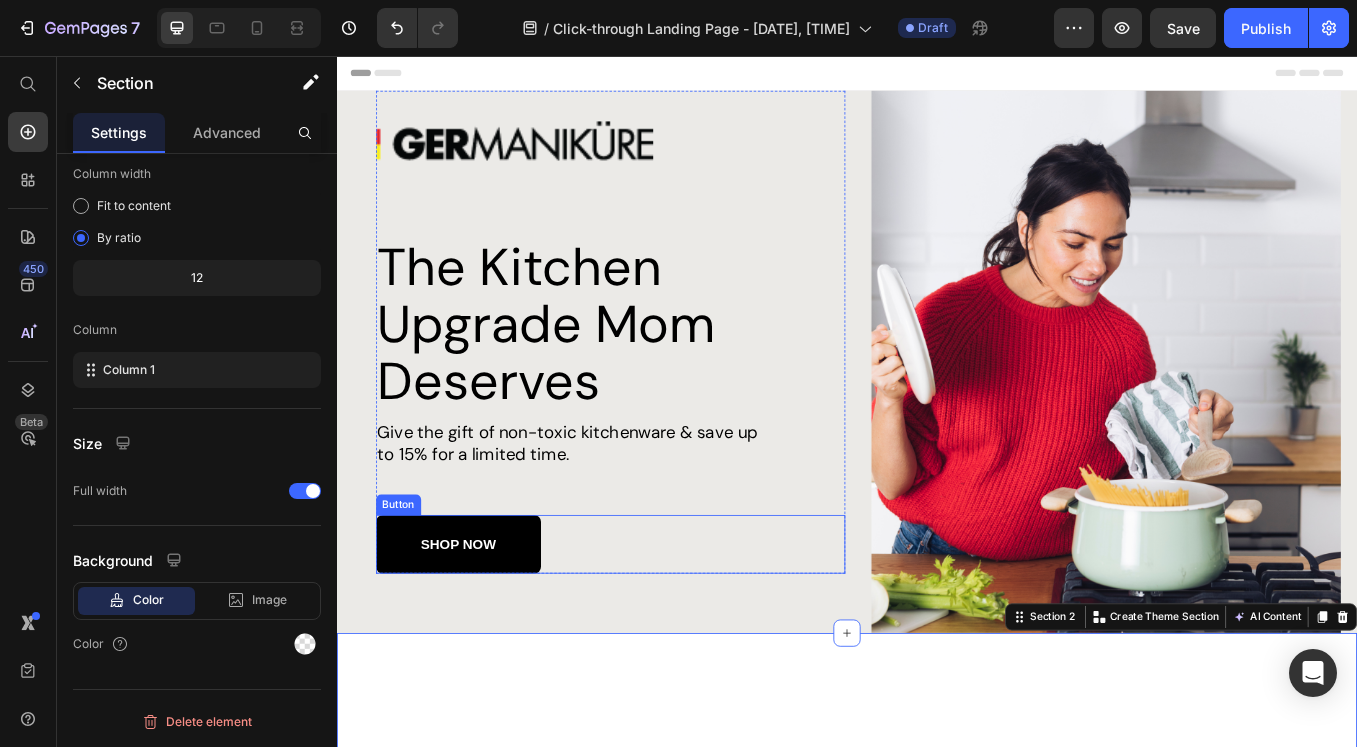 click on "SHOP NOW" at bounding box center (480, 630) 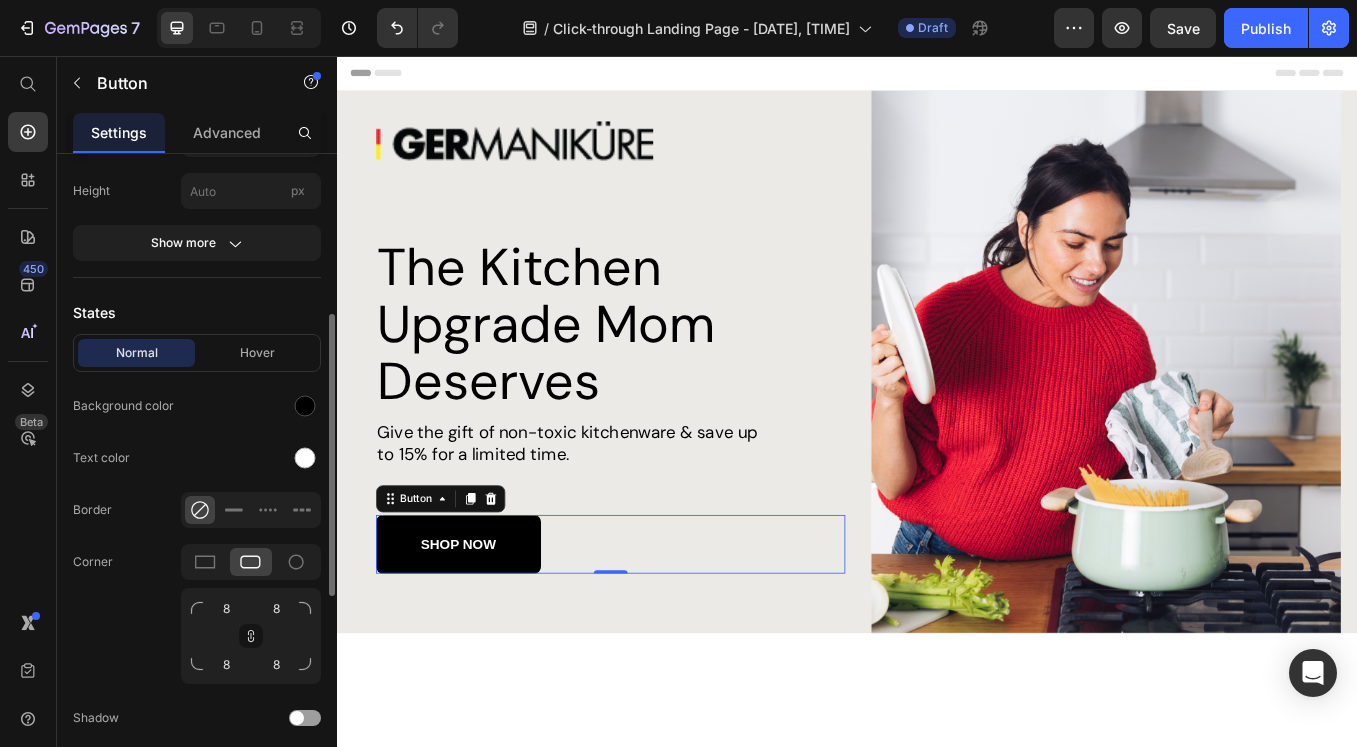 scroll, scrollTop: 377, scrollLeft: 0, axis: vertical 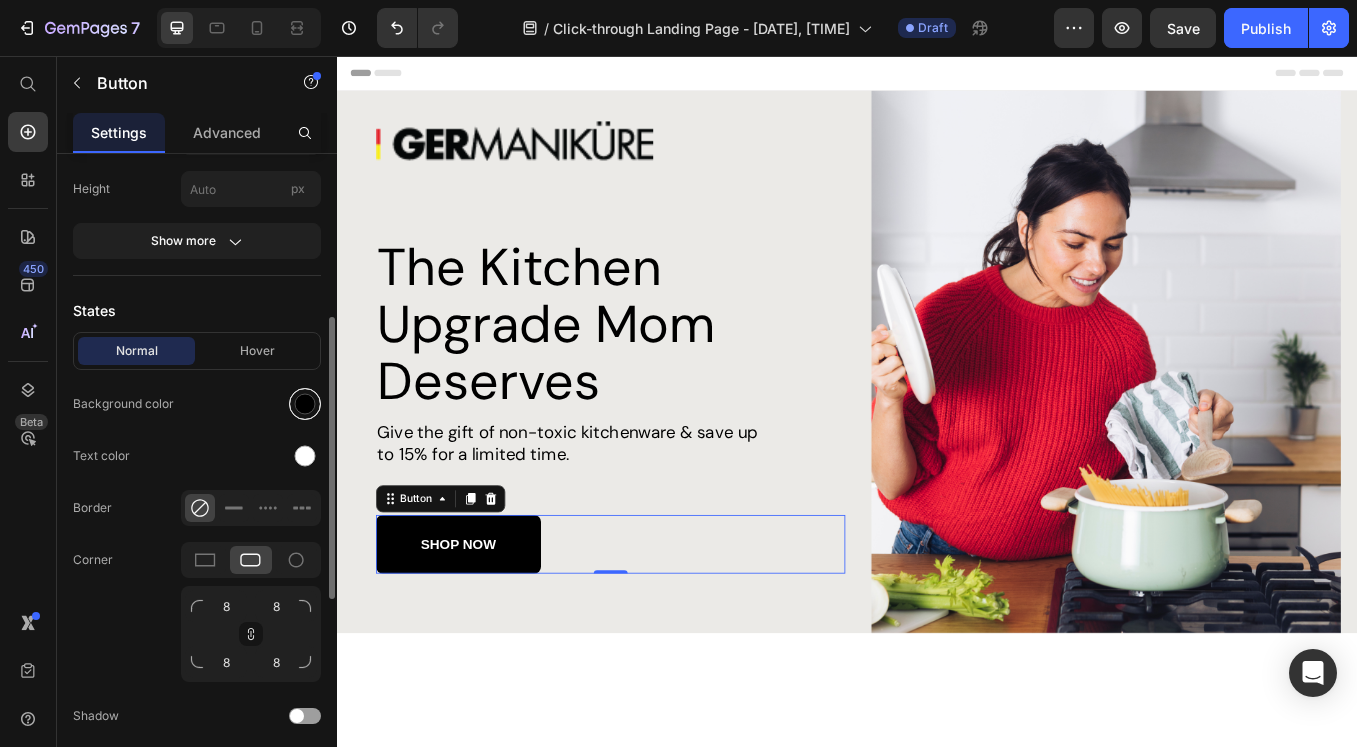 click at bounding box center (305, 404) 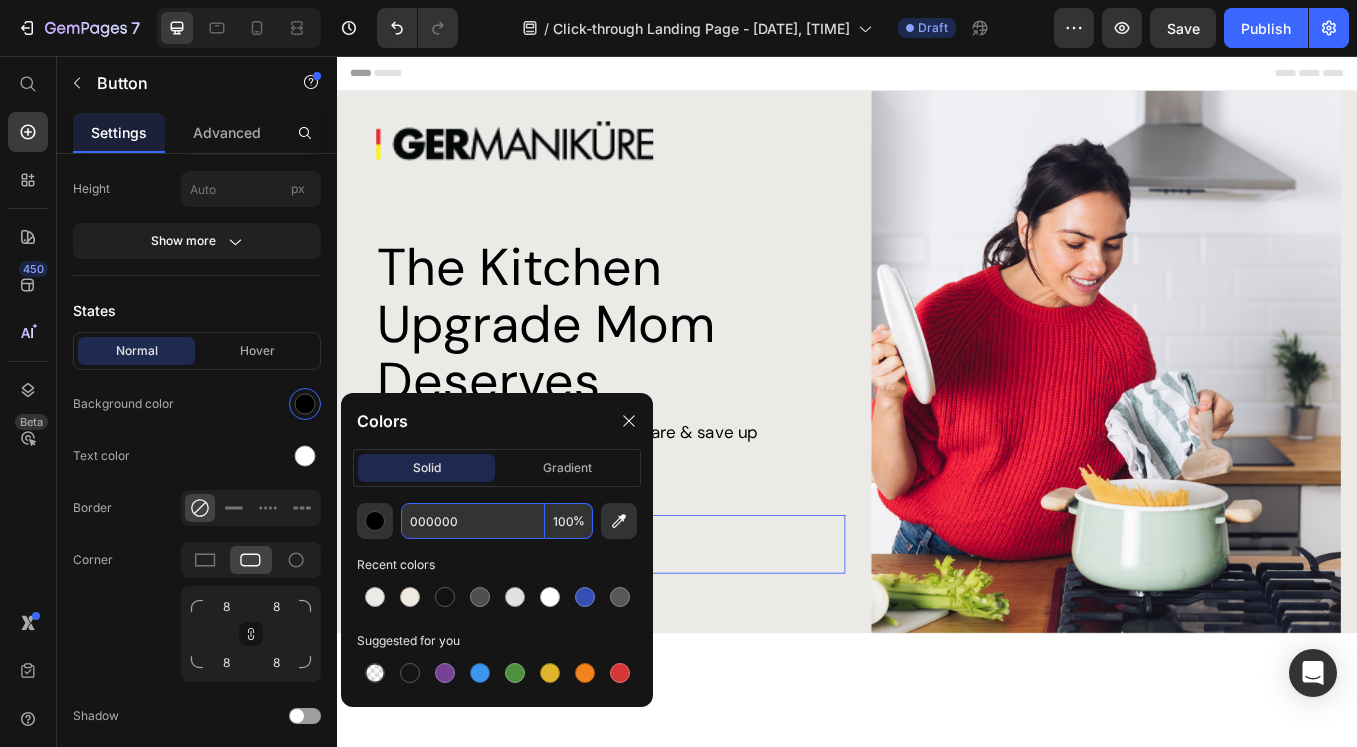 click on "000000" at bounding box center (473, 521) 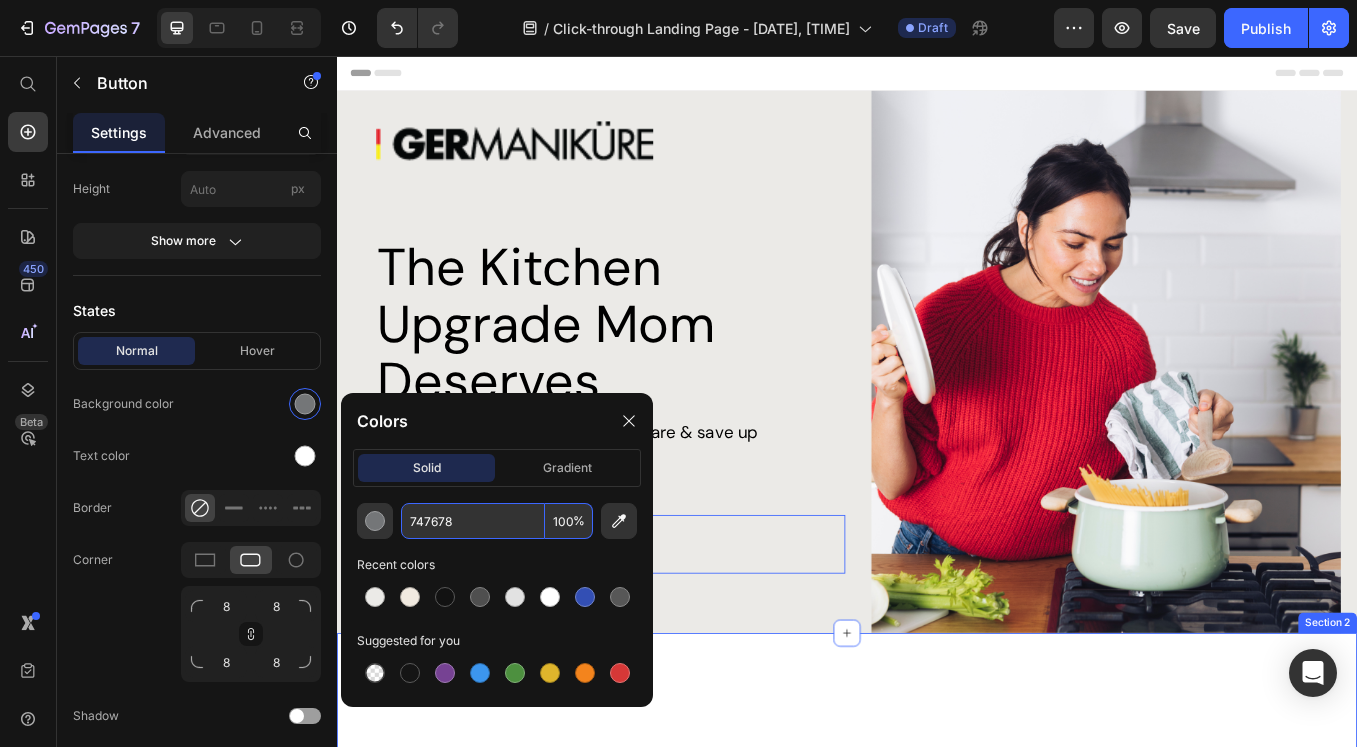 click on "Slick non-stick pans: less oil, easy clean. Enjoy hassle-free cooking and effortless cleanup with our innovative design. Heading Image Row Section 2" at bounding box center [937, 1491] 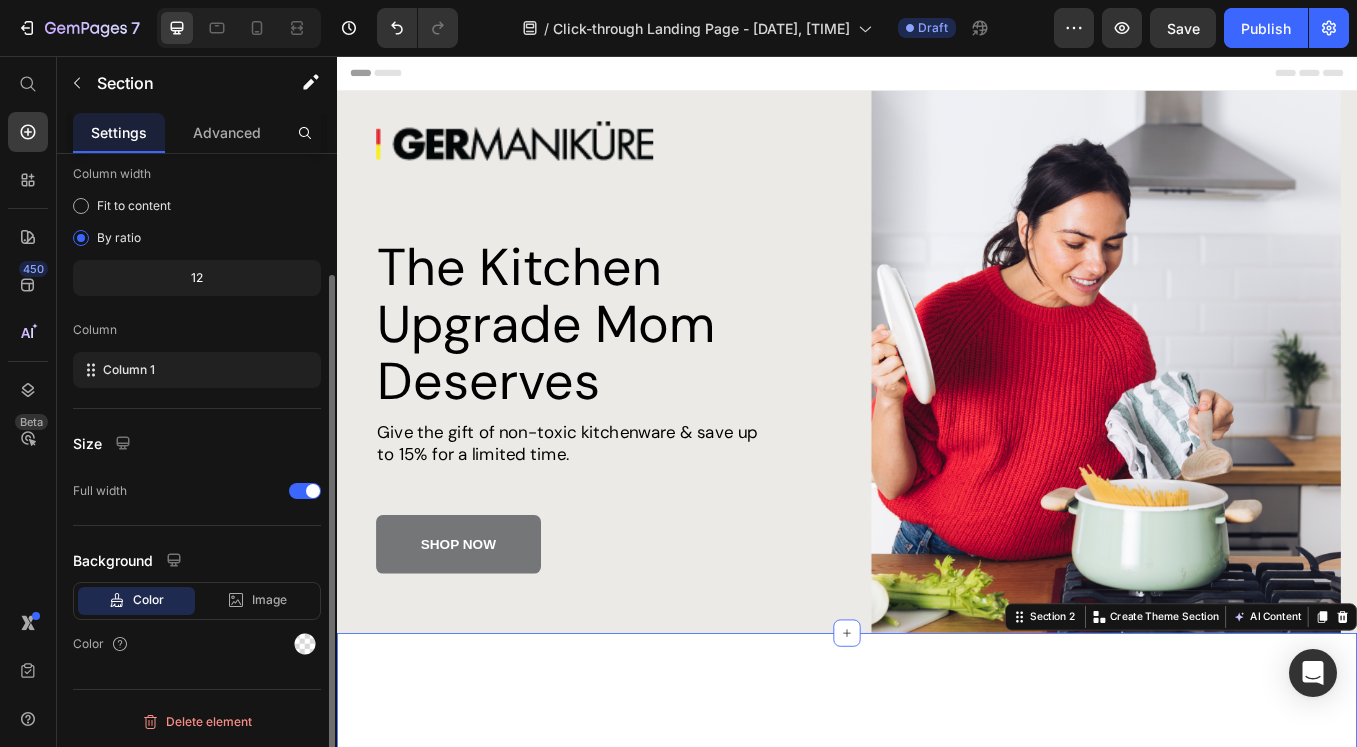 scroll, scrollTop: 0, scrollLeft: 0, axis: both 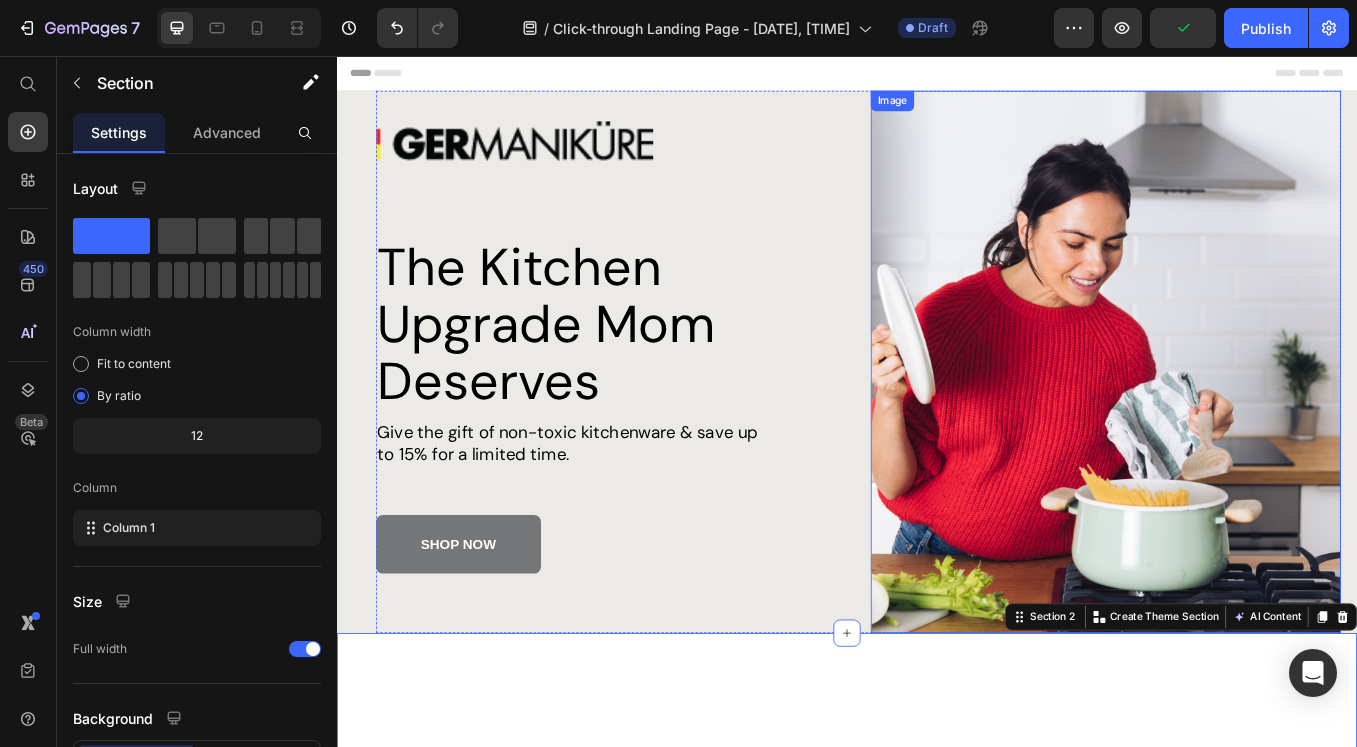 click at bounding box center (1241, 416) 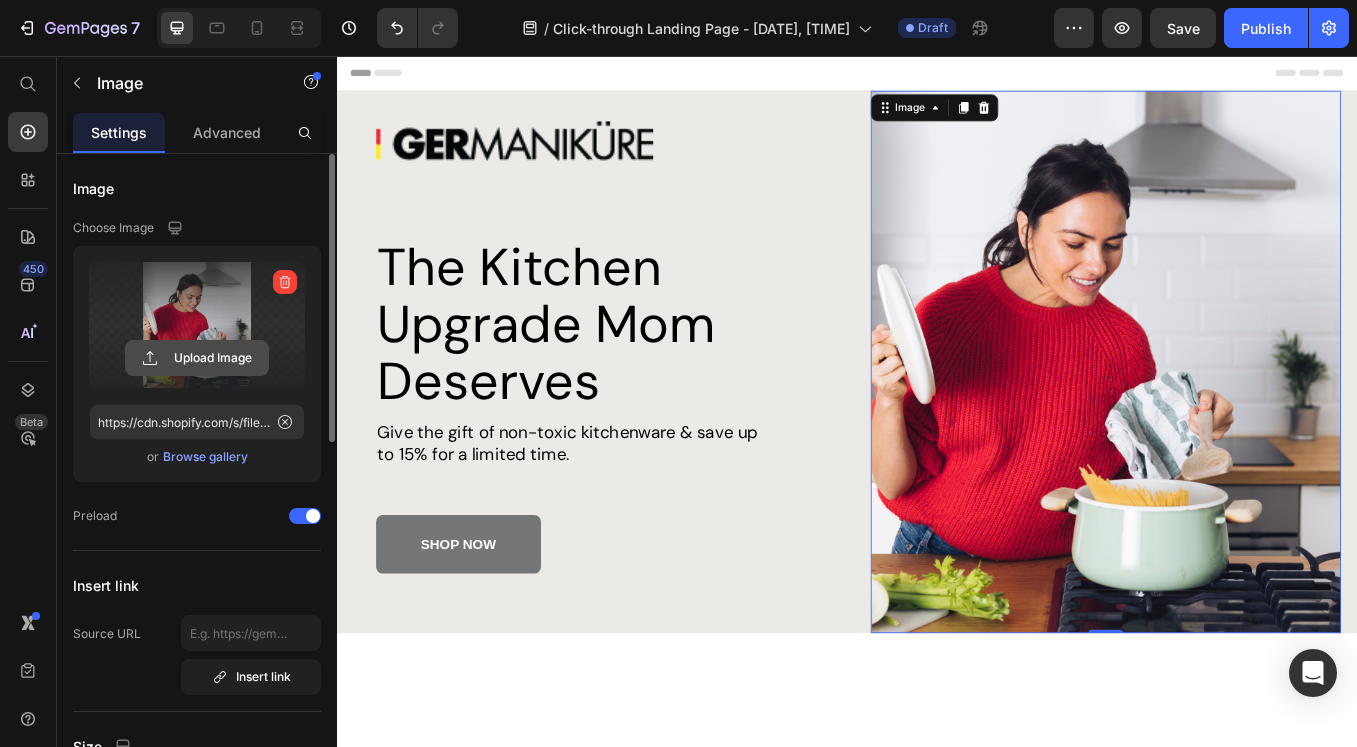 click 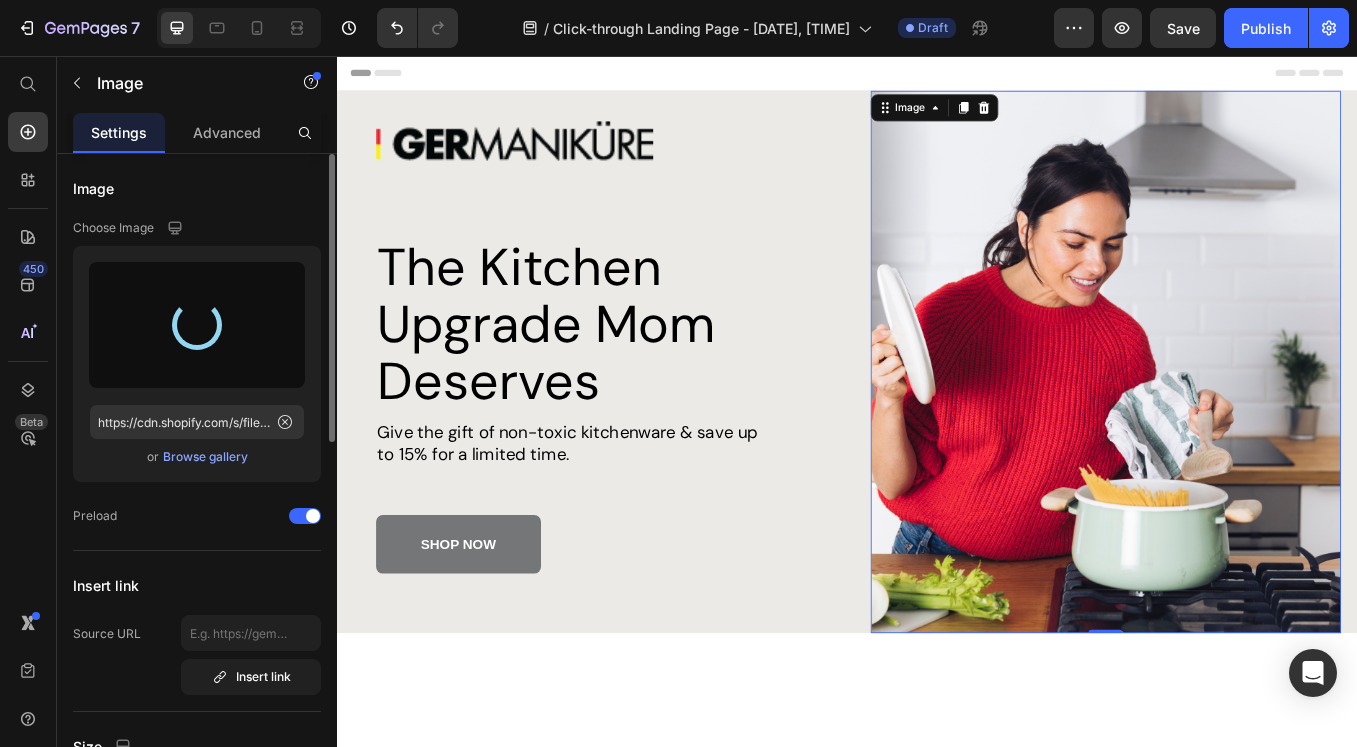 type on "https://cdn.shopify.com/s/files/1/0019/7364/9481/files/gempages_575288435124732447-229daaab-8ae3-4dea-bf4a-07605d3dce16.jpg" 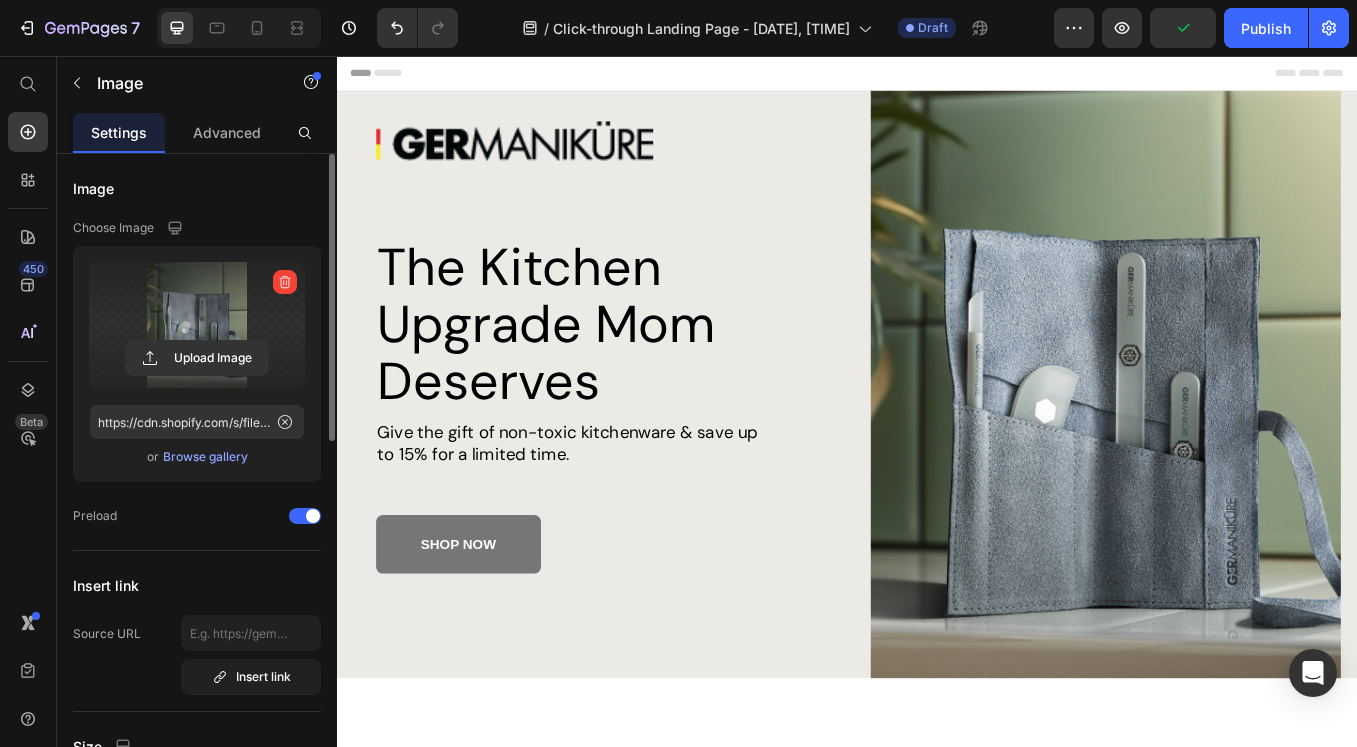 click on "Header" at bounding box center (937, 76) 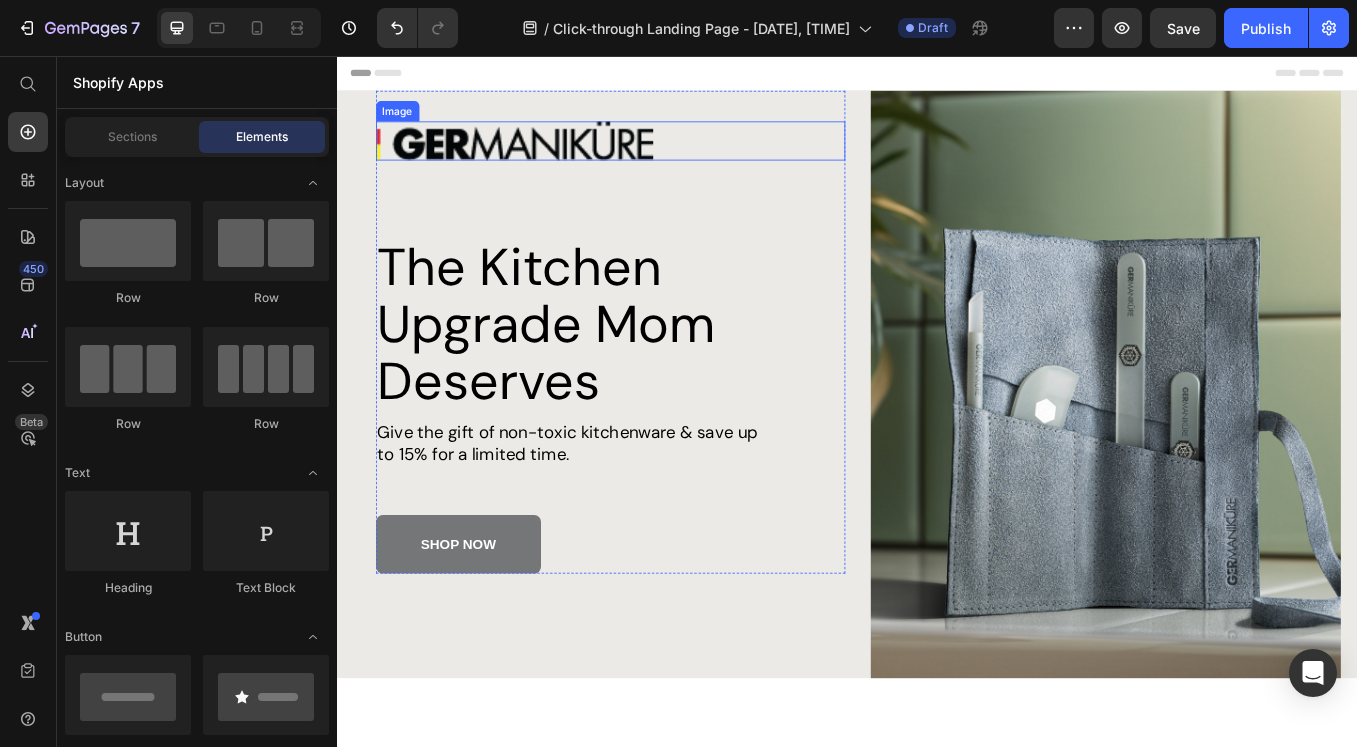 click at bounding box center [659, 156] 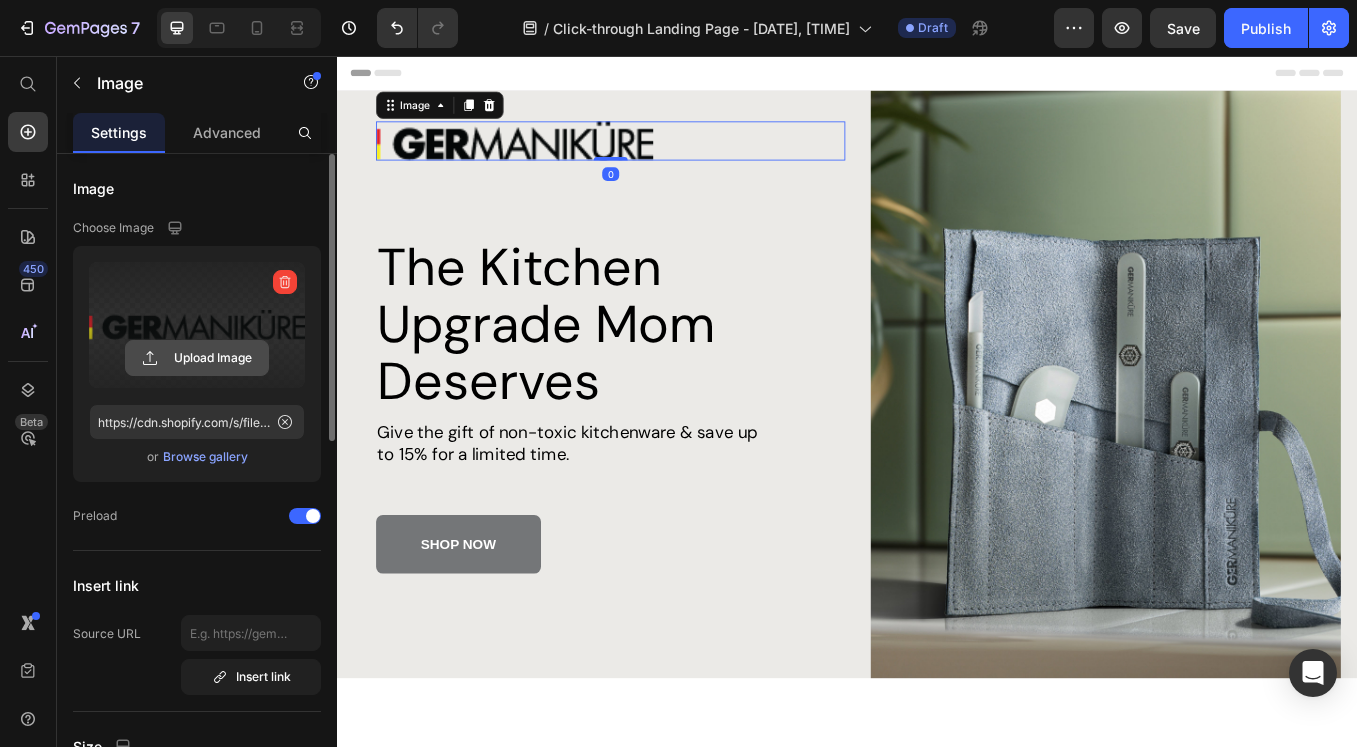 click 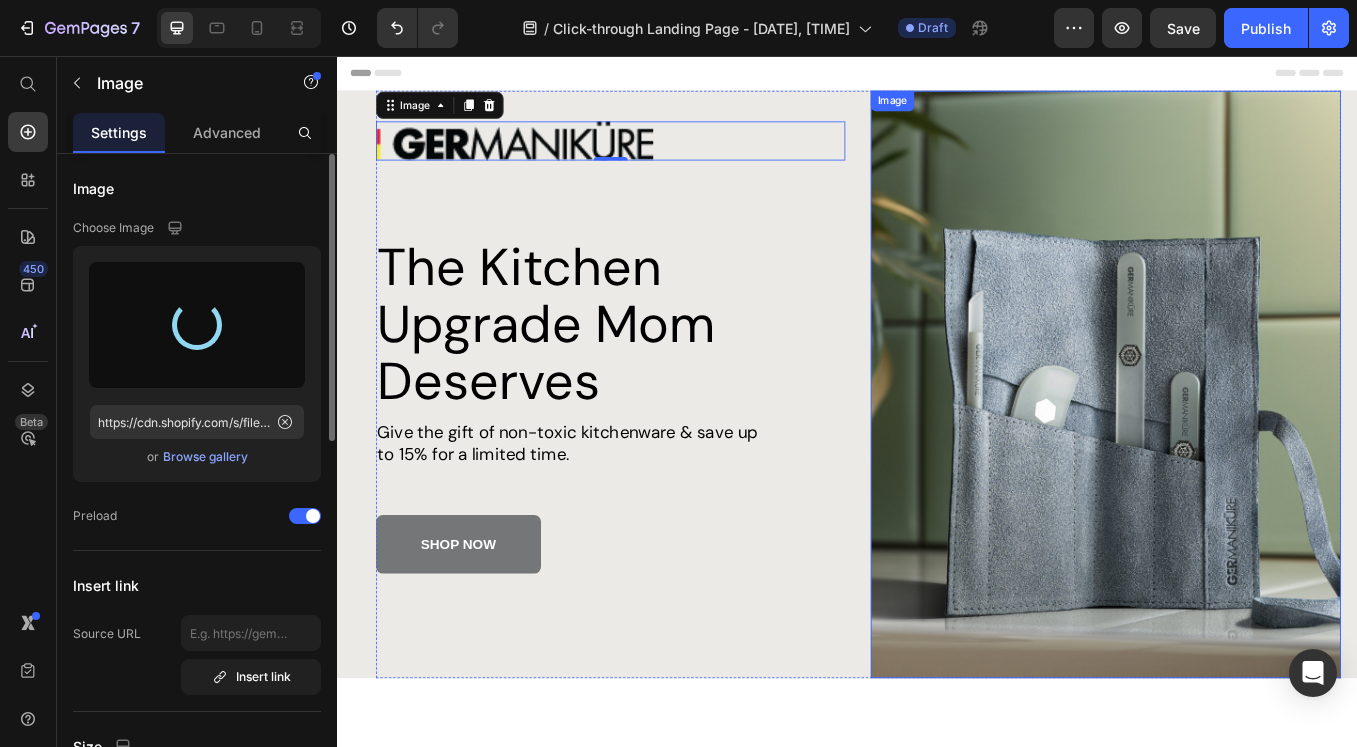 type on "https://cdn.shopify.com/s/files/1/0019/7364/9481/files/gempages_575288435124732447-442e9442-b65d-4d74-a3a6-ef7ba816be22.gif" 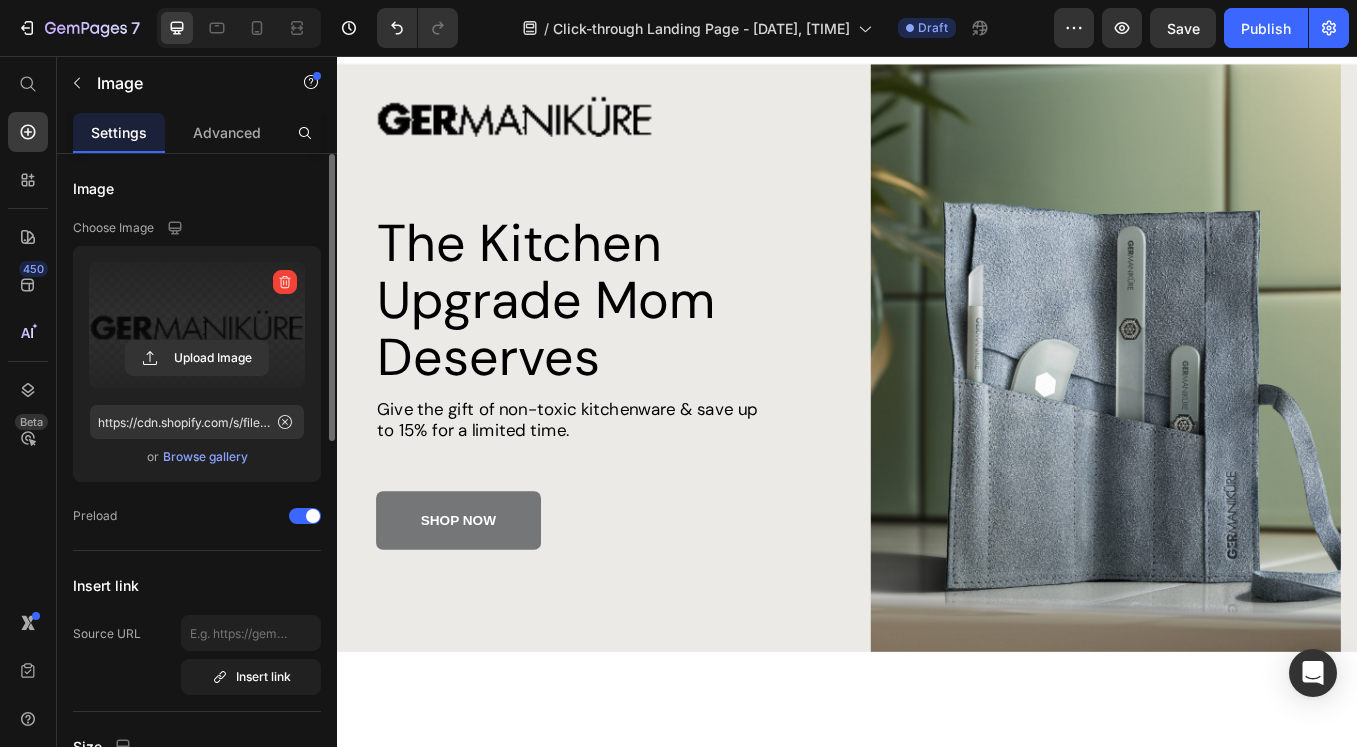 scroll, scrollTop: 0, scrollLeft: 0, axis: both 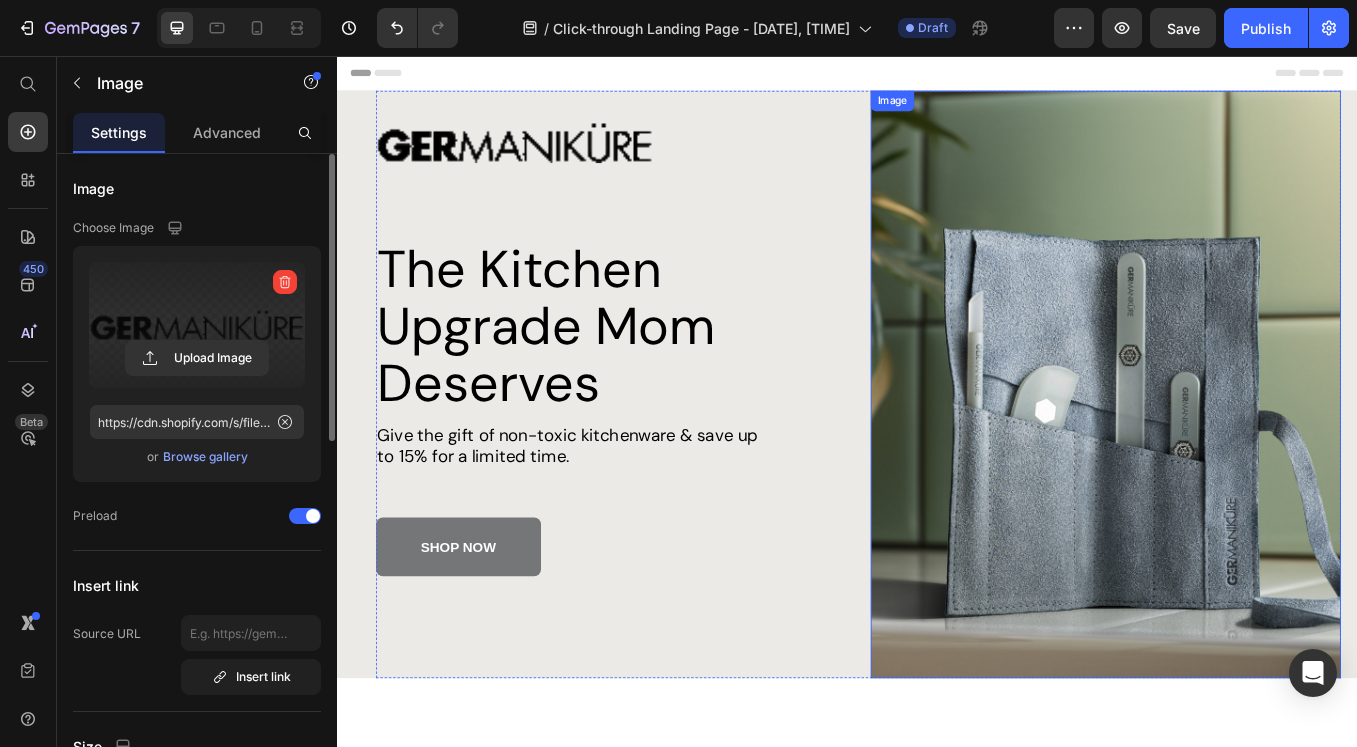 click at bounding box center [1241, 442] 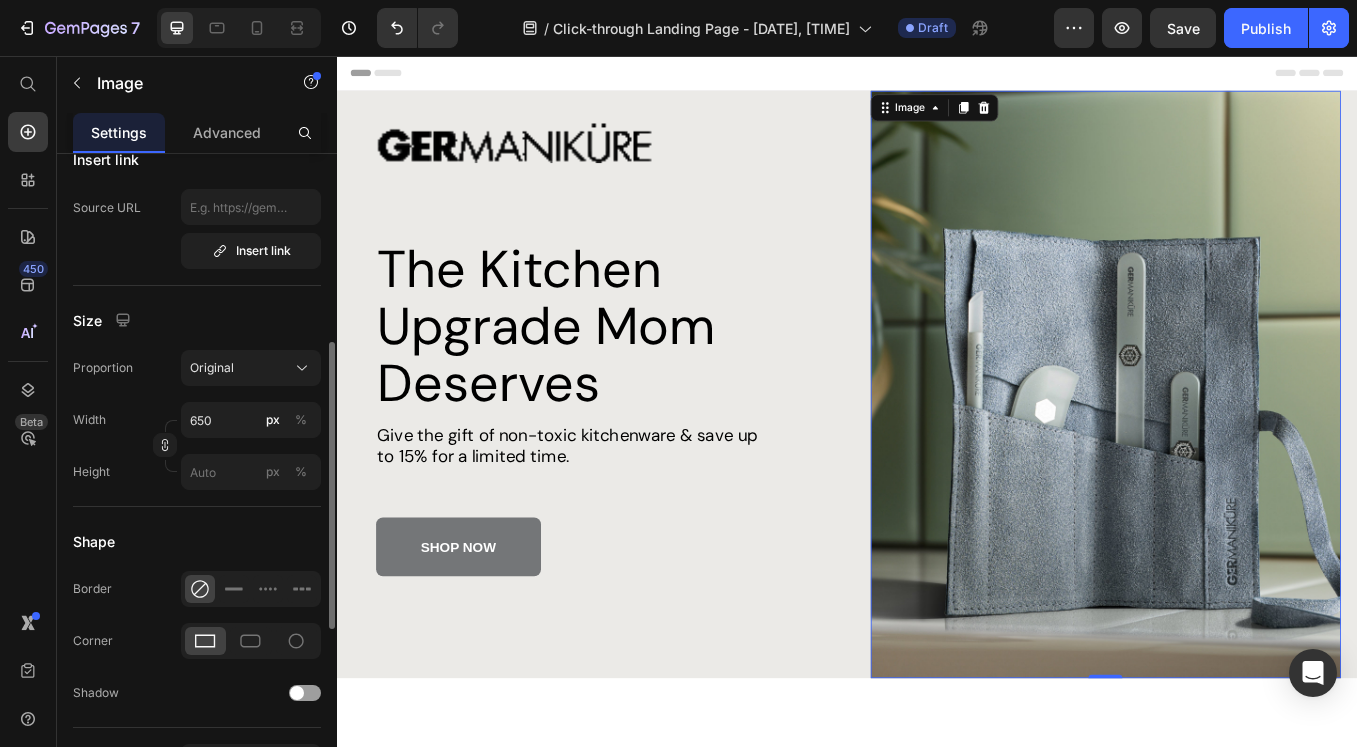 scroll, scrollTop: 516, scrollLeft: 0, axis: vertical 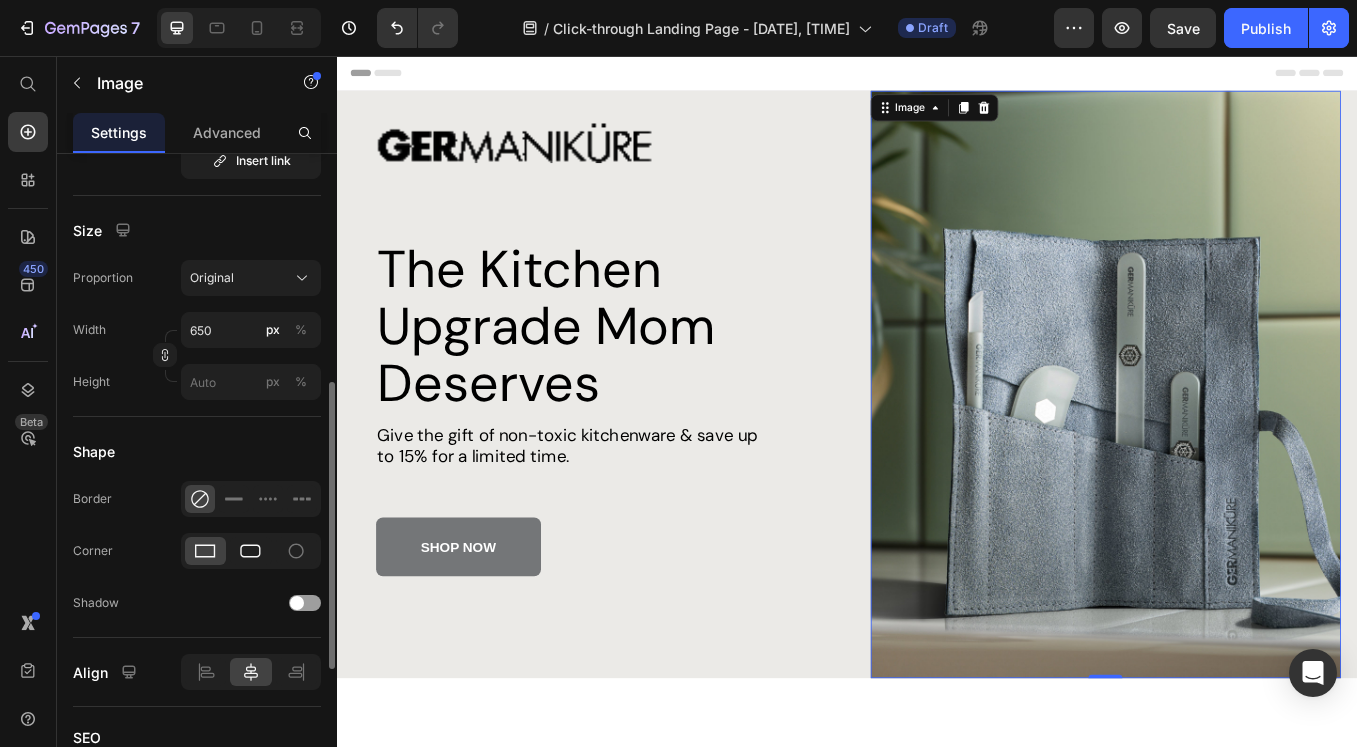 click 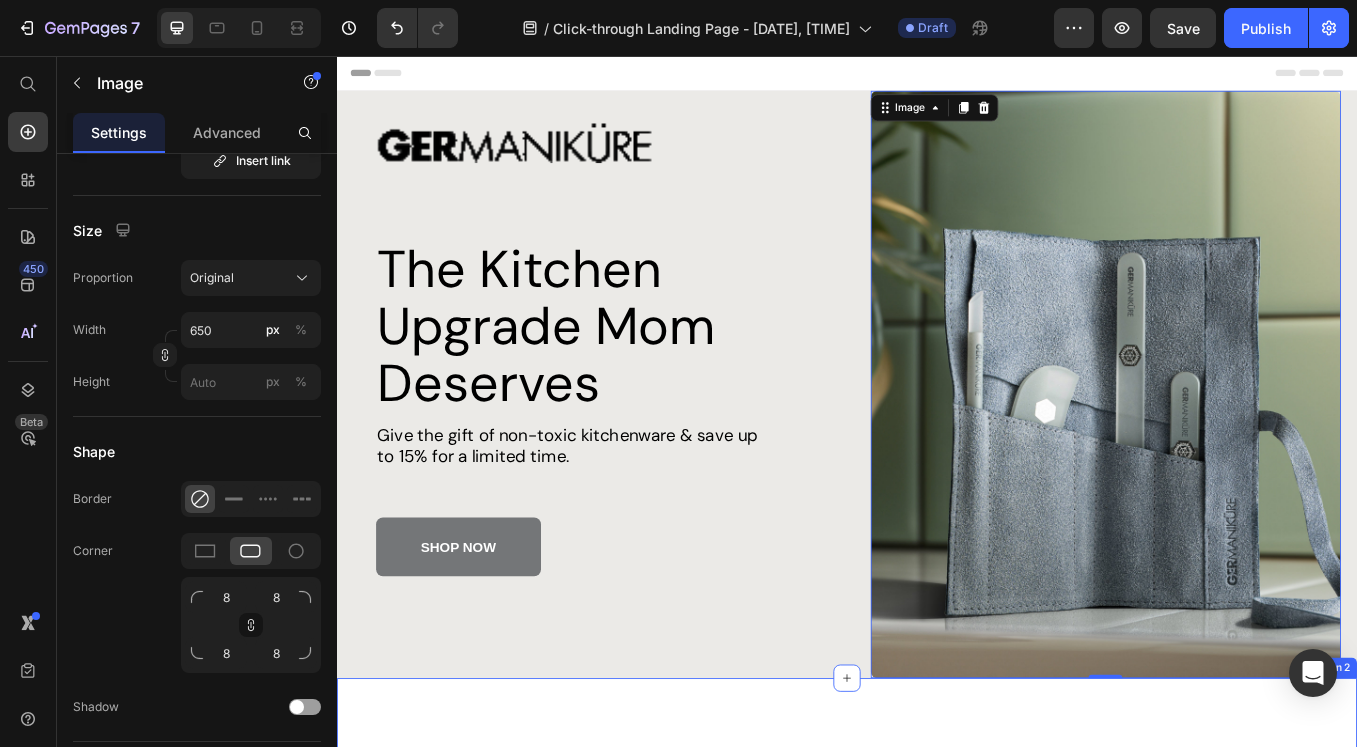 click on "Slick non-stick pans: less oil, easy clean. Enjoy hassle-free cooking and effortless cleanup with our innovative design. Heading Image Row Section 2" at bounding box center (937, 1544) 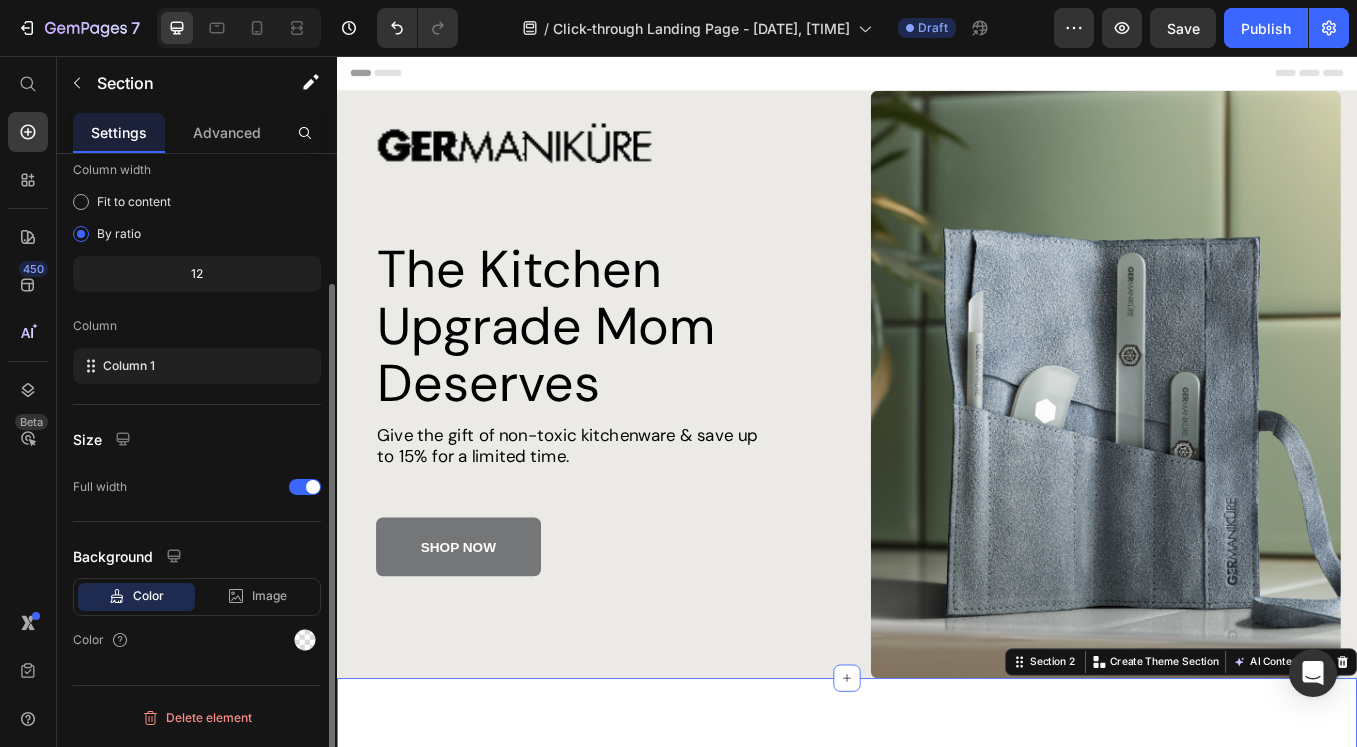 scroll, scrollTop: 0, scrollLeft: 0, axis: both 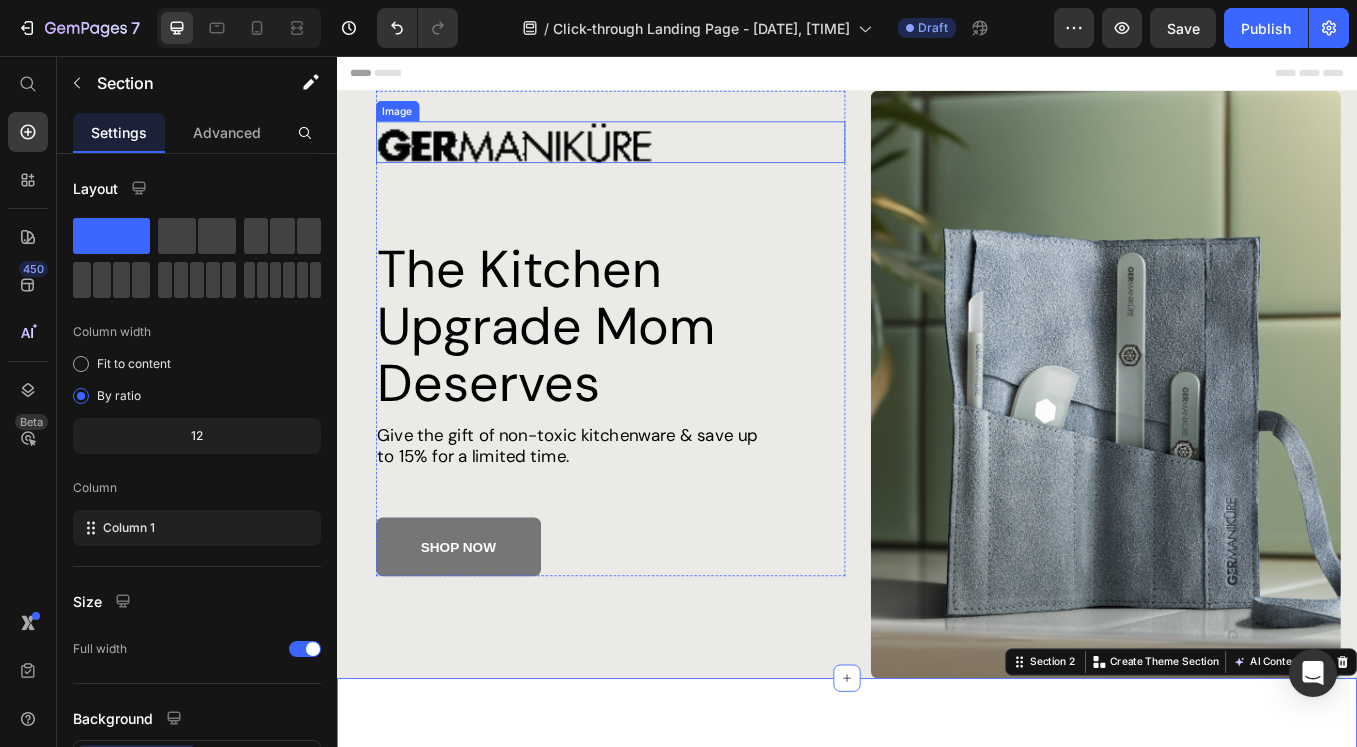 click at bounding box center (659, 157) 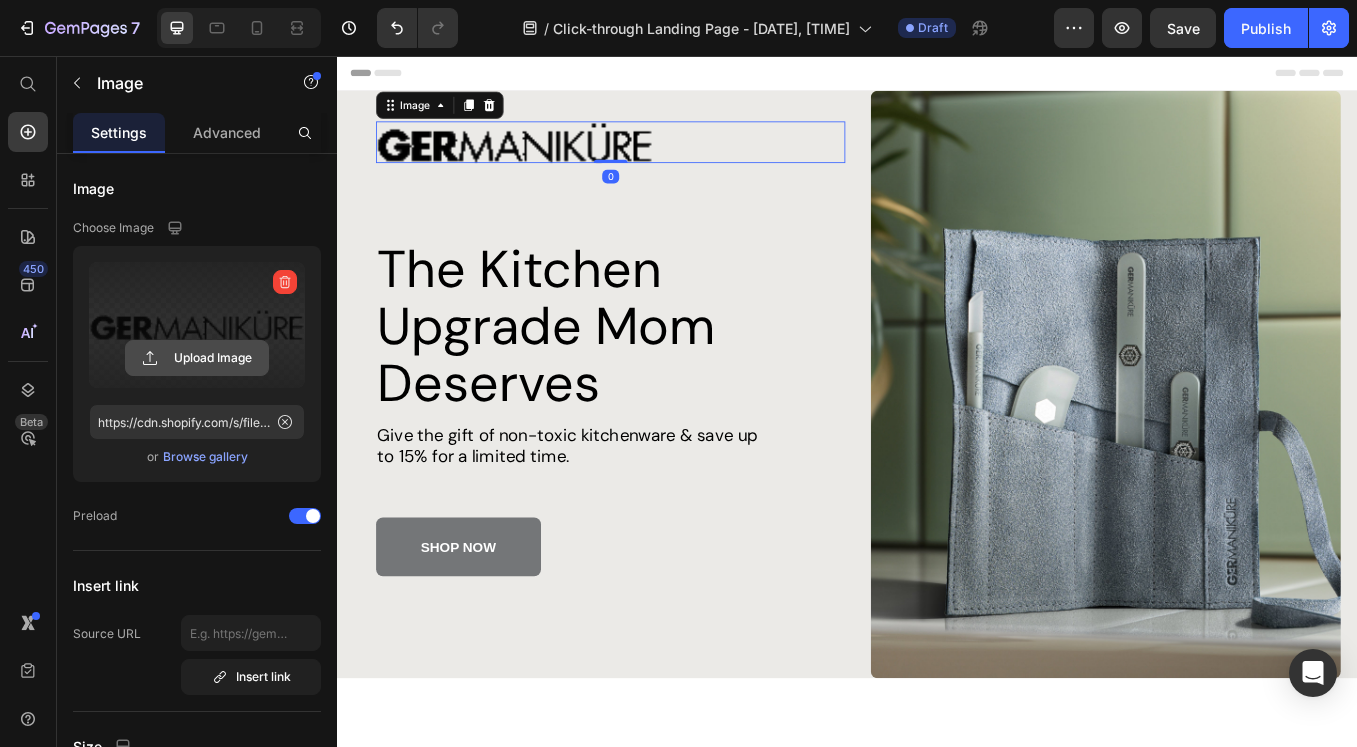 click 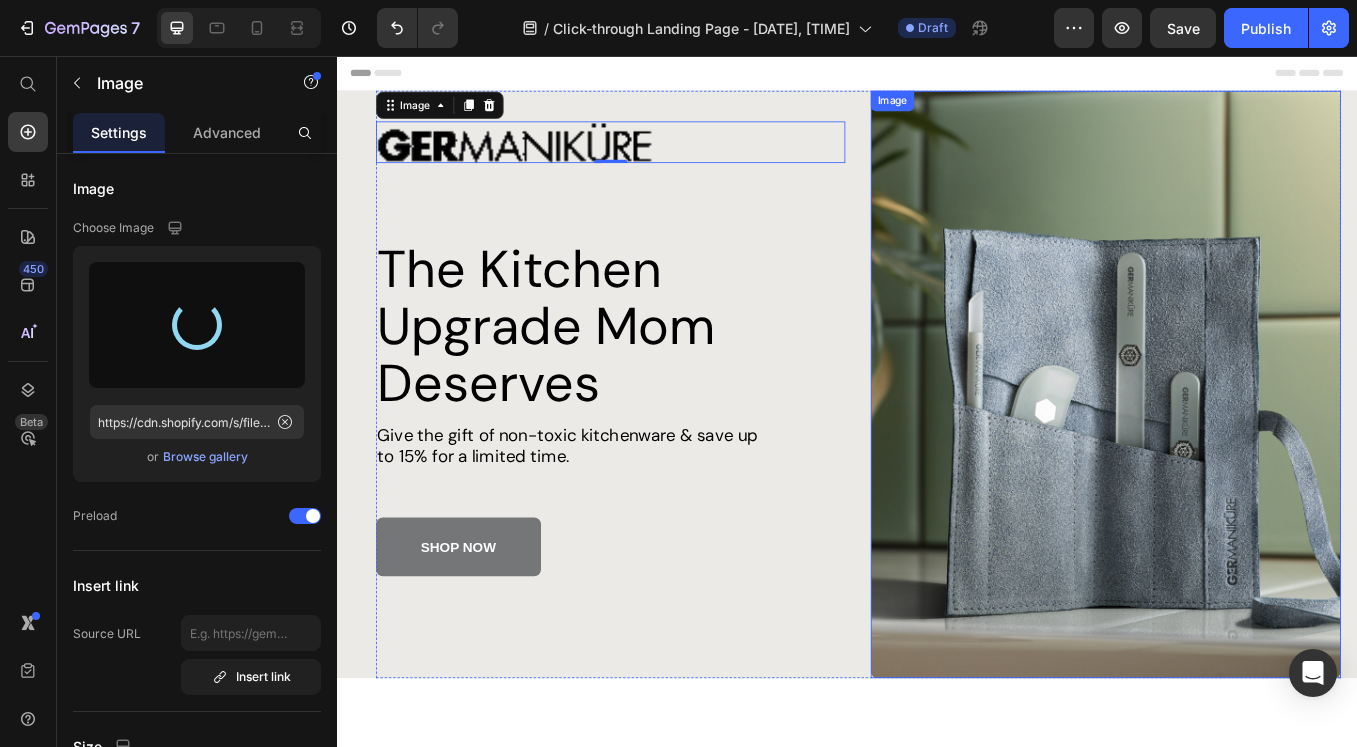type on "https://cdn.shopify.com/s/files/1/0019/7364/9481/files/gempages_575288435124732447-dfe36869-93de-4c62-a6fe-db3b6771bcd5.gif" 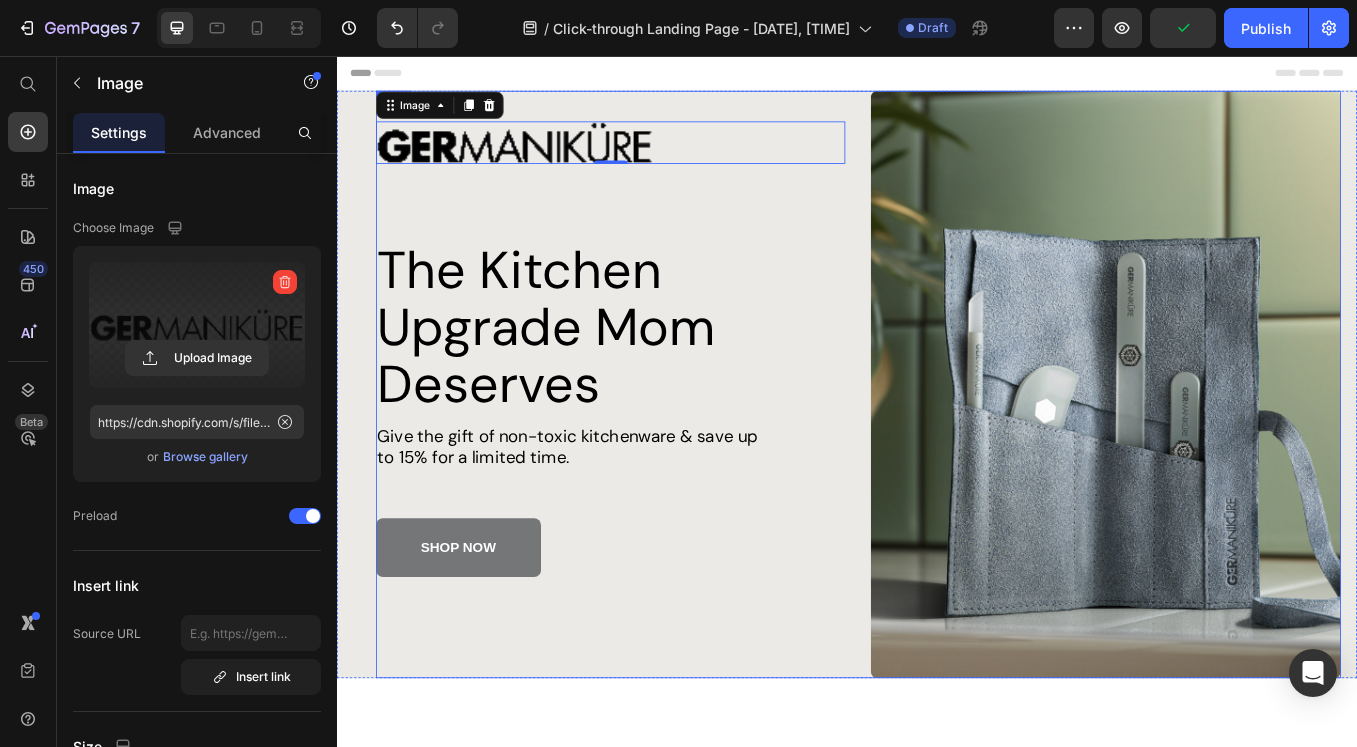 scroll, scrollTop: 87, scrollLeft: 0, axis: vertical 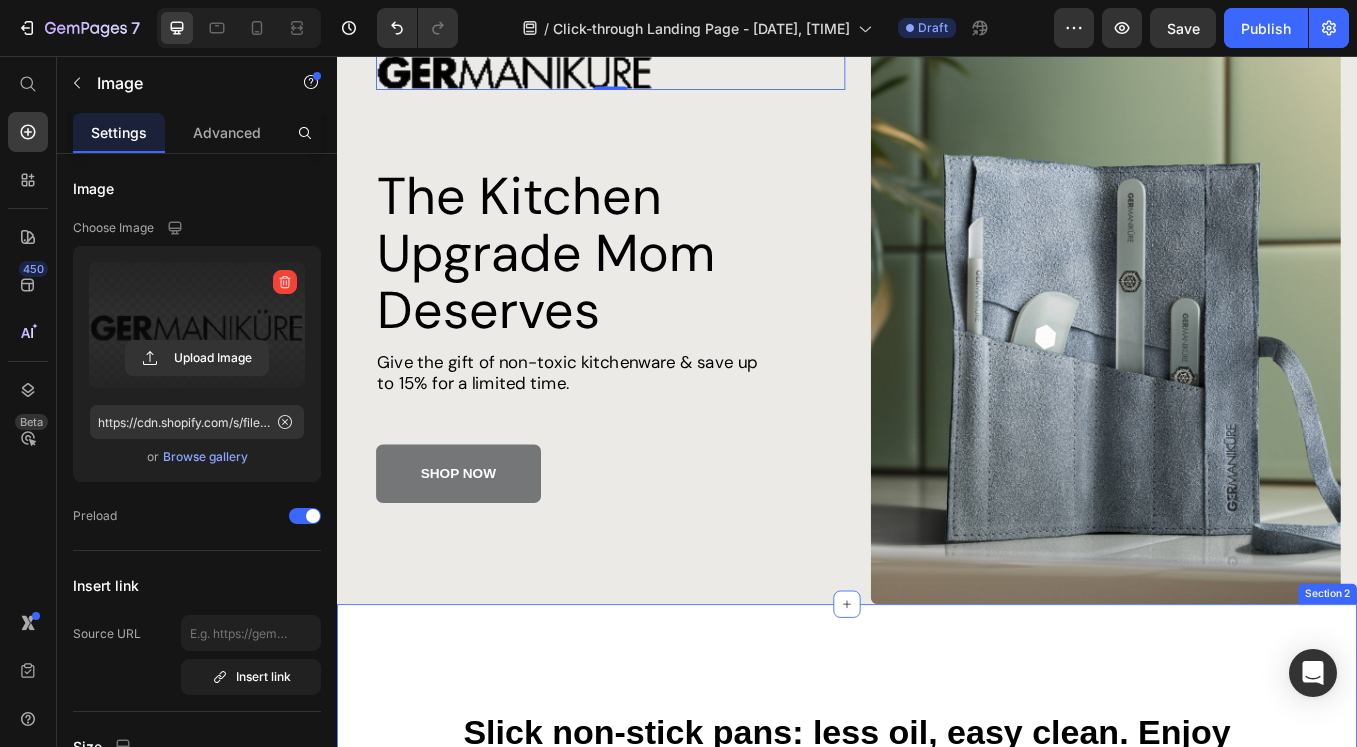 click on "Slick non-stick pans: less oil, easy clean. Enjoy hassle-free cooking and effortless cleanup with our innovative design. Heading Image Row Section 2" at bounding box center [937, 1457] 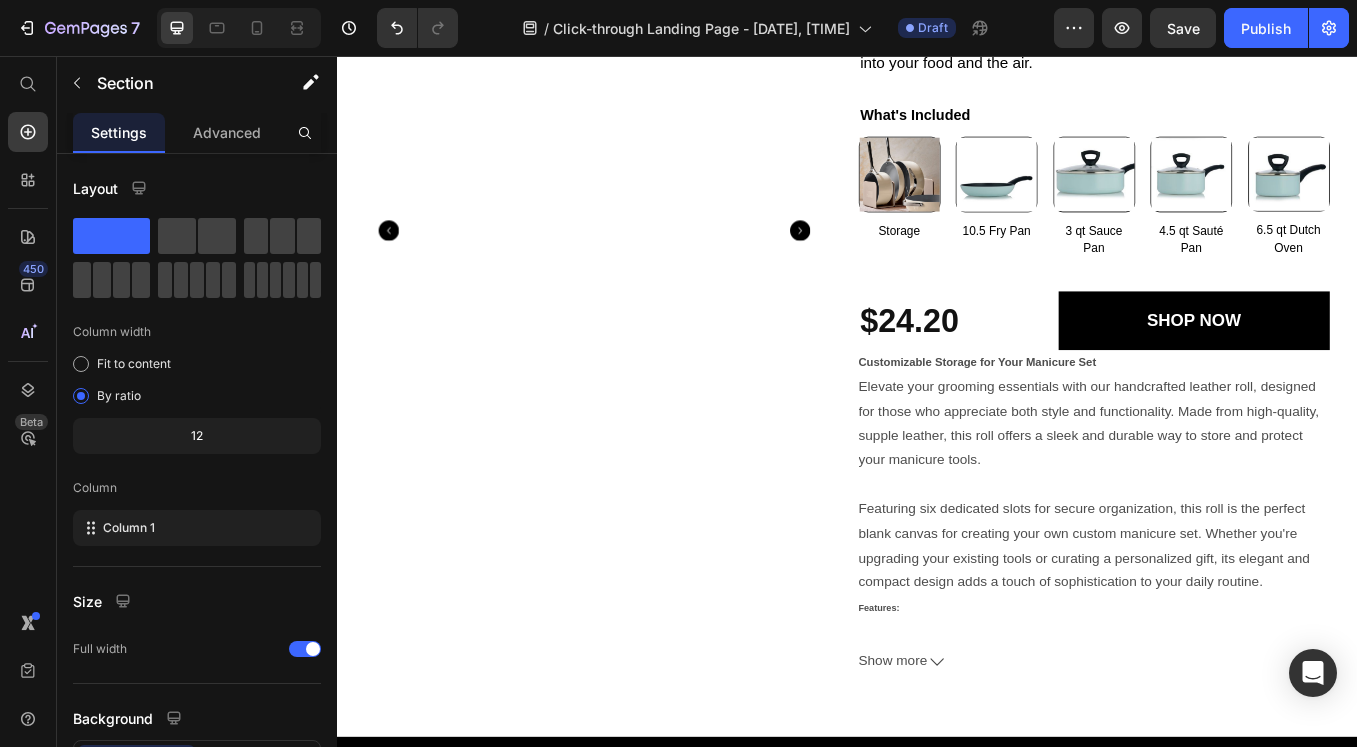scroll, scrollTop: 8168, scrollLeft: 0, axis: vertical 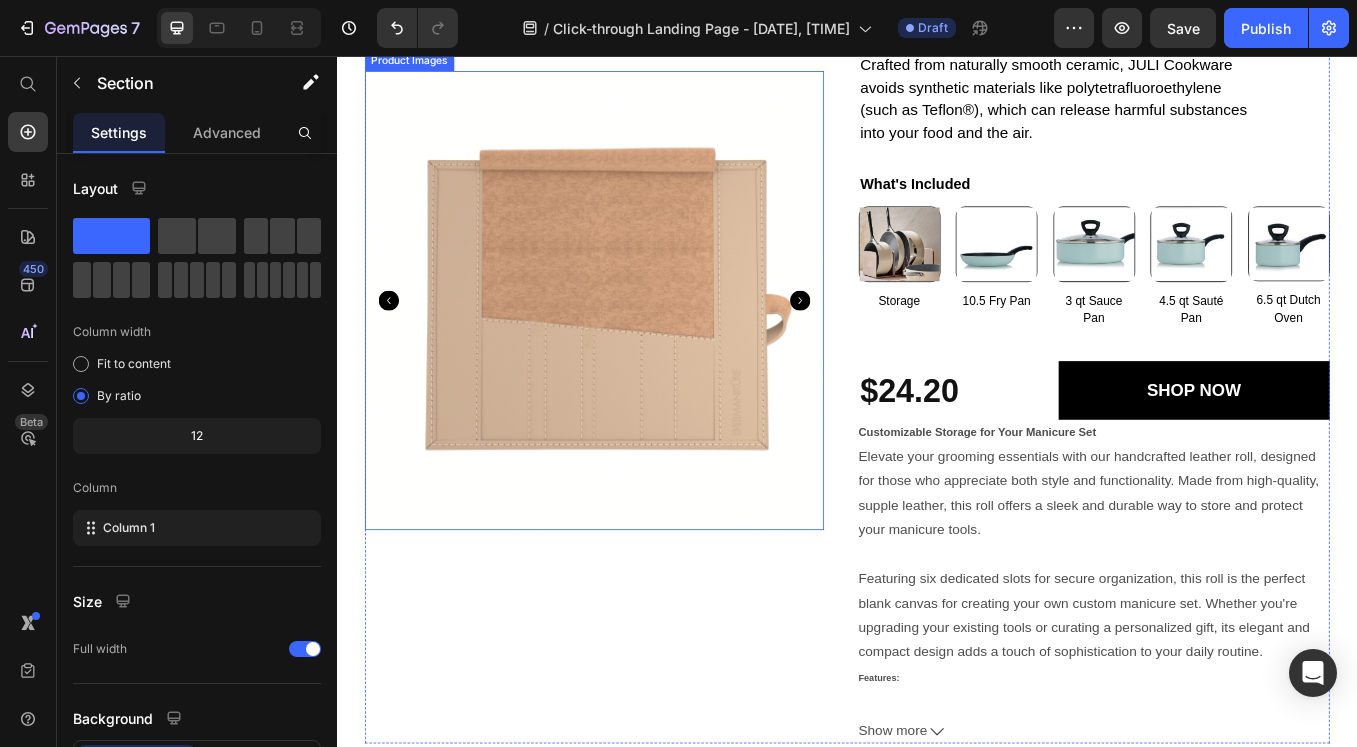 click 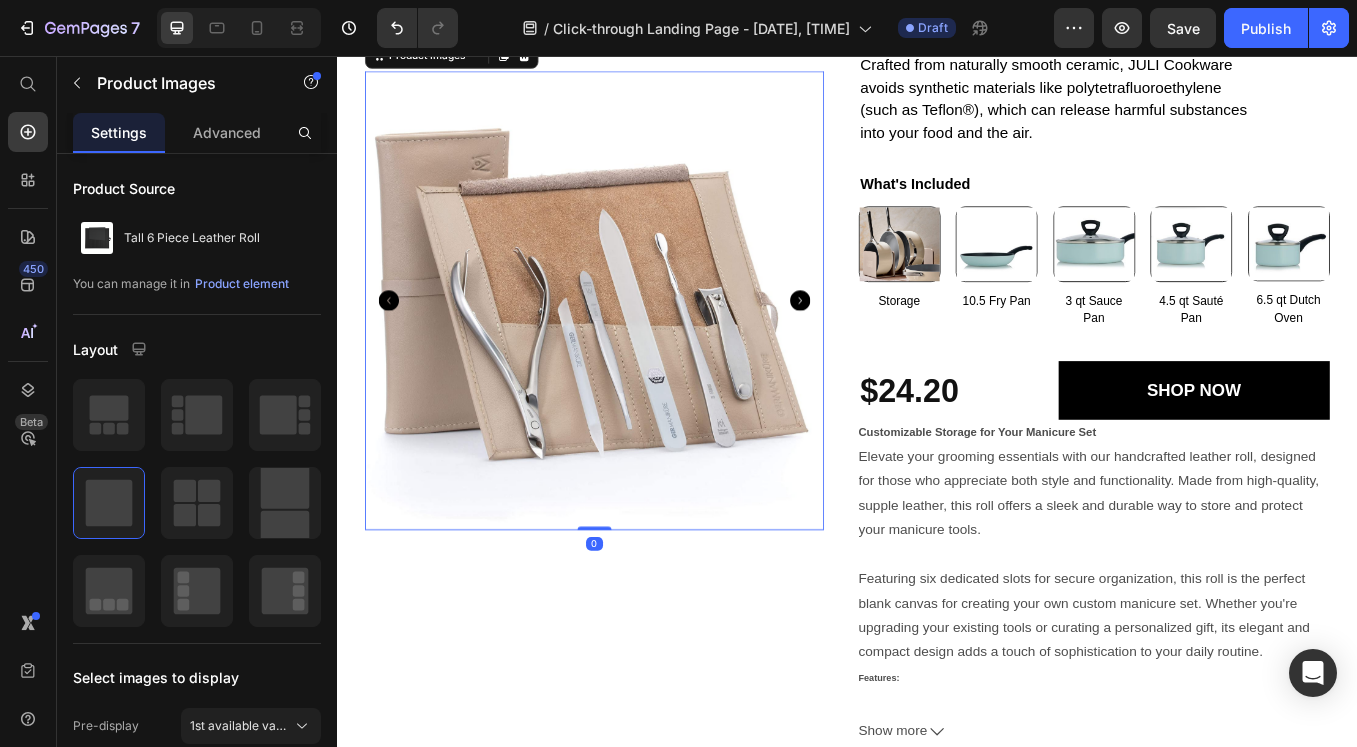click 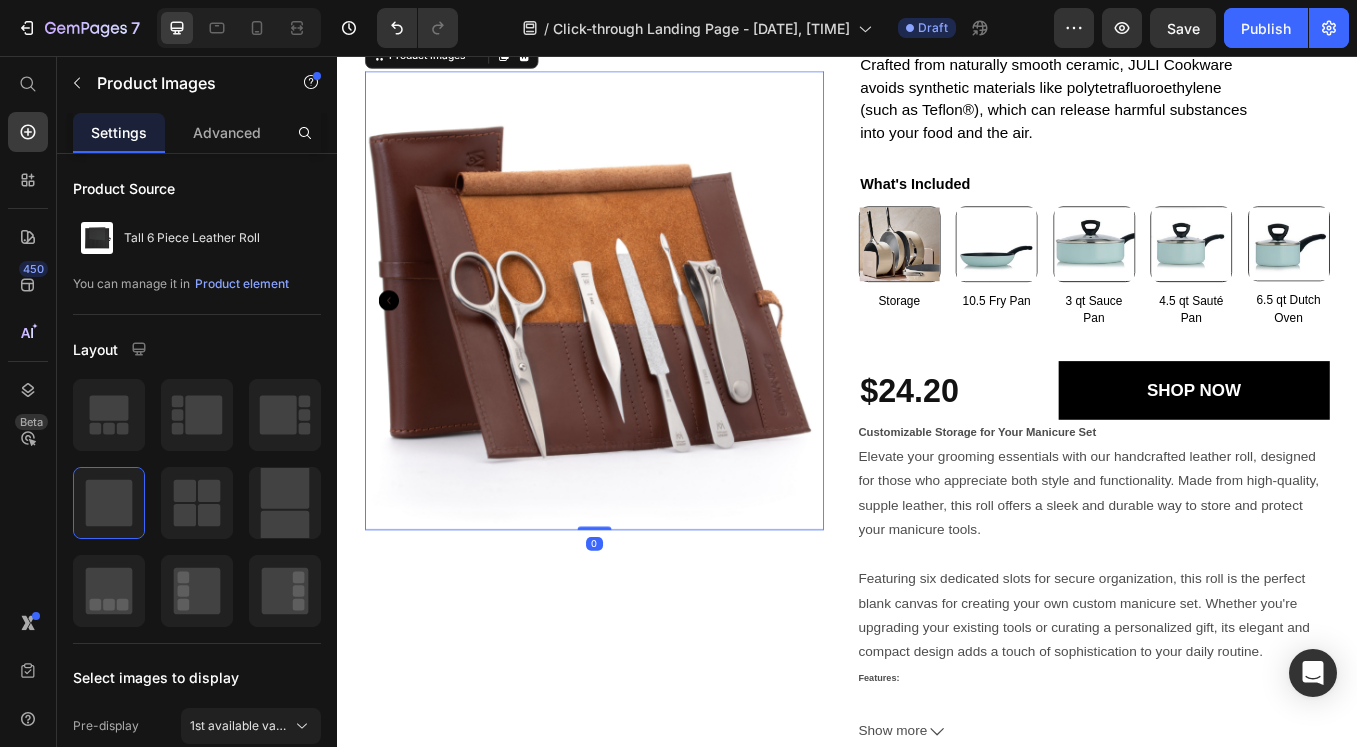 click at bounding box center [640, 344] 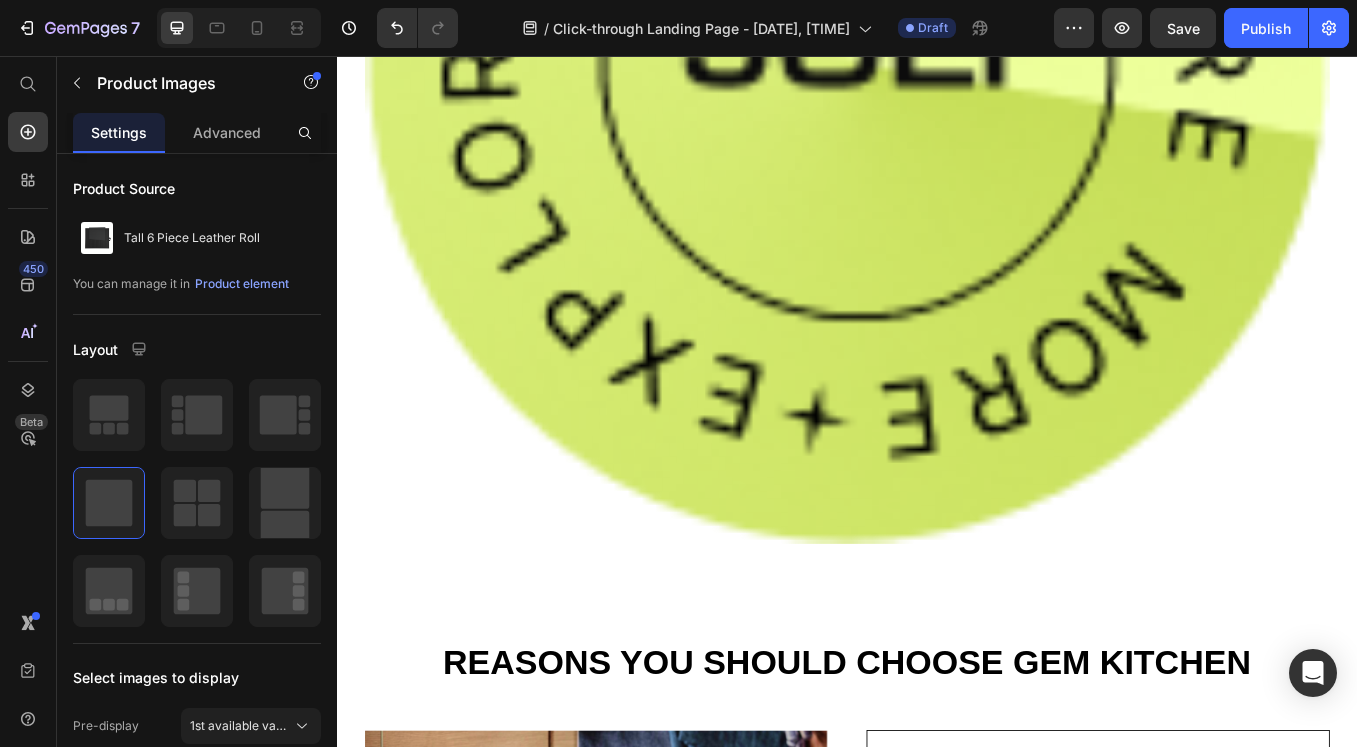 scroll, scrollTop: 0, scrollLeft: 0, axis: both 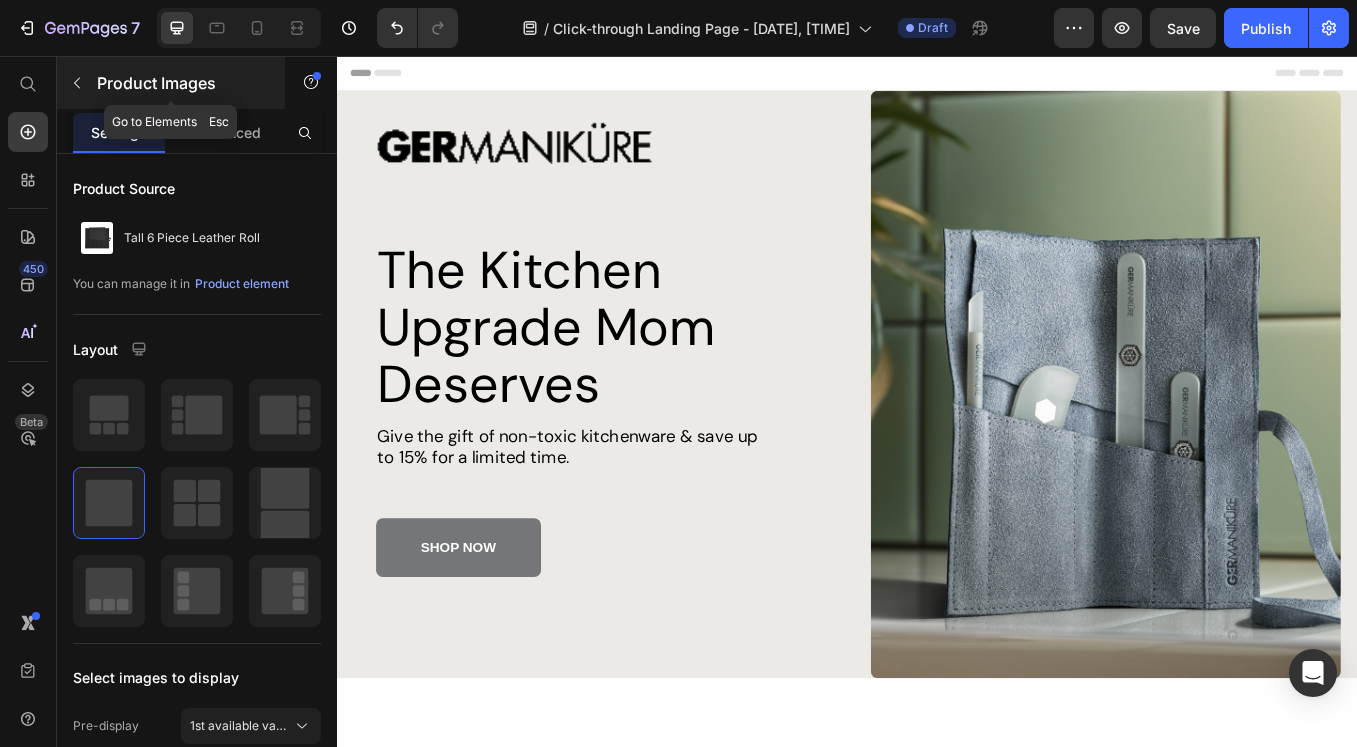 click 